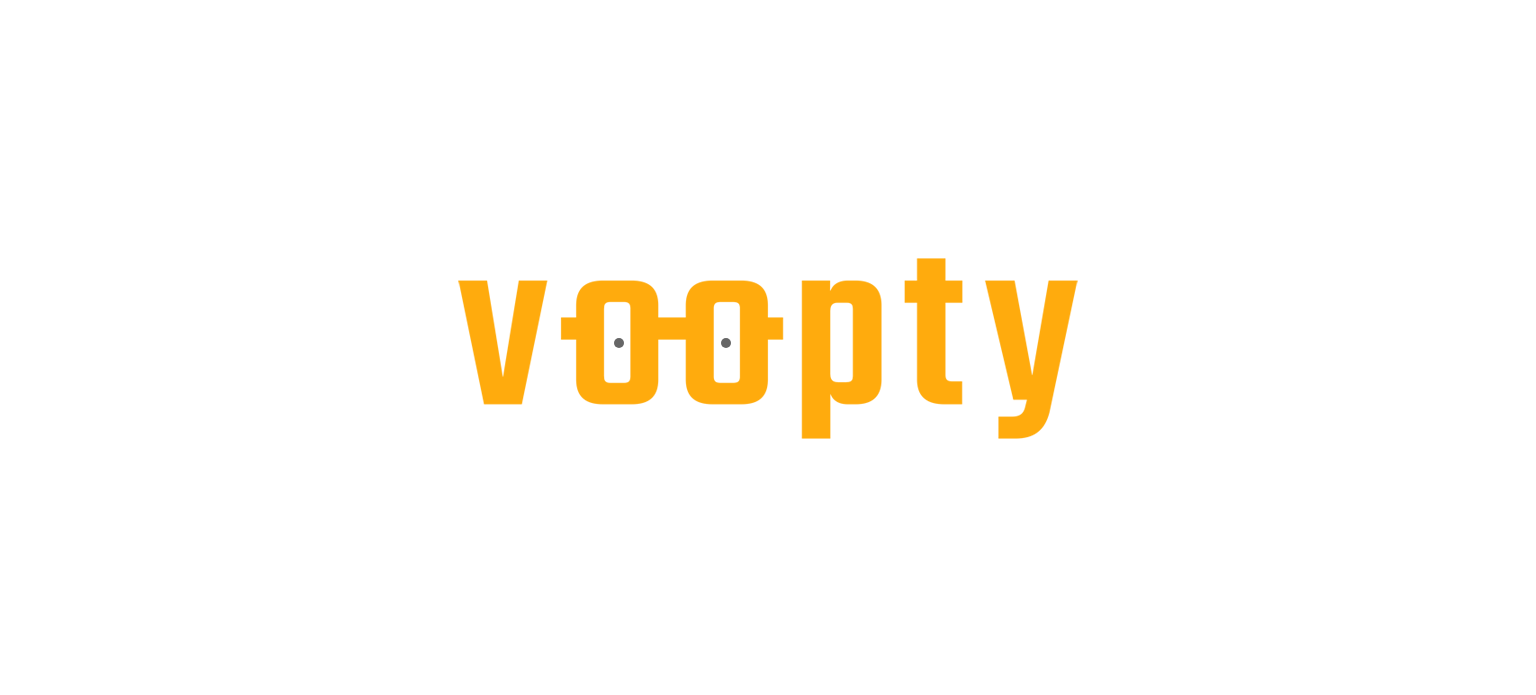 scroll, scrollTop: 0, scrollLeft: 0, axis: both 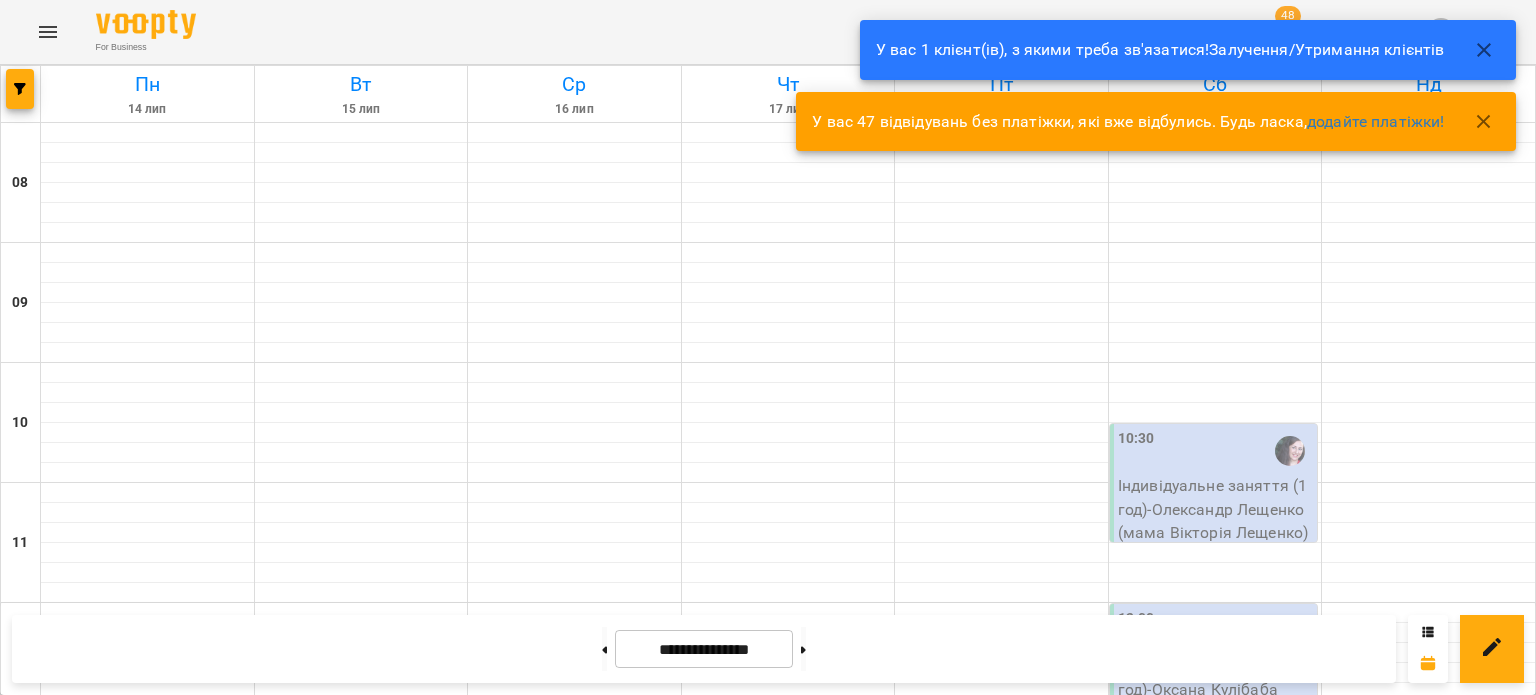 click 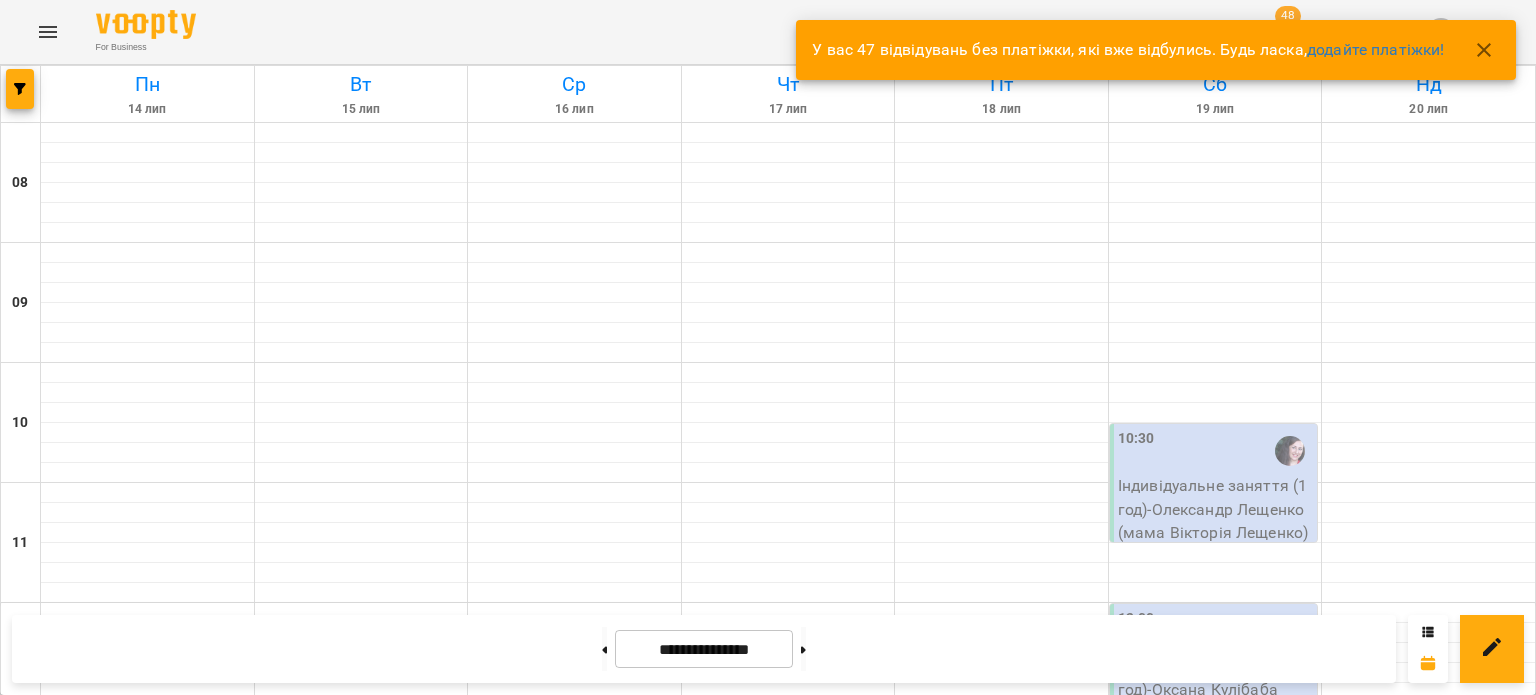 click 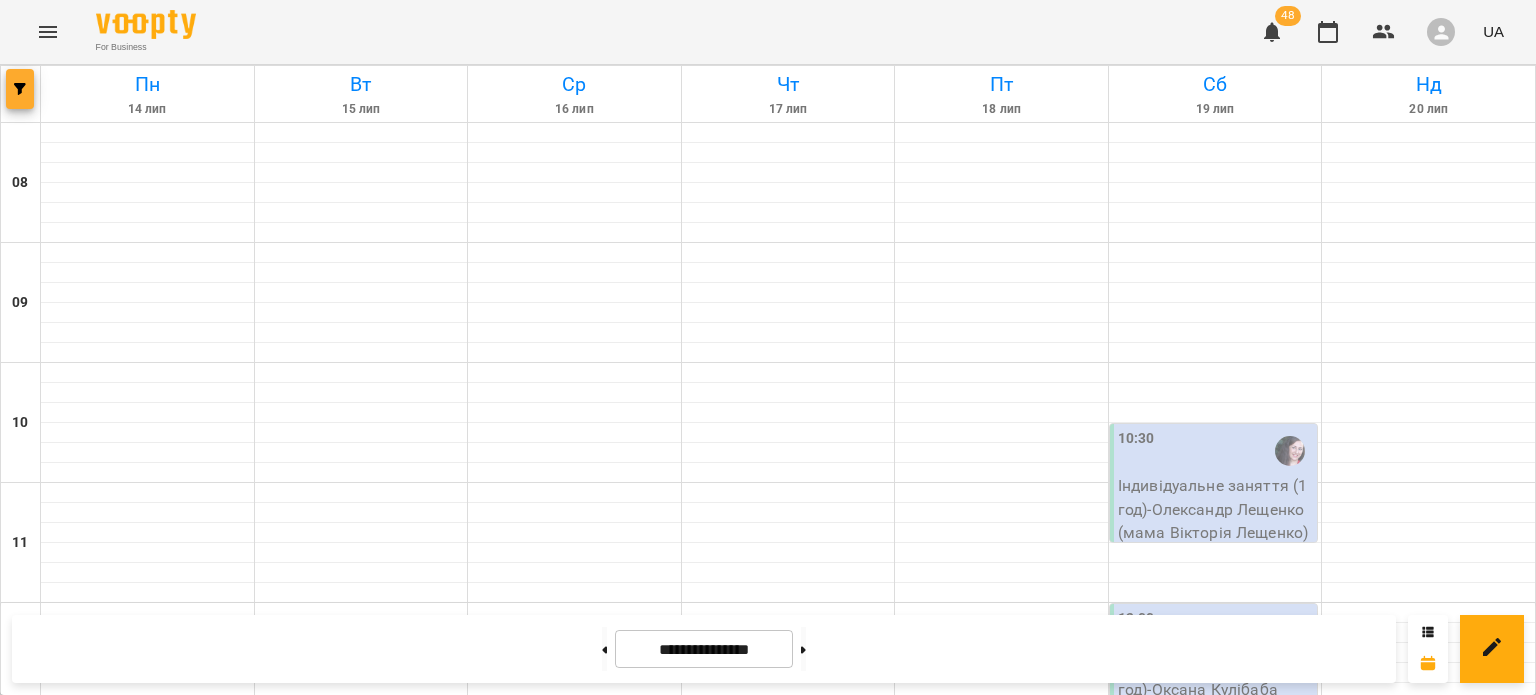 click 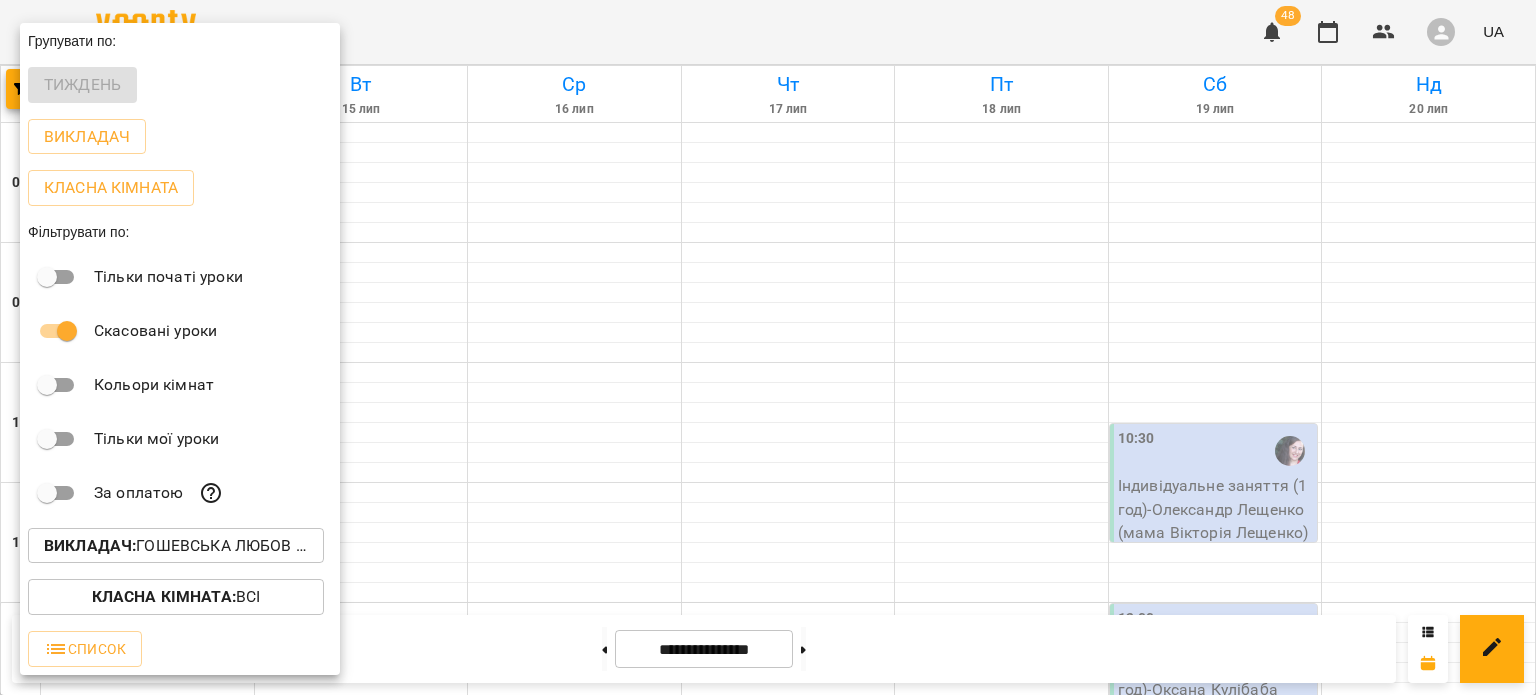 click at bounding box center (768, 347) 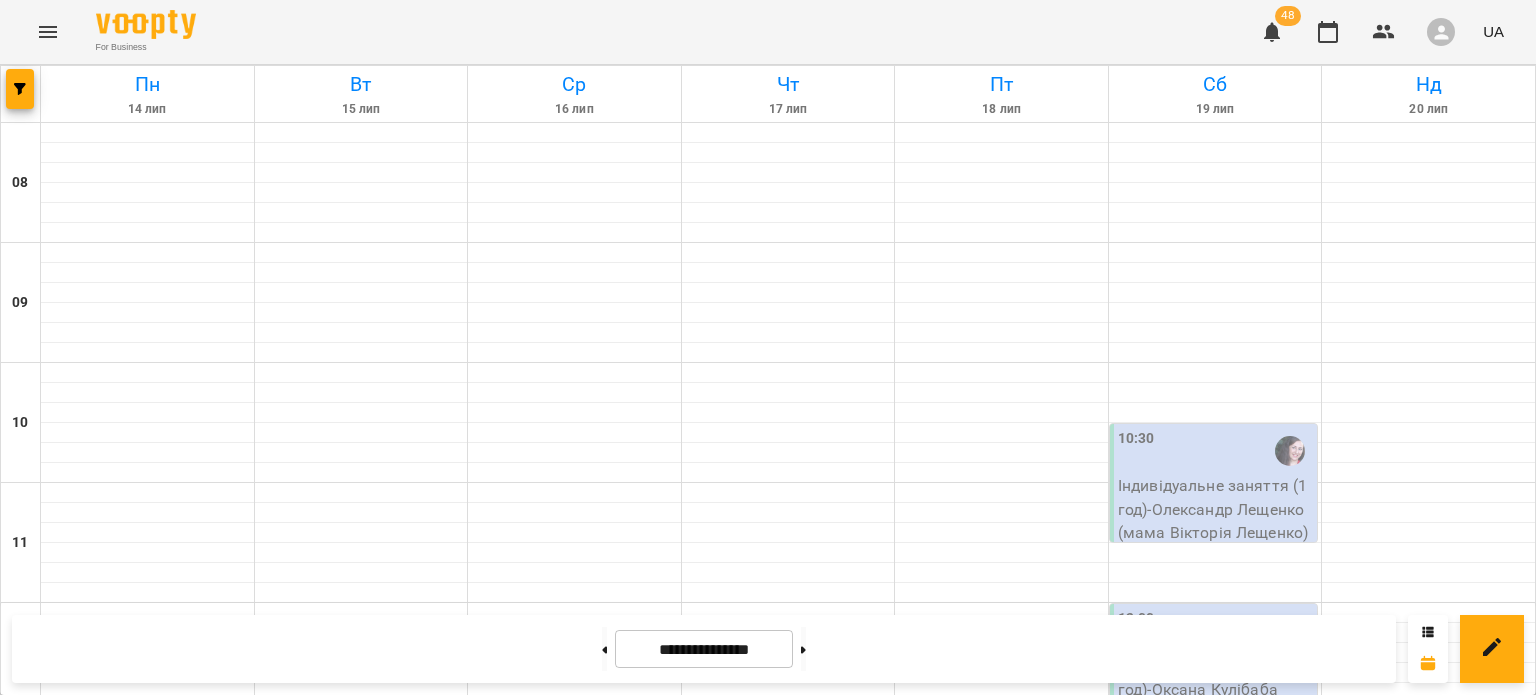 click at bounding box center [48, 32] 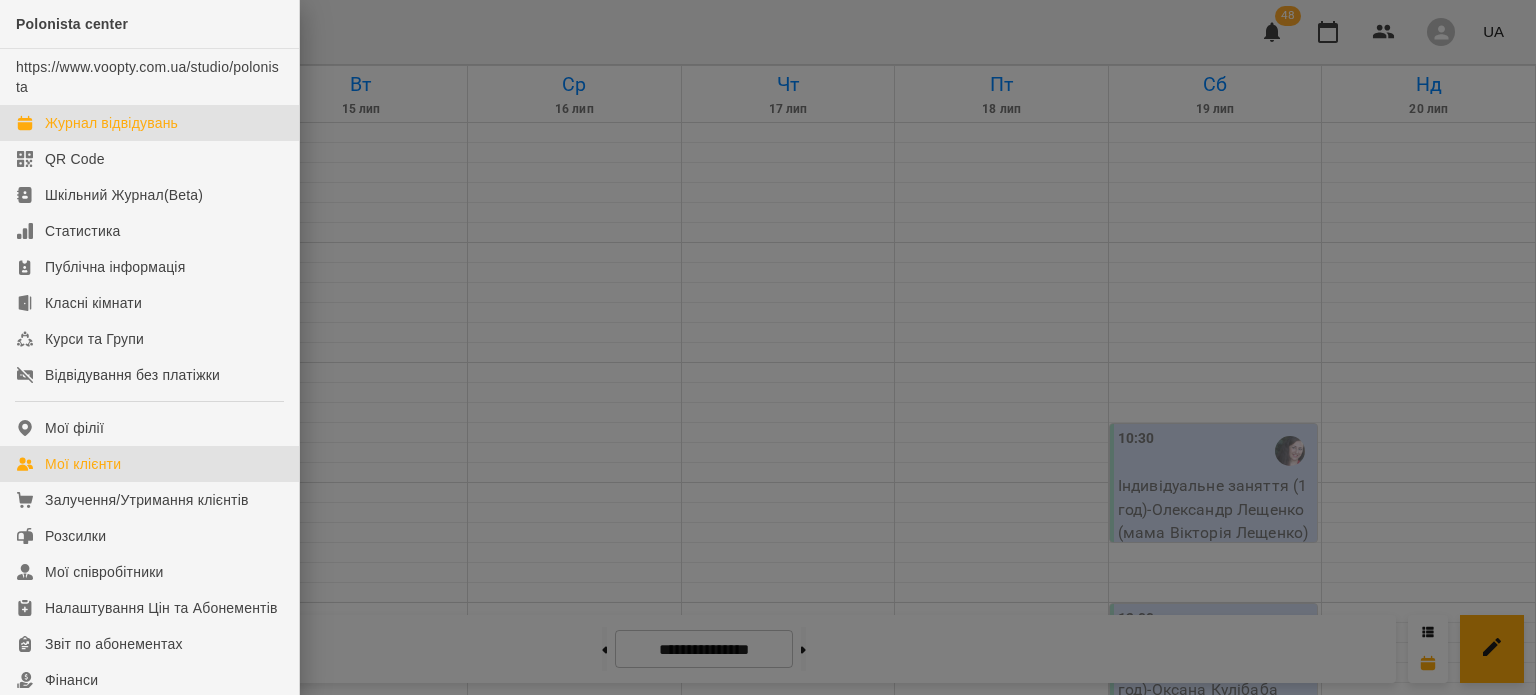 click on "Мої клієнти" at bounding box center [149, 464] 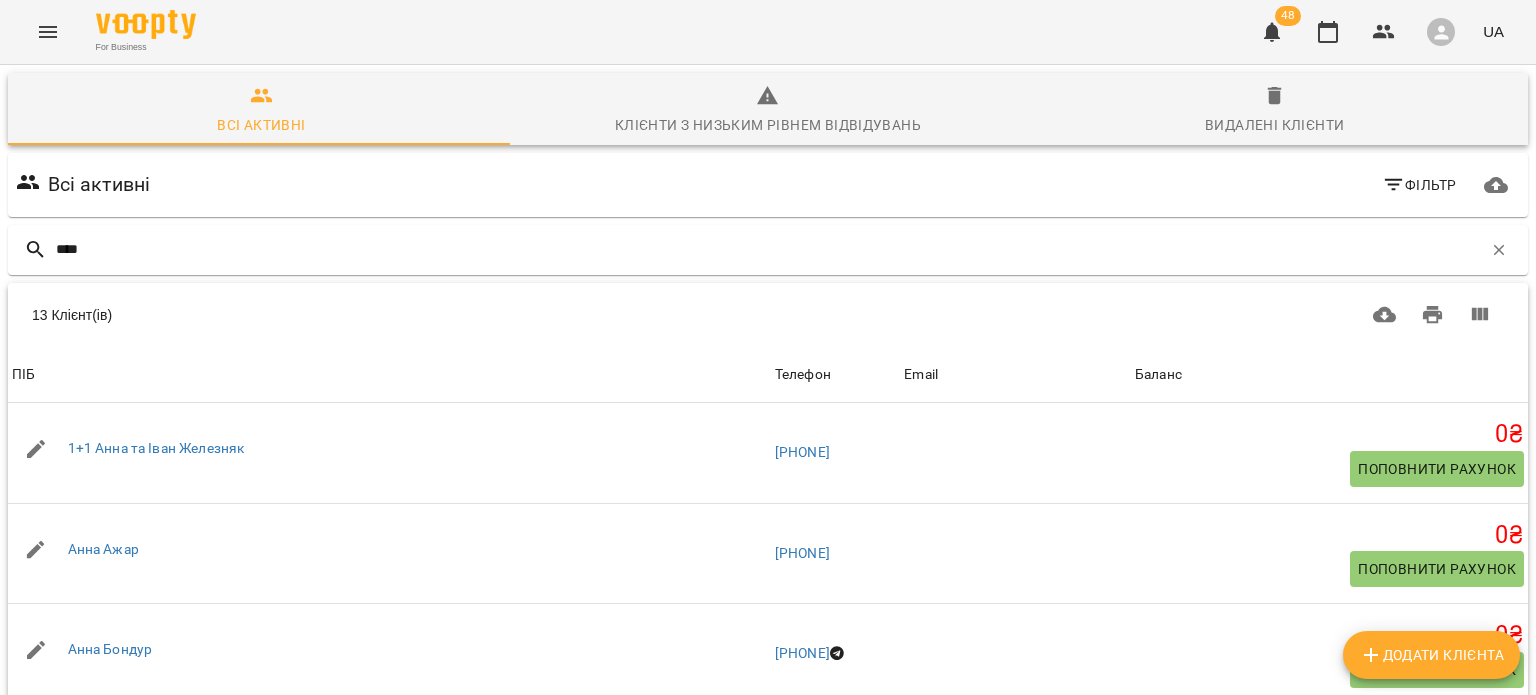 scroll, scrollTop: 119, scrollLeft: 0, axis: vertical 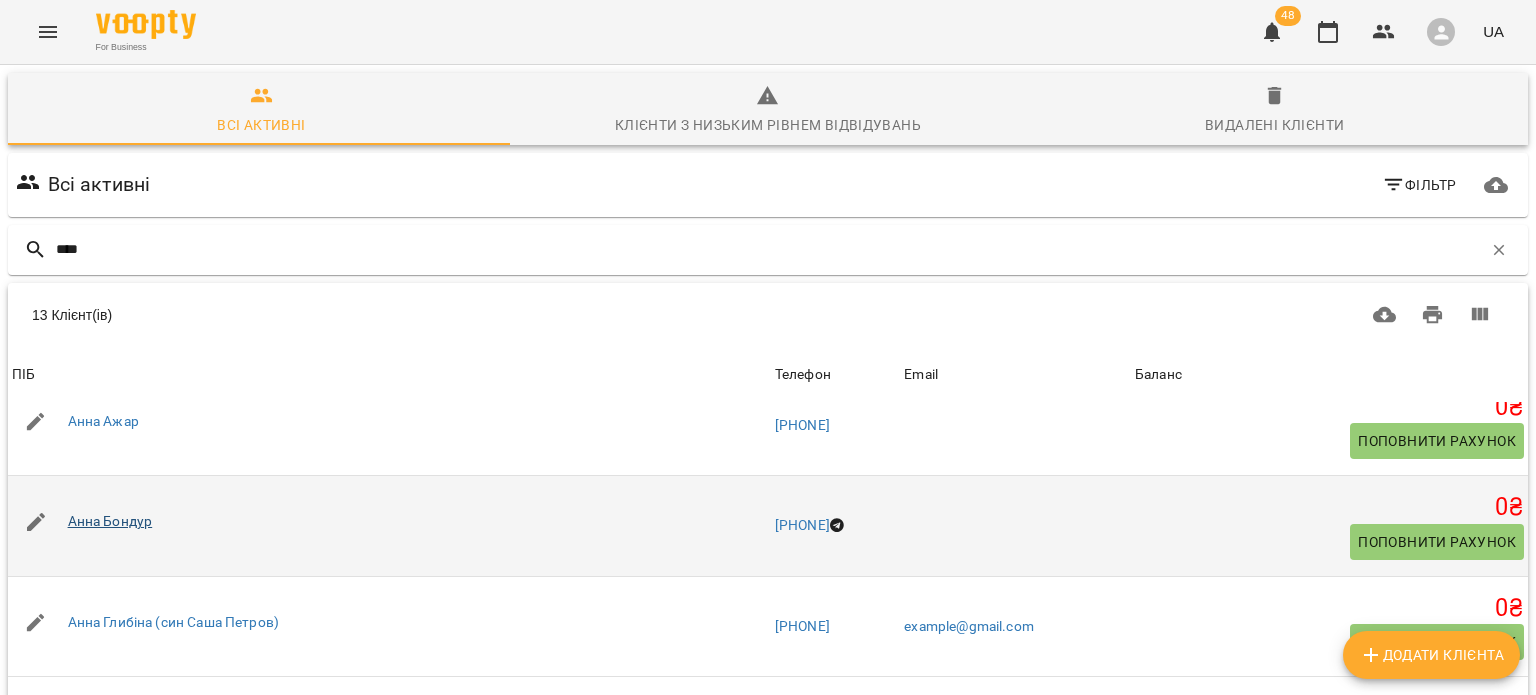 type on "****" 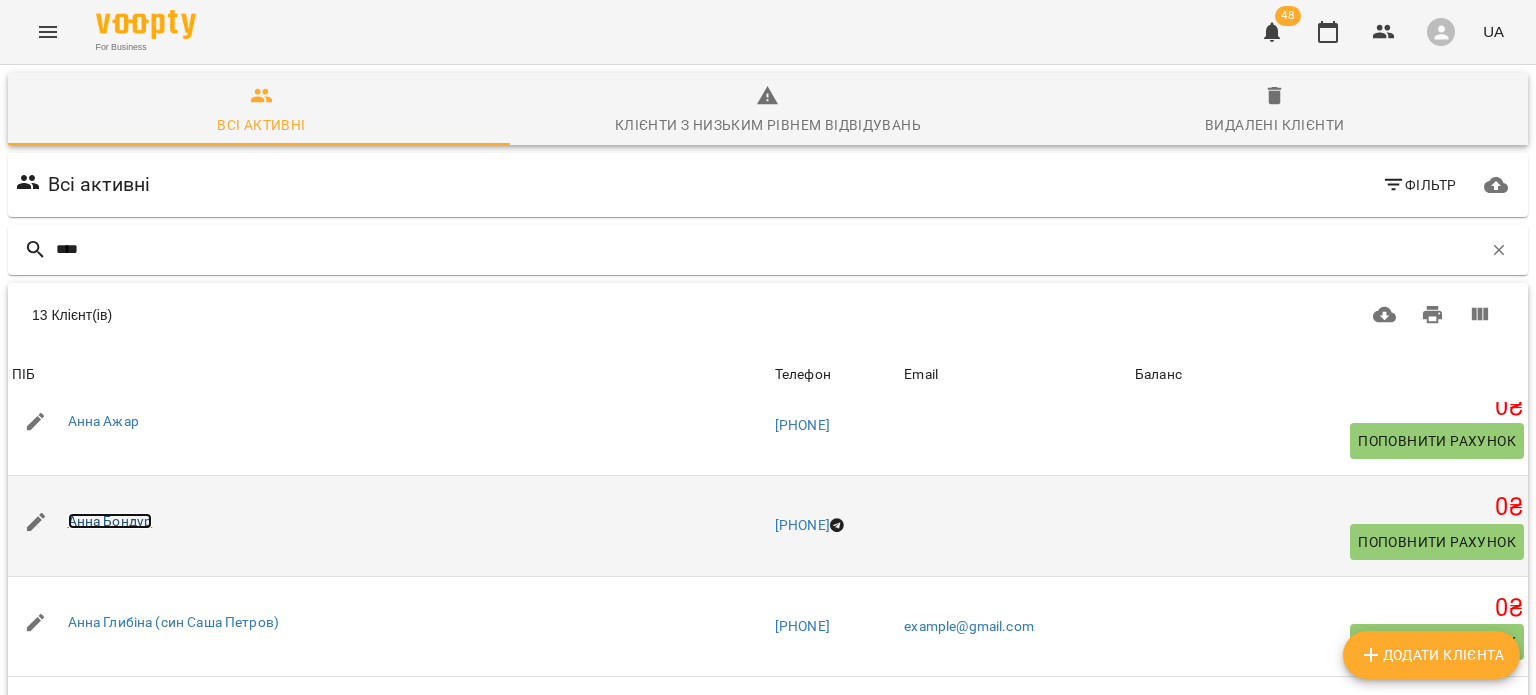click on "Анна Бондур" at bounding box center (110, 521) 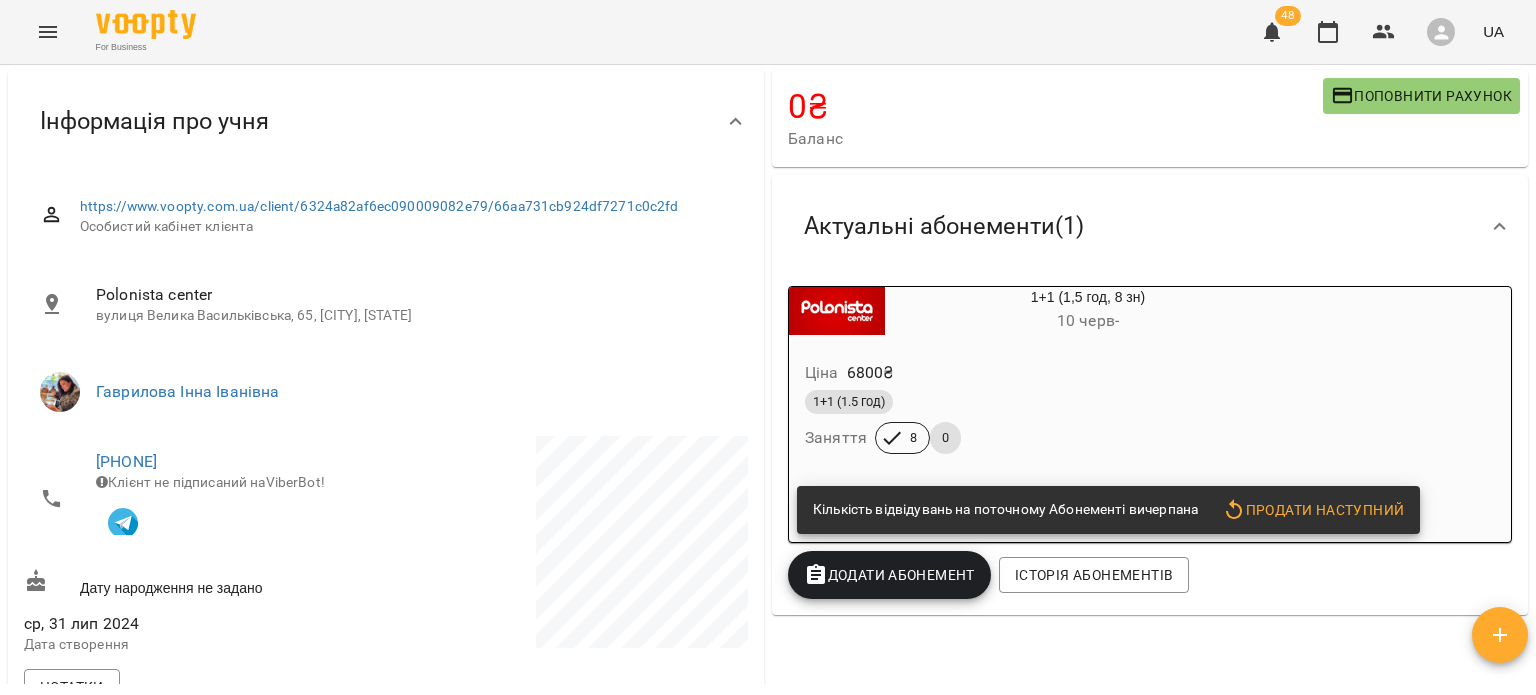 scroll, scrollTop: 124, scrollLeft: 0, axis: vertical 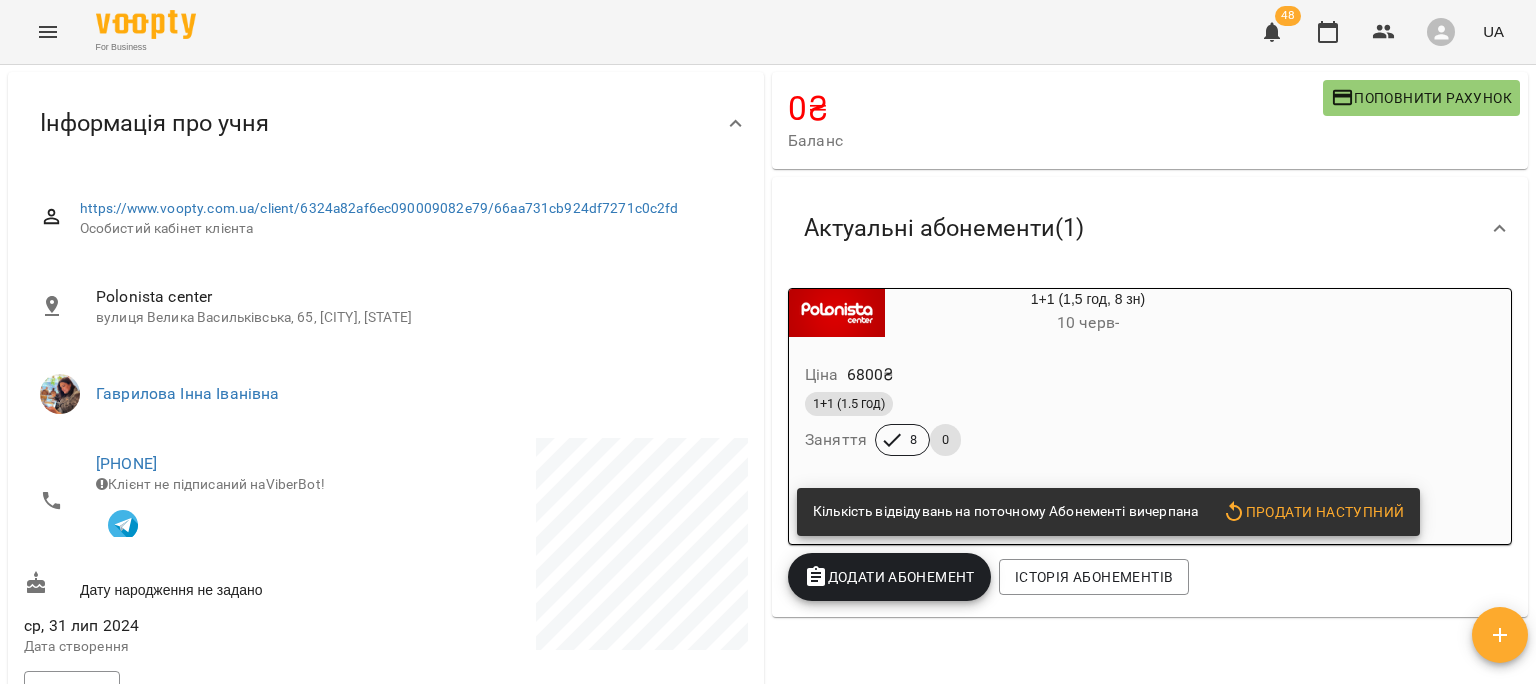 click at bounding box center [48, 32] 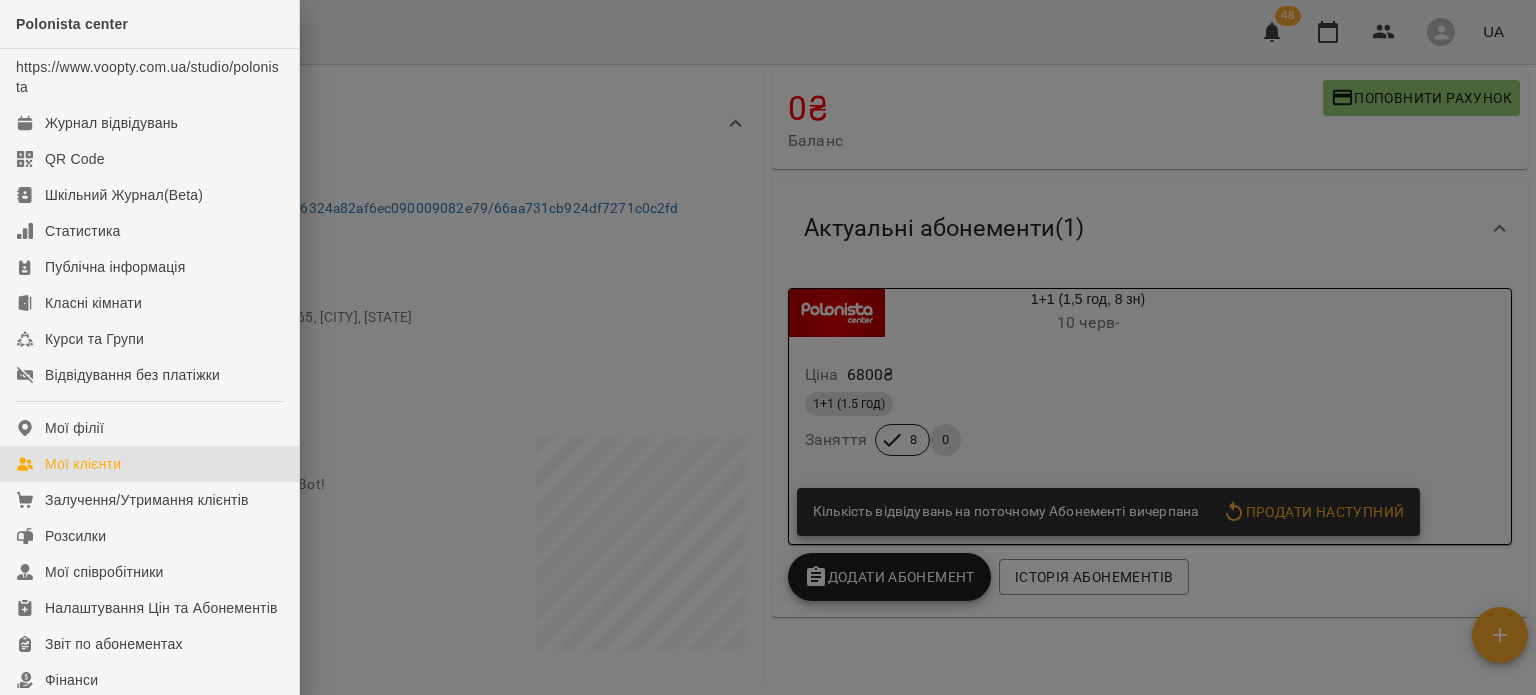 click on "Мої клієнти" at bounding box center [83, 464] 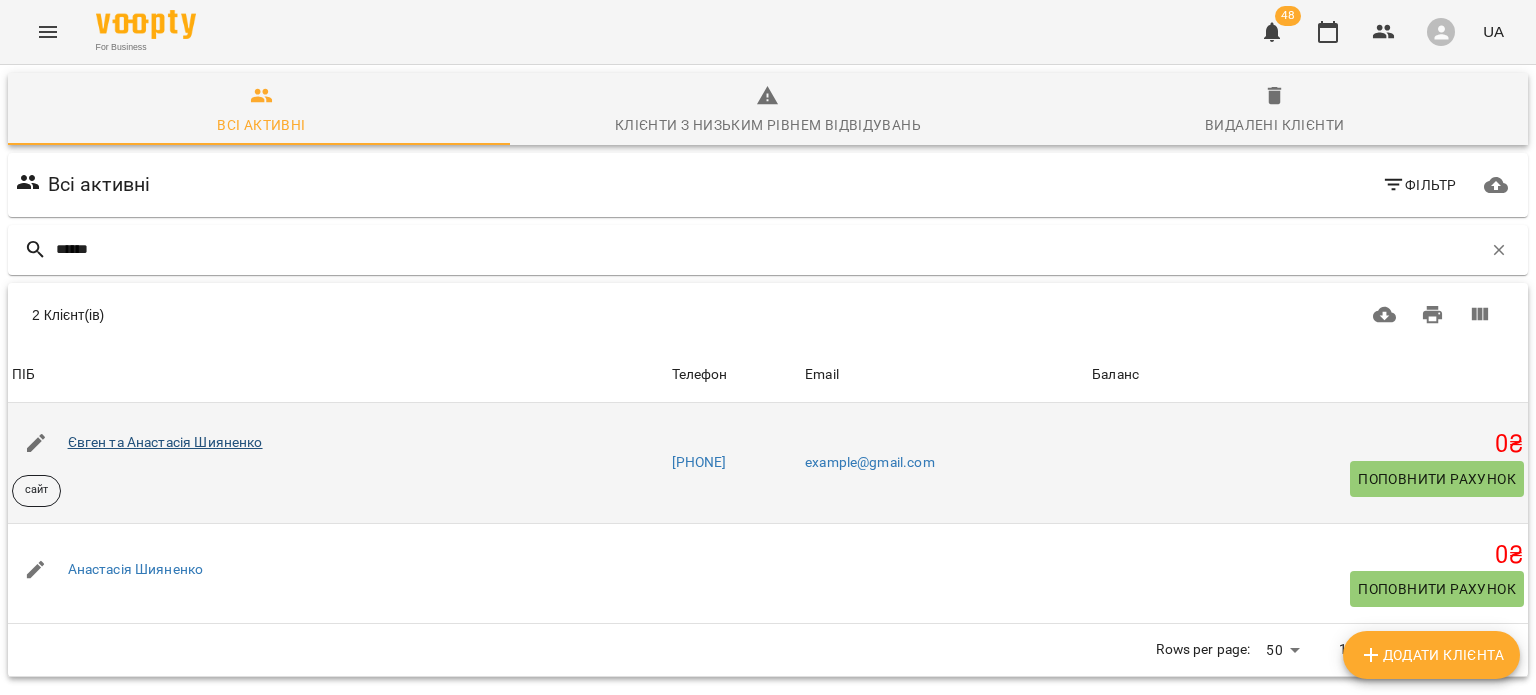 type on "******" 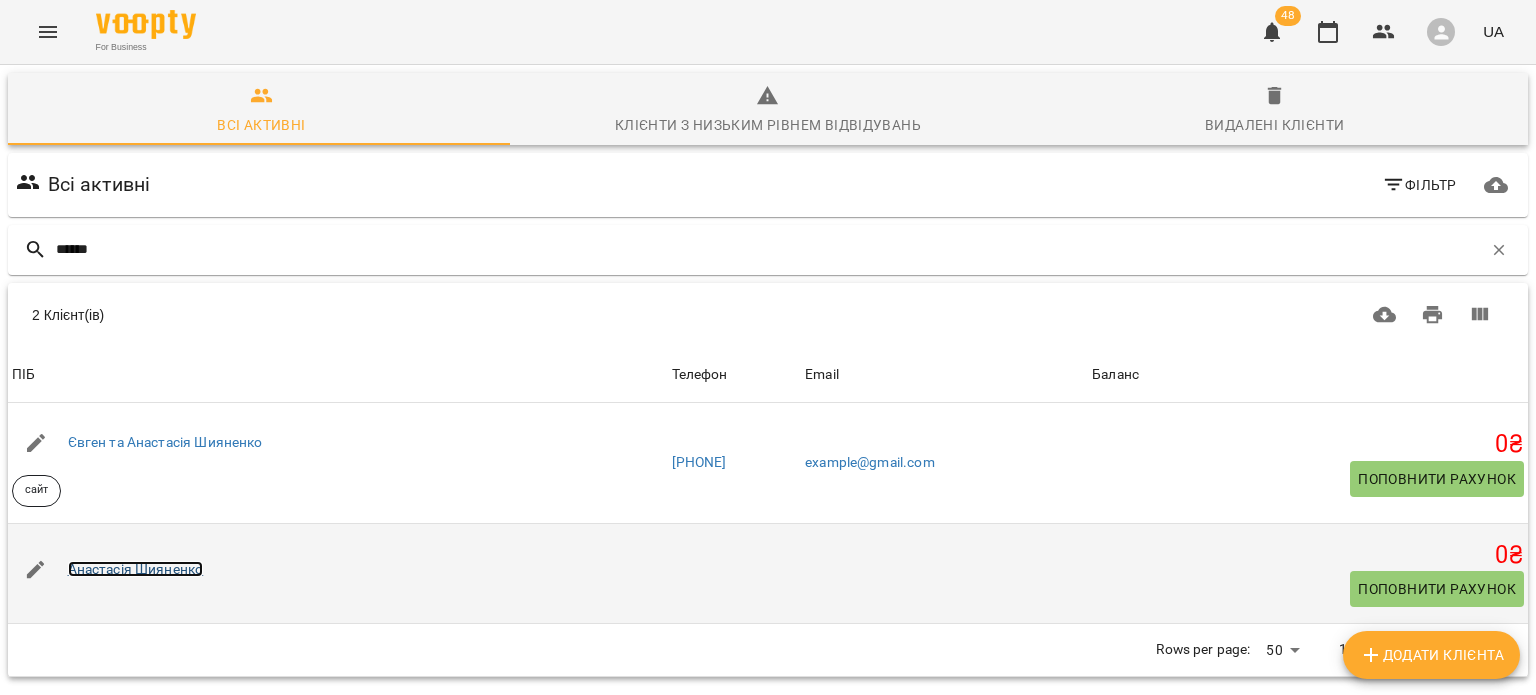 click on "Анастасія Шияненко" at bounding box center (136, 569) 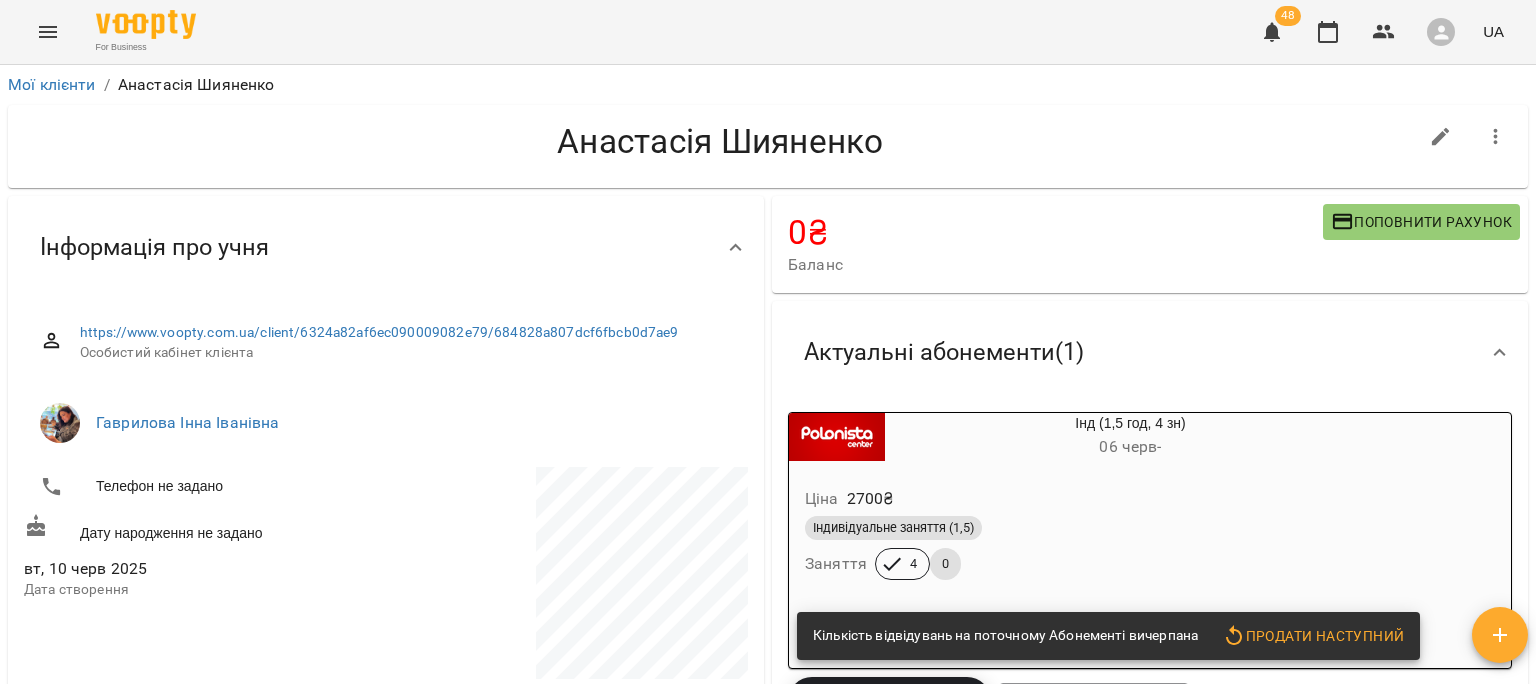 scroll, scrollTop: 164, scrollLeft: 0, axis: vertical 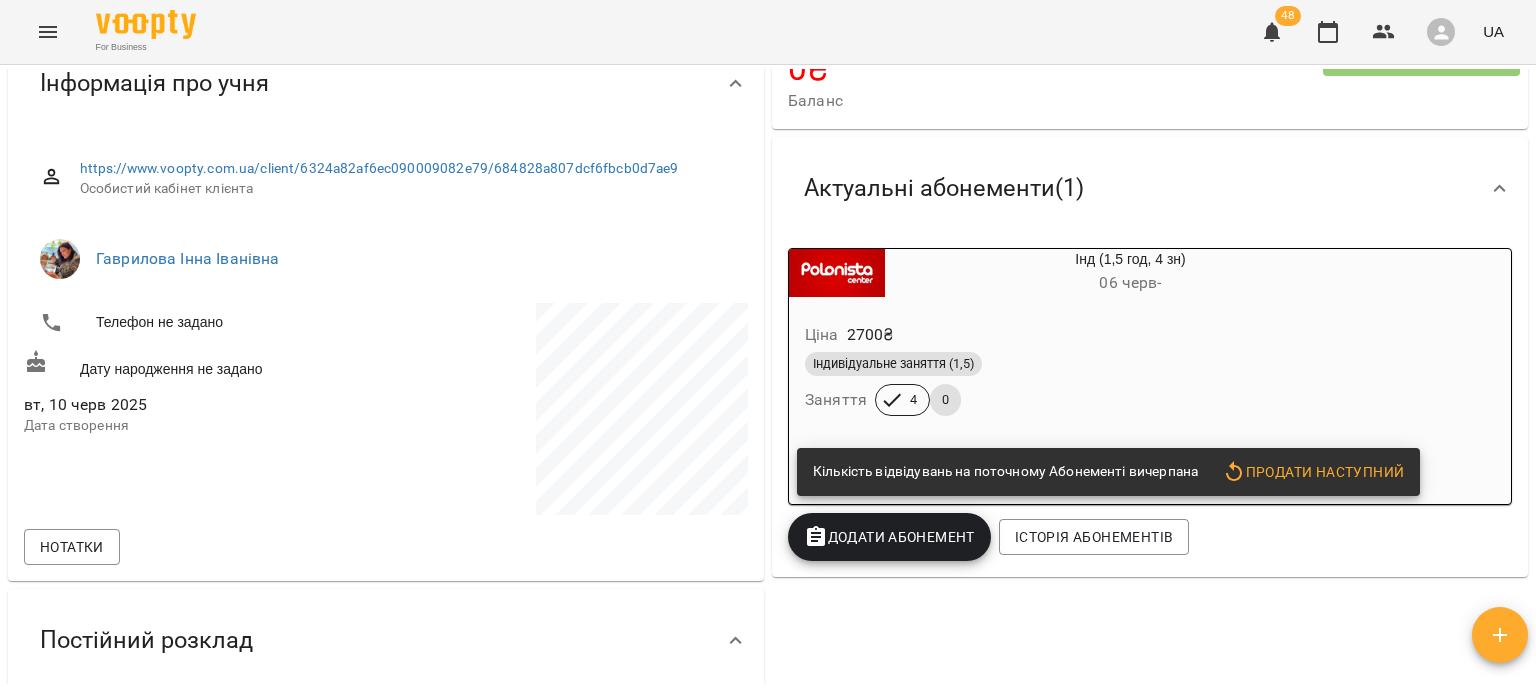 click on "Продати наступний" at bounding box center (1313, 472) 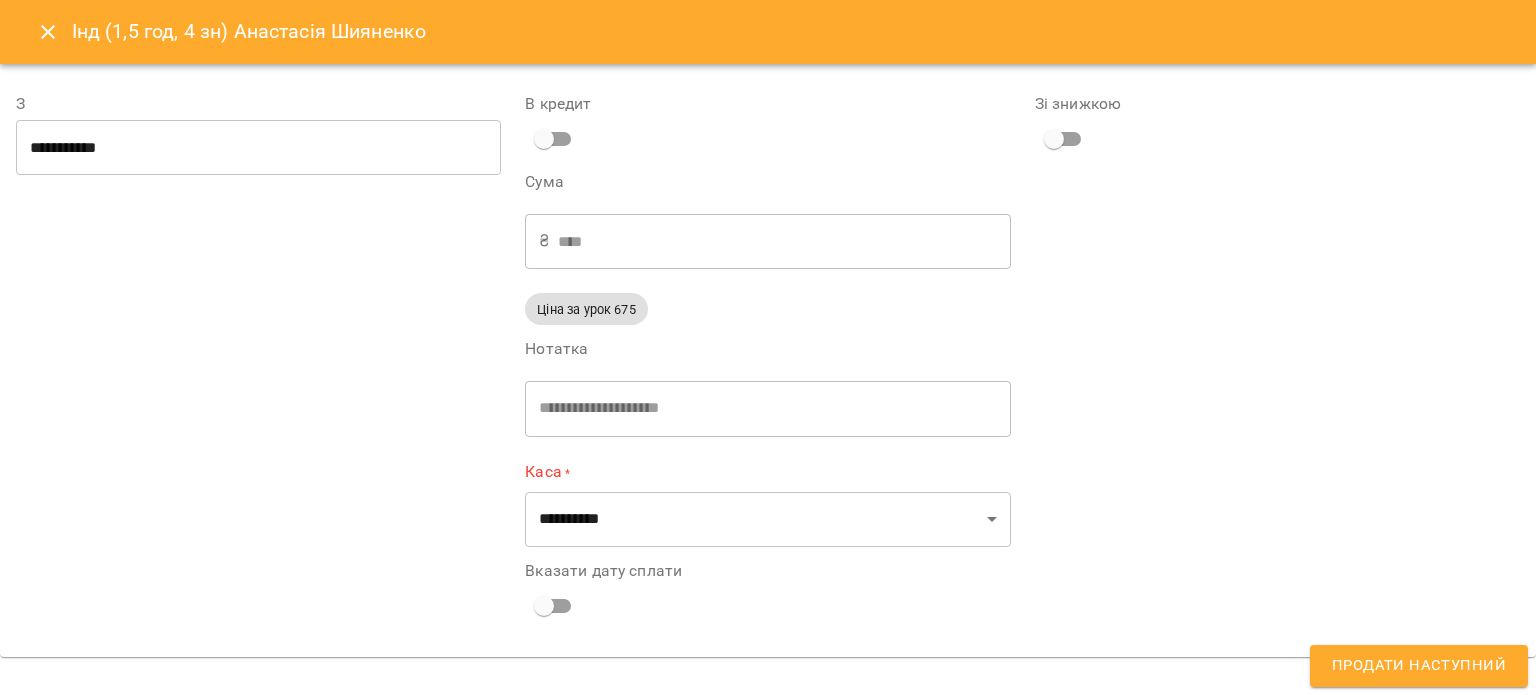 type on "**********" 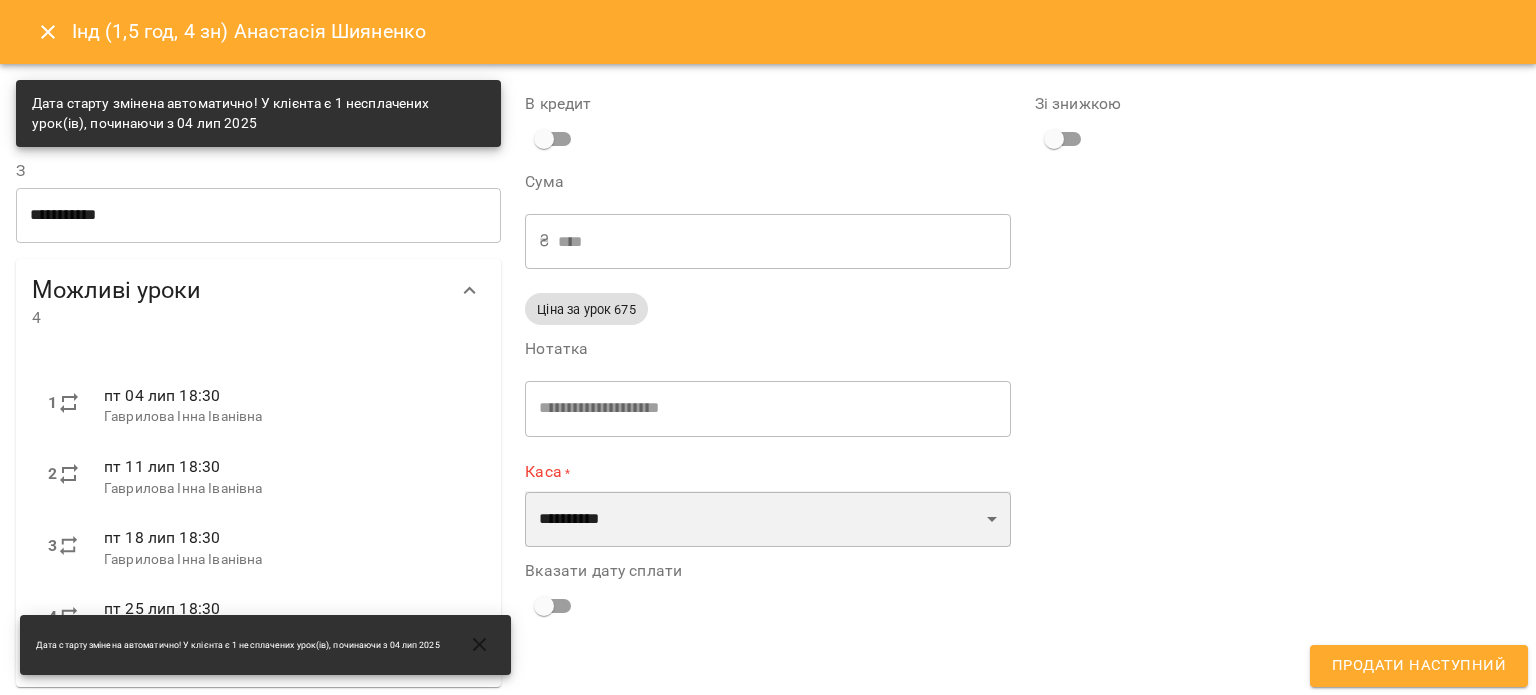 click on "**********" at bounding box center [767, 519] 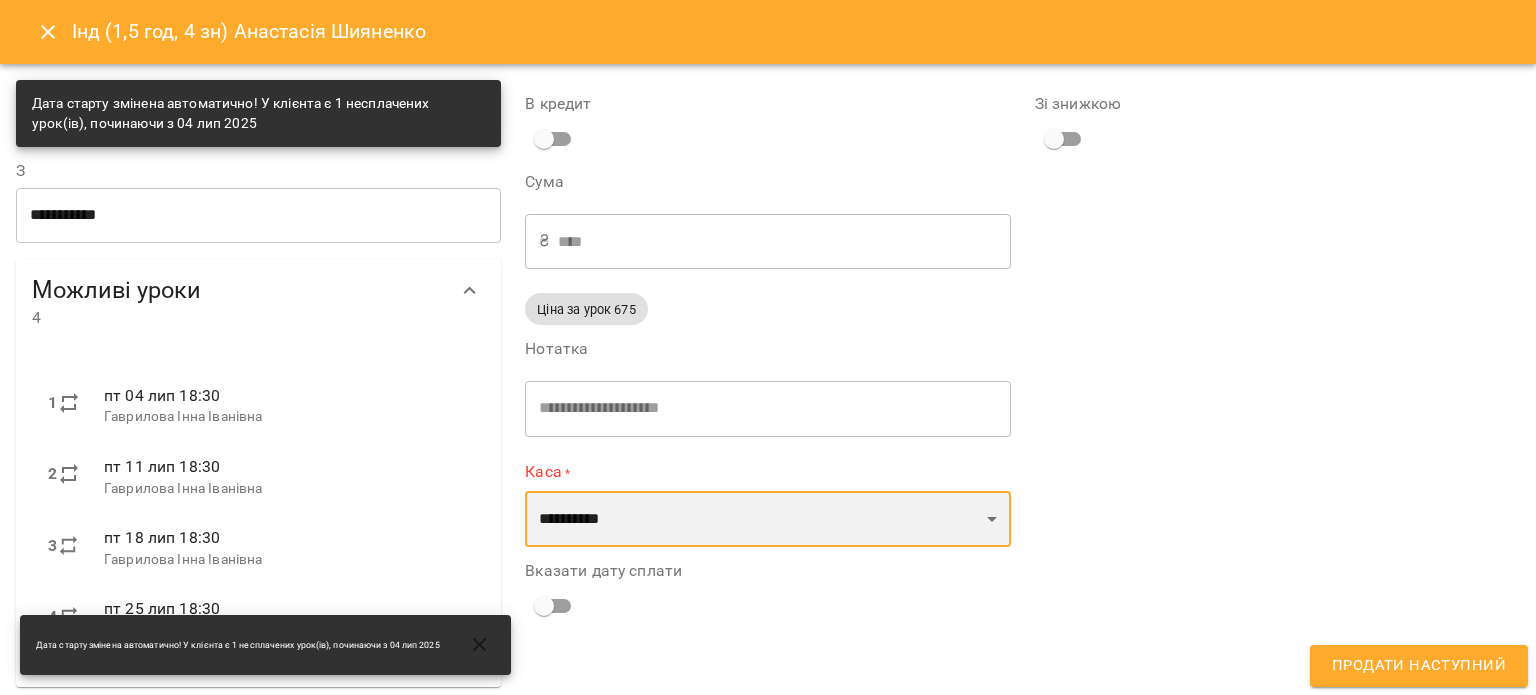 select on "**********" 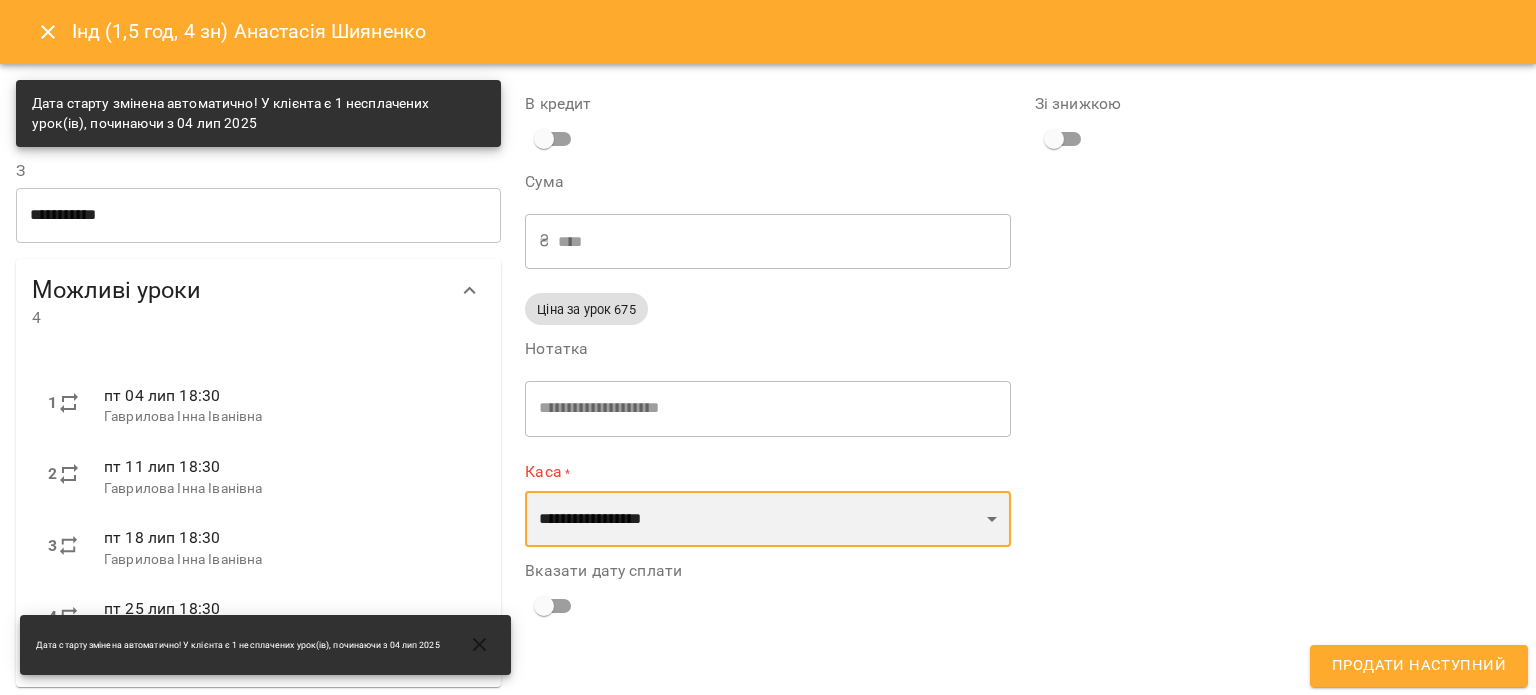 click on "**********" at bounding box center (767, 519) 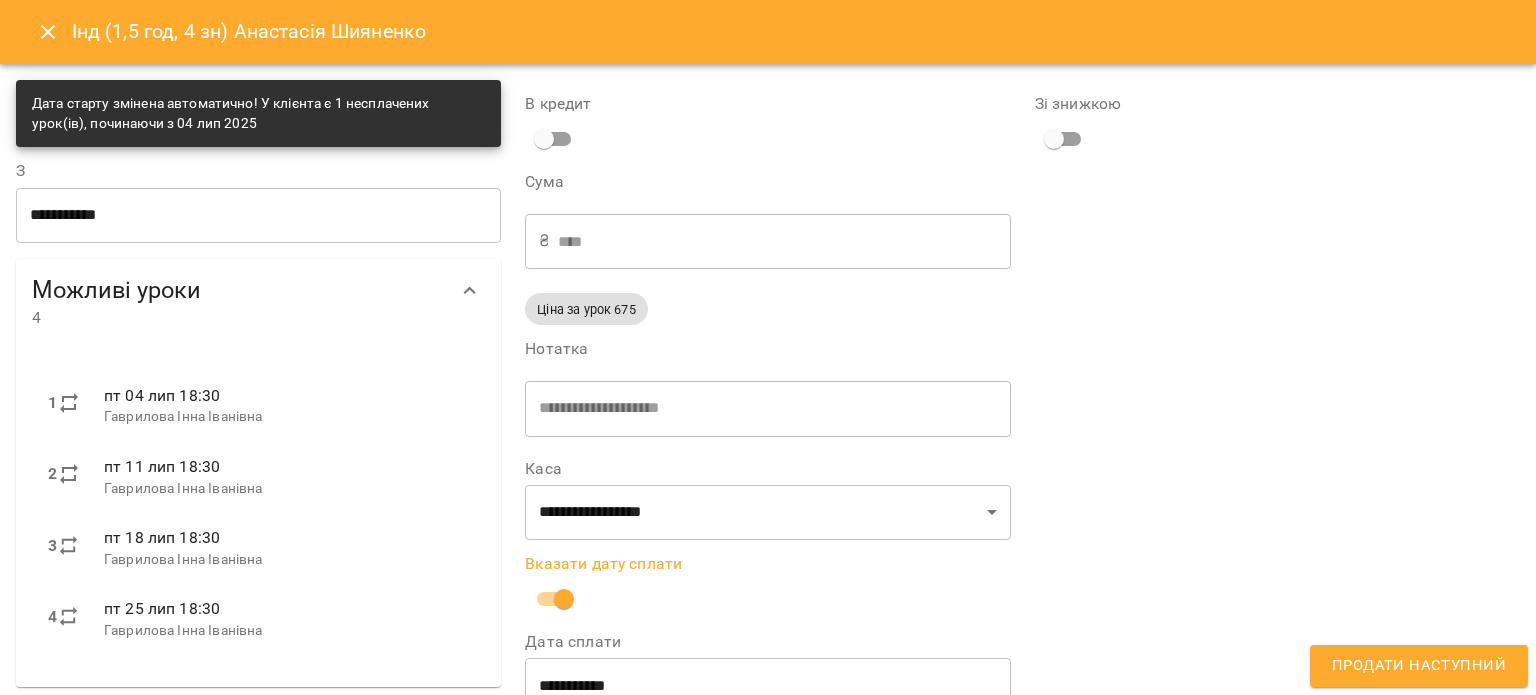 scroll, scrollTop: 50, scrollLeft: 0, axis: vertical 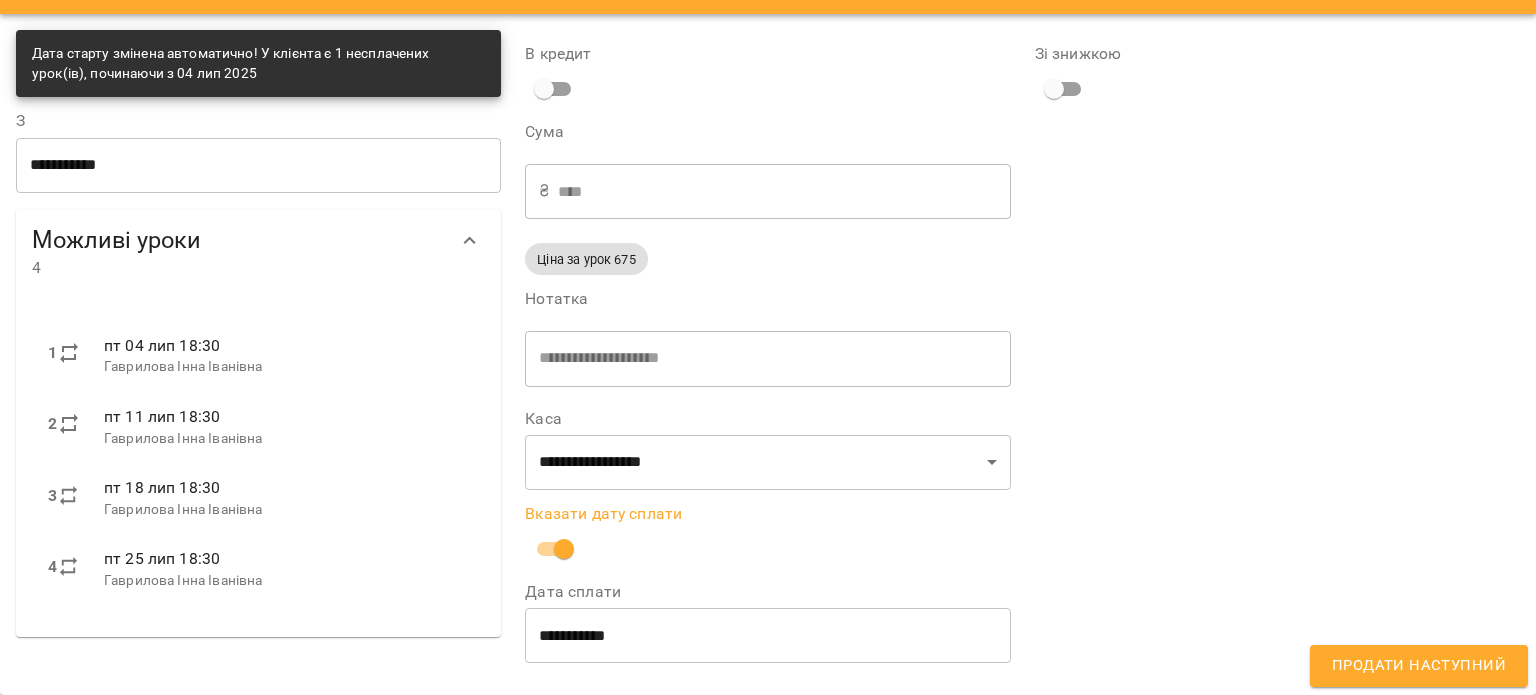 click on "**********" at bounding box center [767, 636] 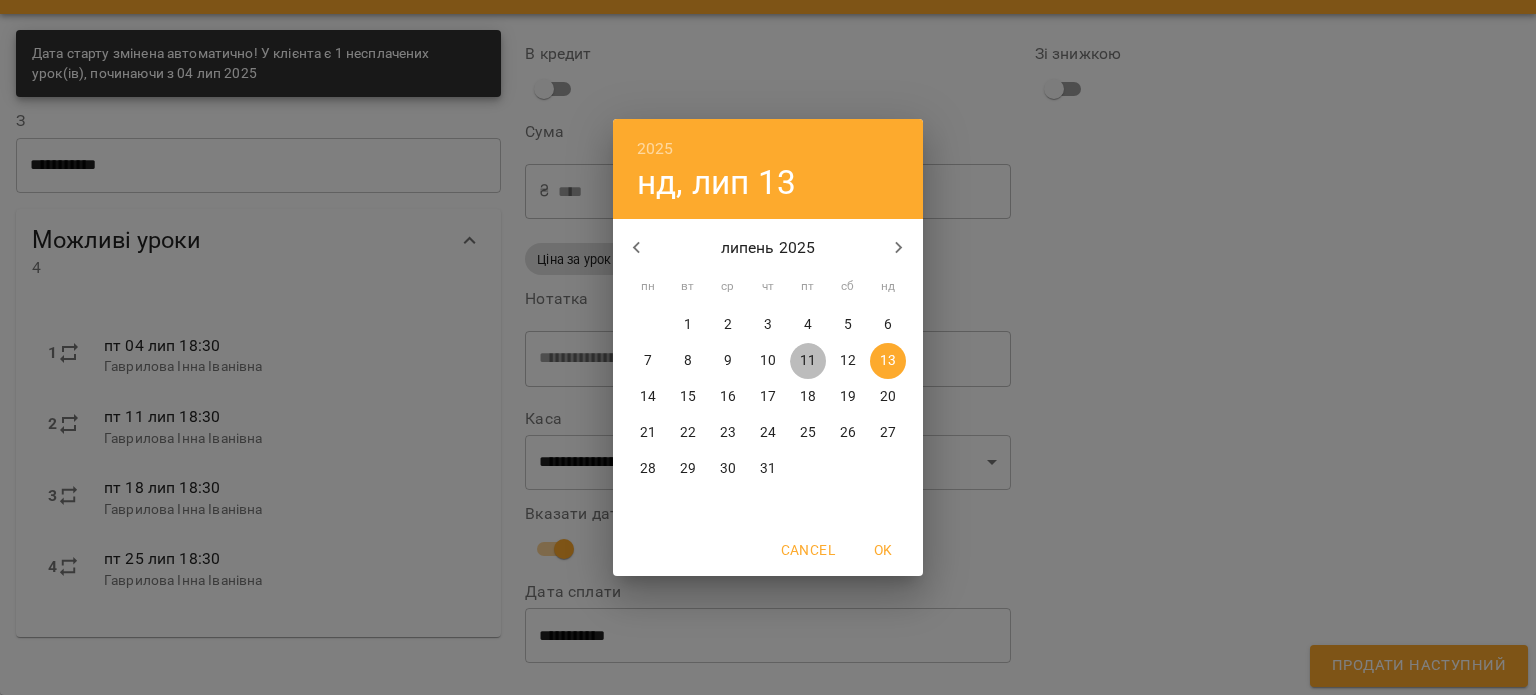 click on "11" at bounding box center (808, 361) 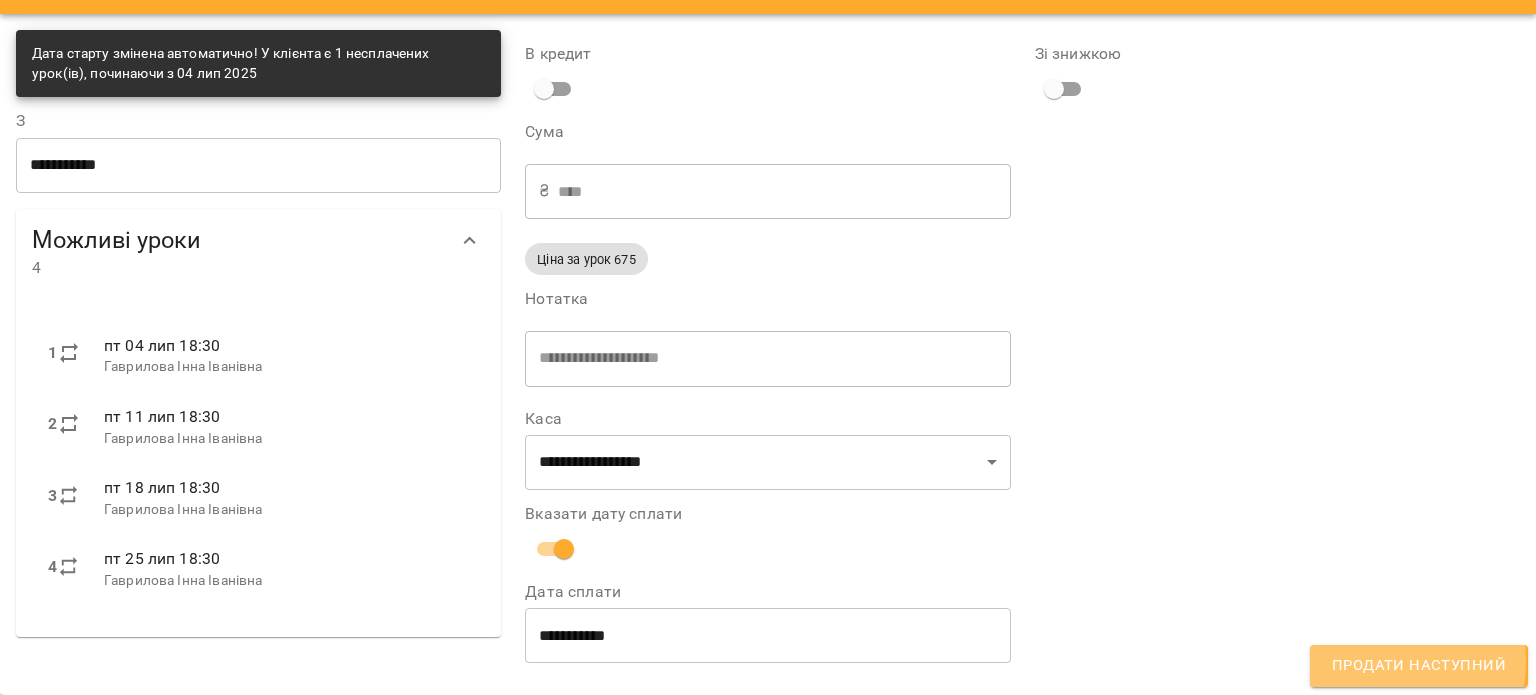 click on "Продати наступний" at bounding box center [1419, 666] 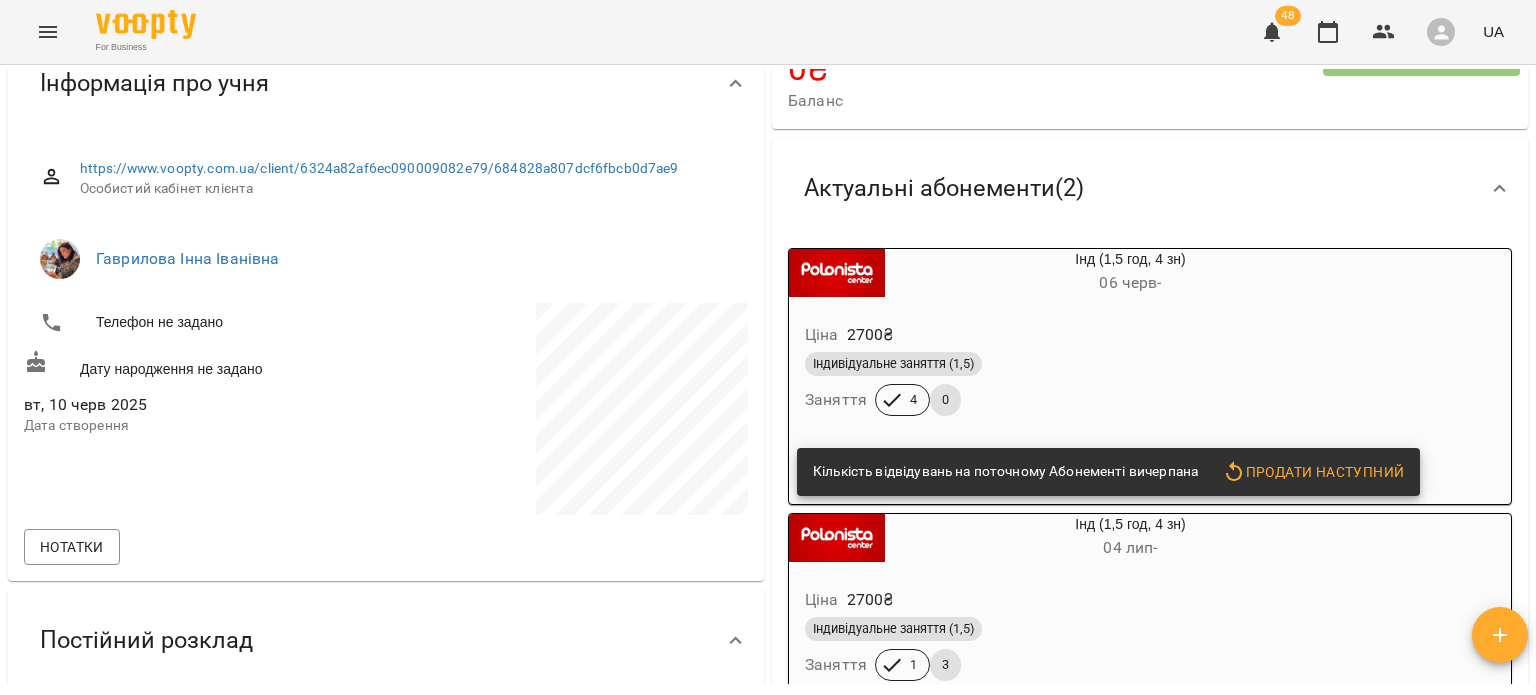 click on "4" at bounding box center [913, 400] 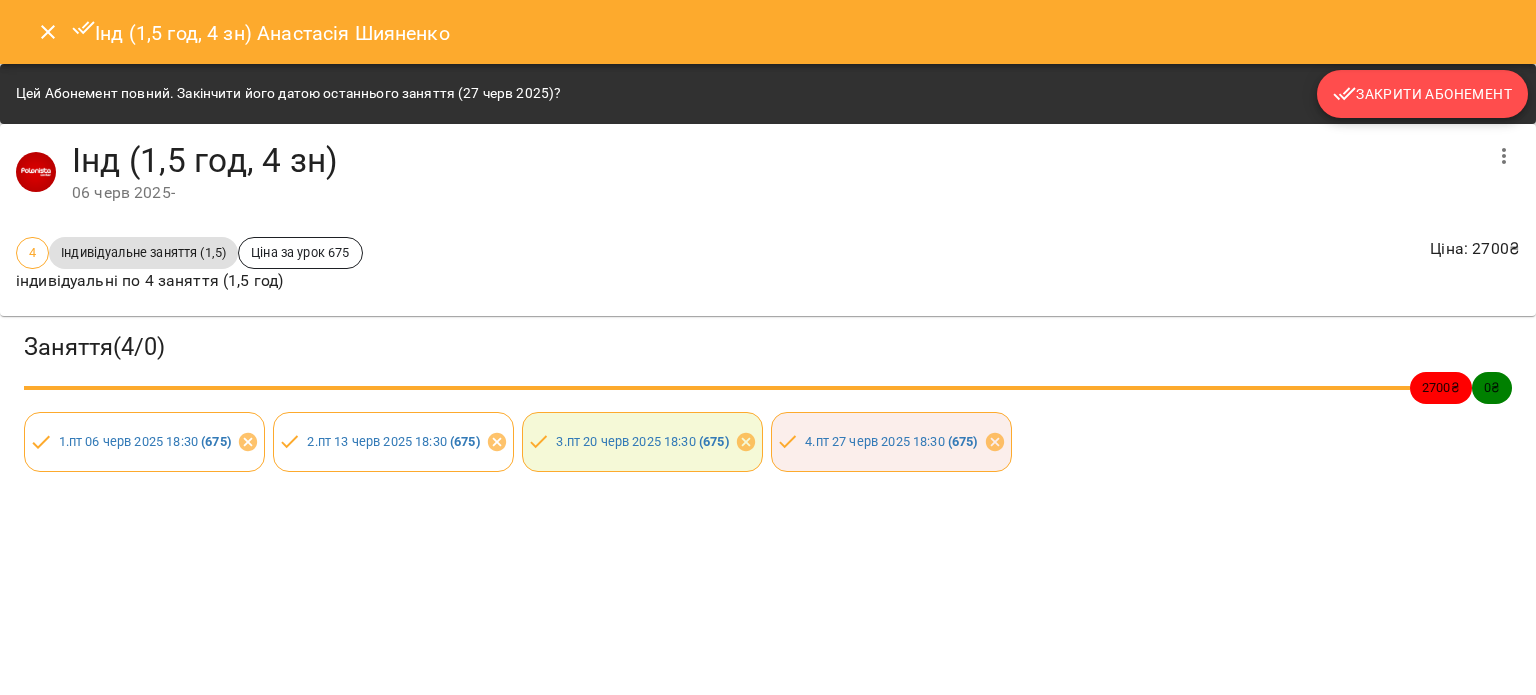 click on "Закрити Абонемент" at bounding box center [1422, 94] 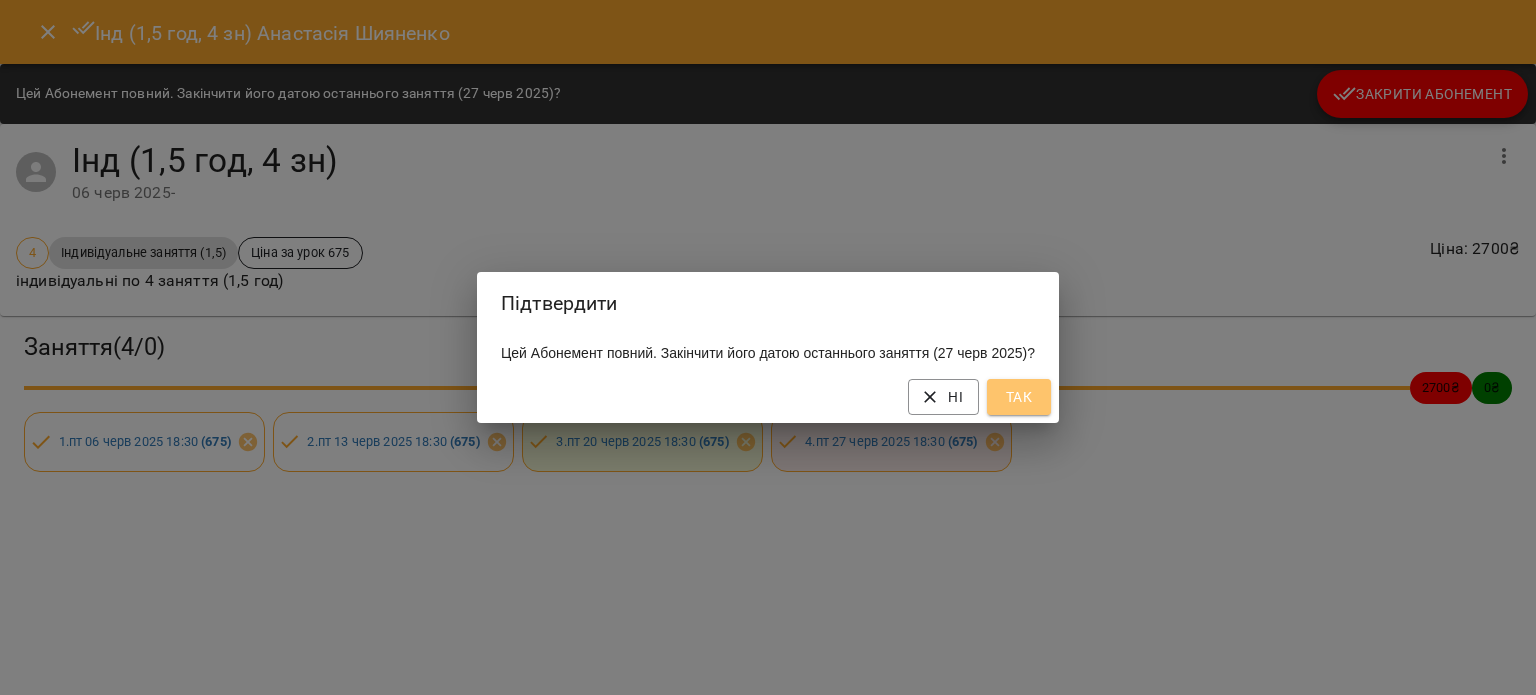 click on "Так" at bounding box center [1019, 397] 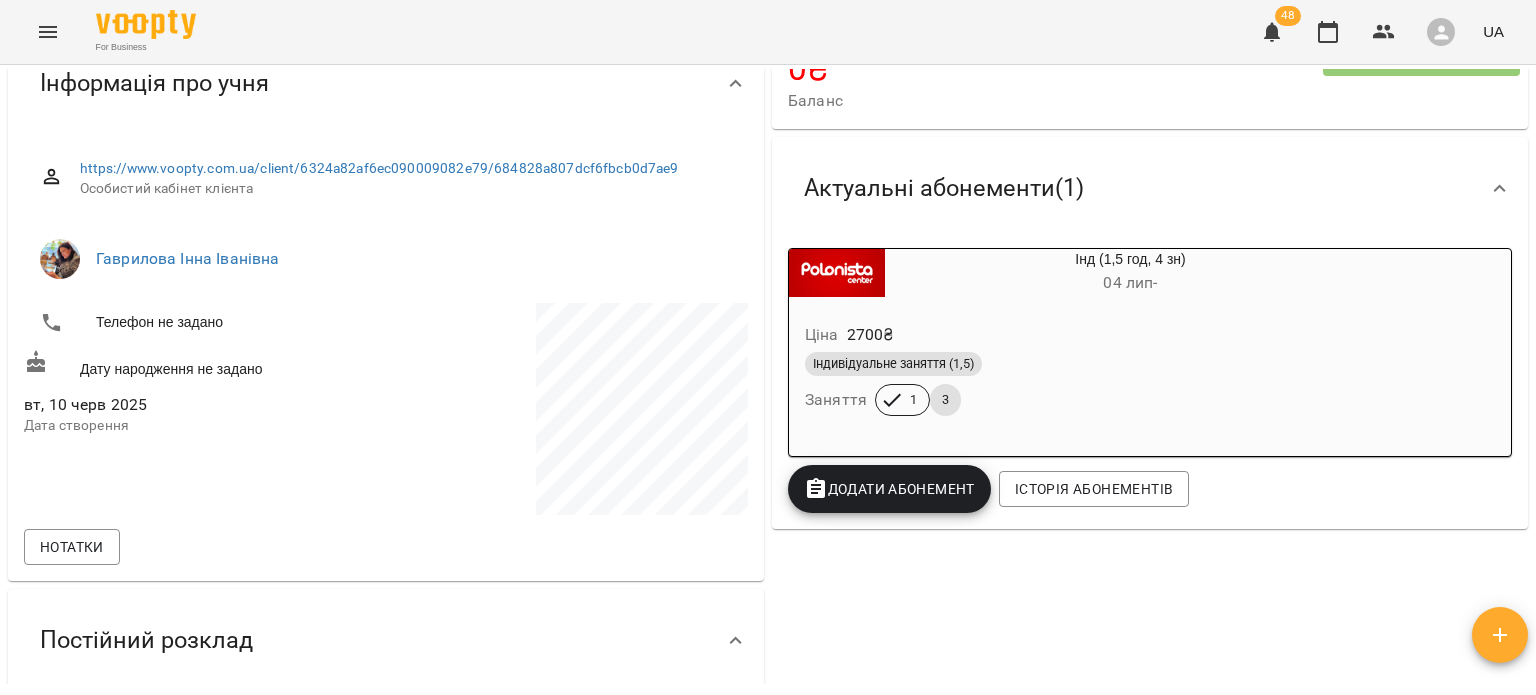 scroll, scrollTop: 0, scrollLeft: 0, axis: both 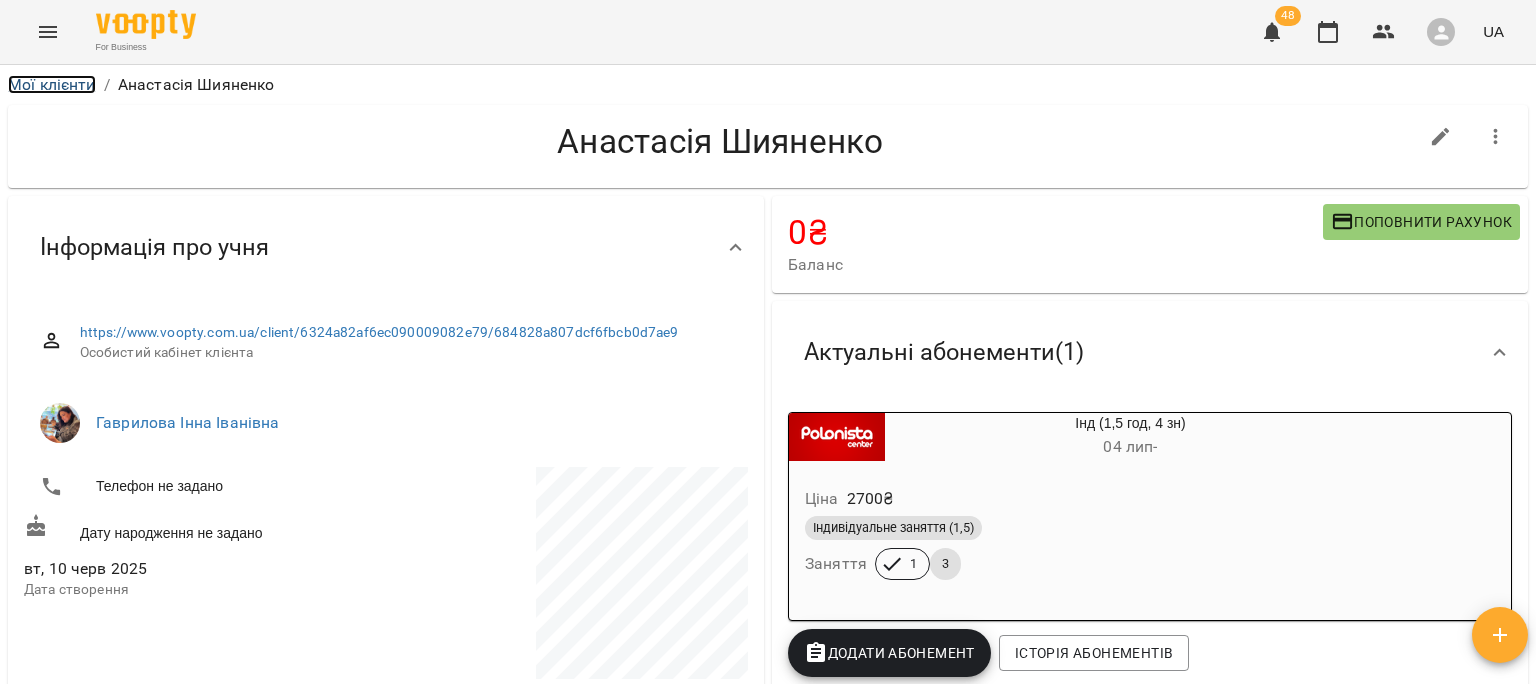 click on "Мої клієнти" at bounding box center [52, 84] 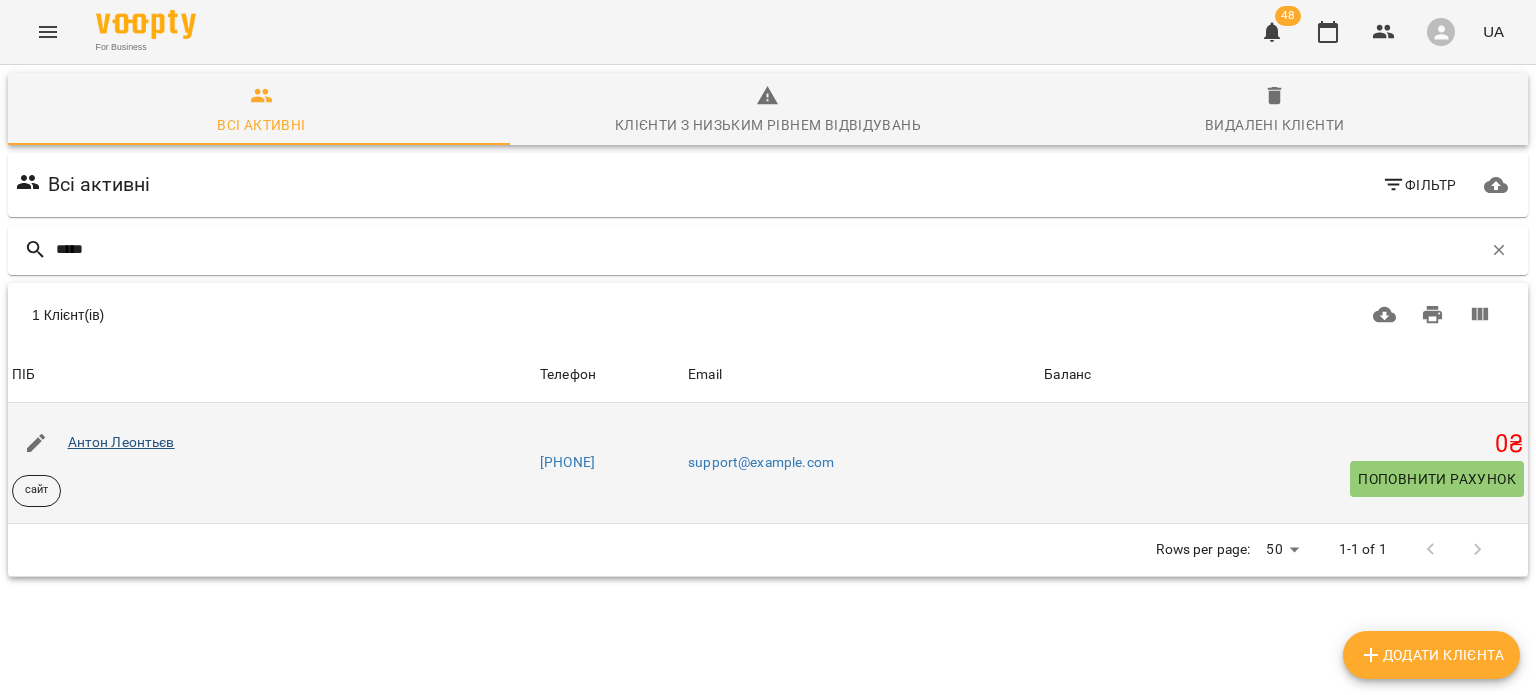 type on "*****" 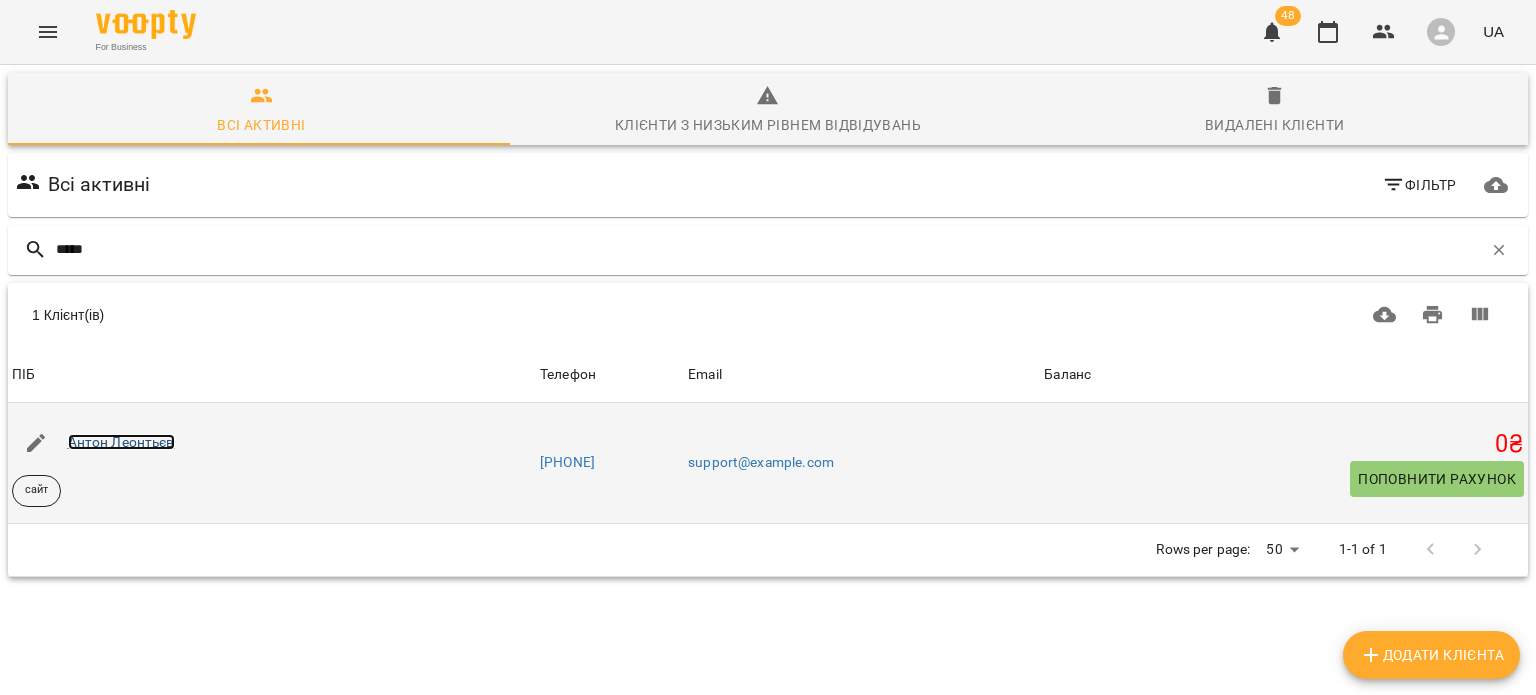 click on "Антон Леонтьєв" at bounding box center [121, 442] 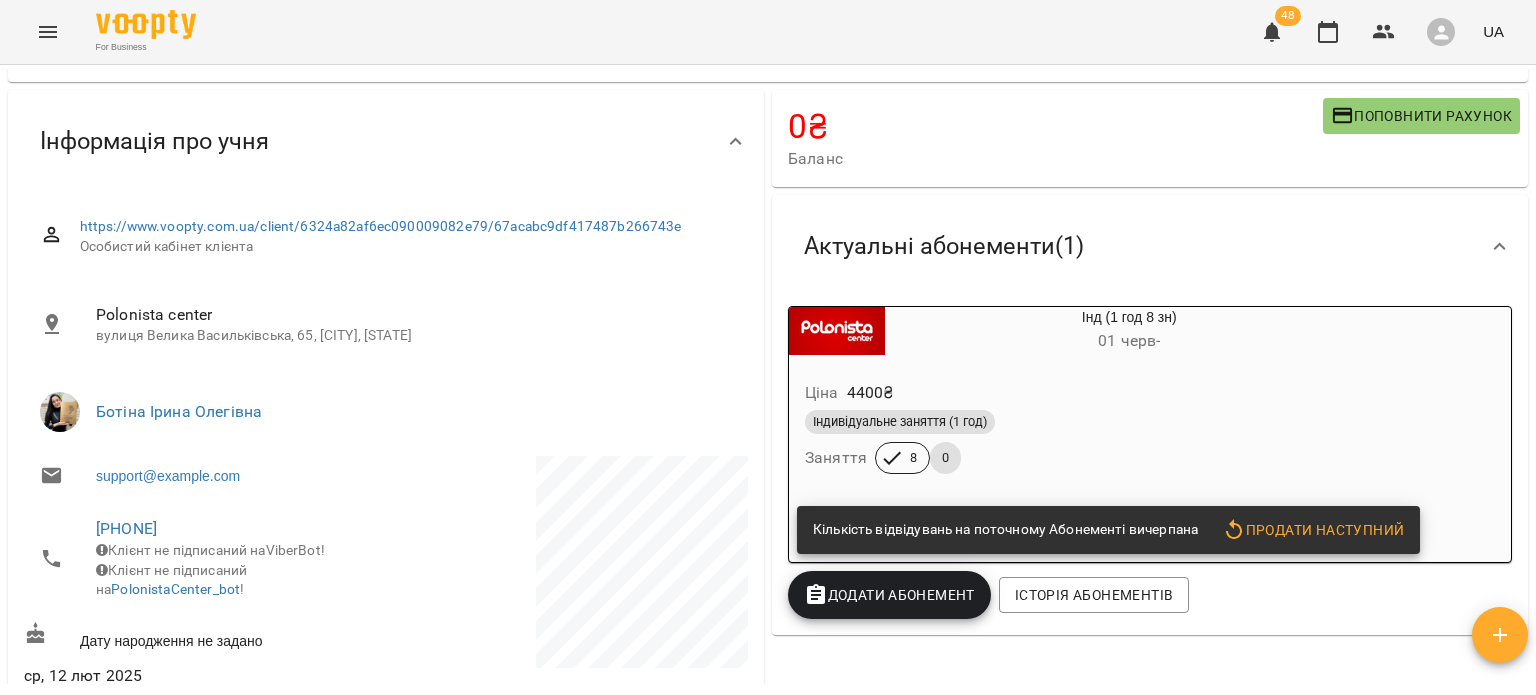 scroll, scrollTop: 160, scrollLeft: 0, axis: vertical 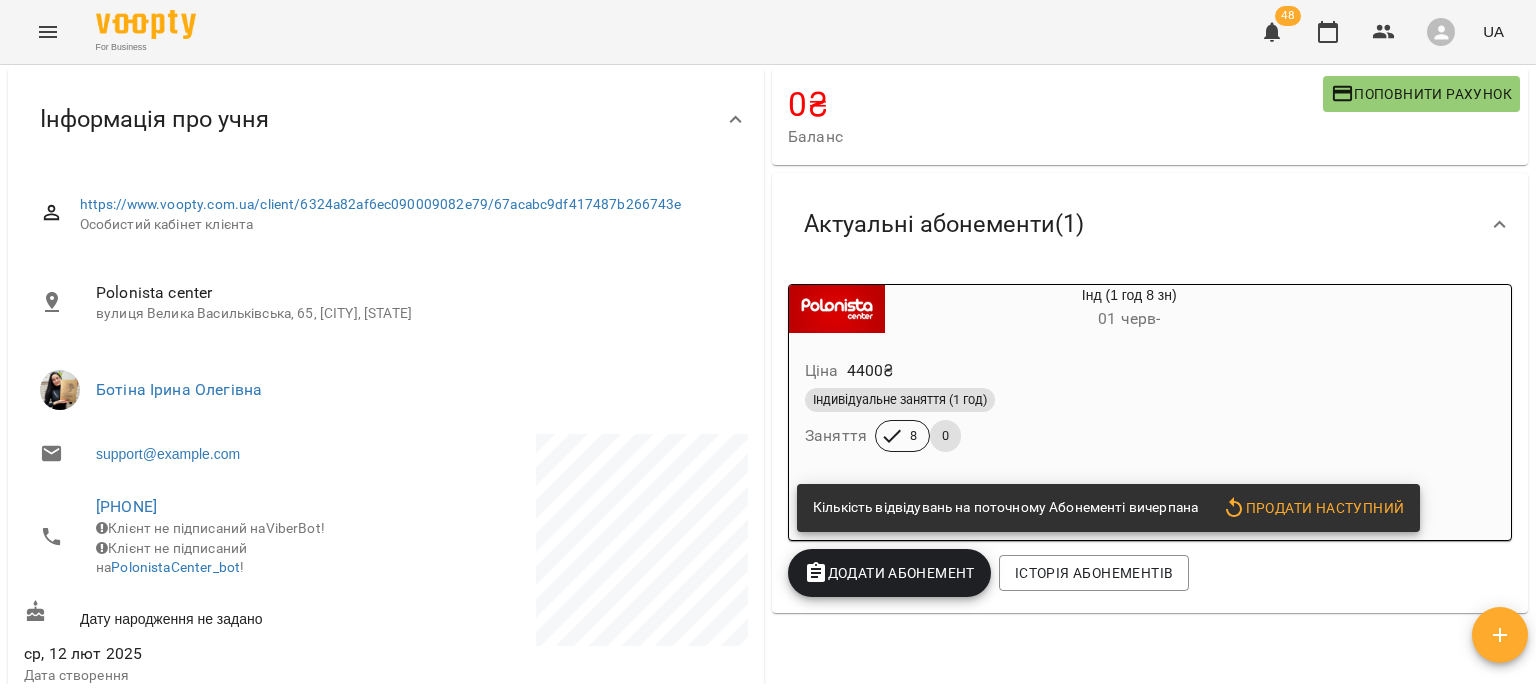 click on "Продати наступний" at bounding box center (1313, 508) 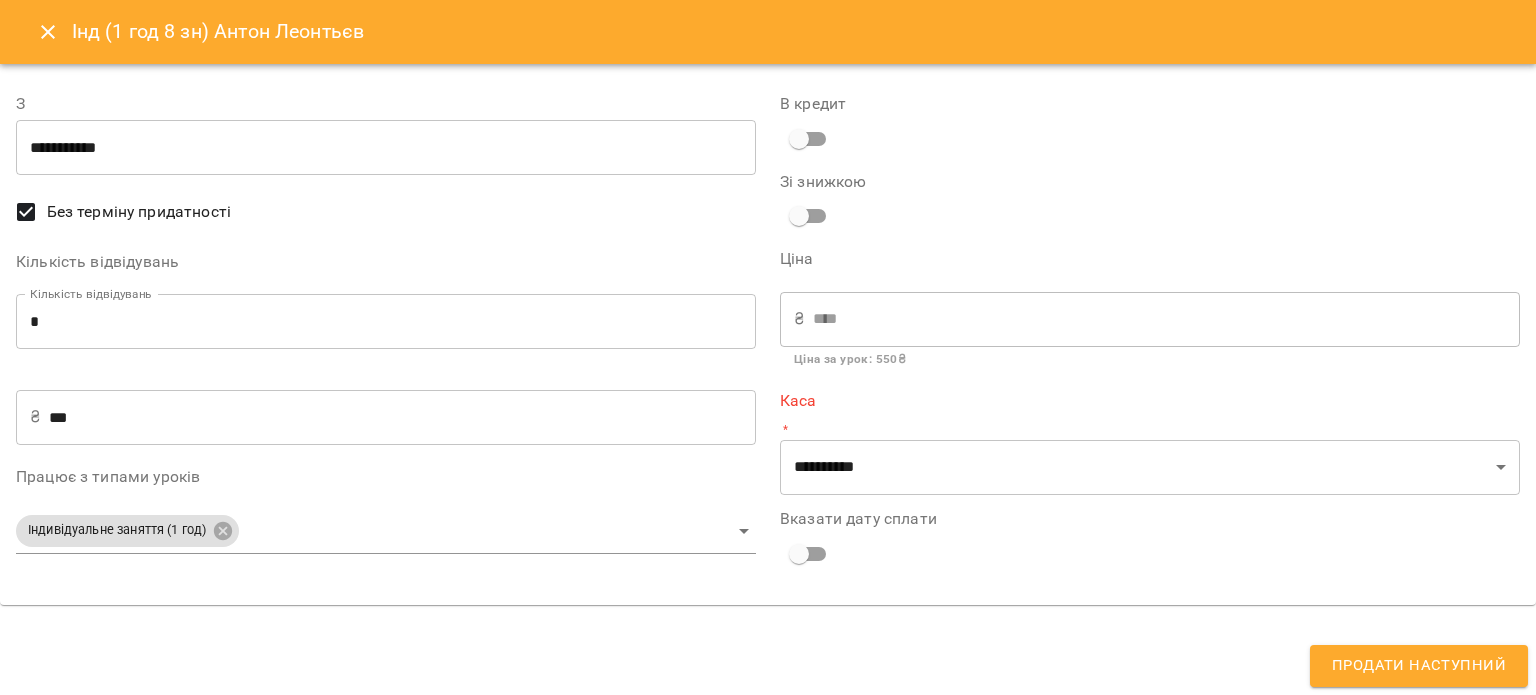 type on "**********" 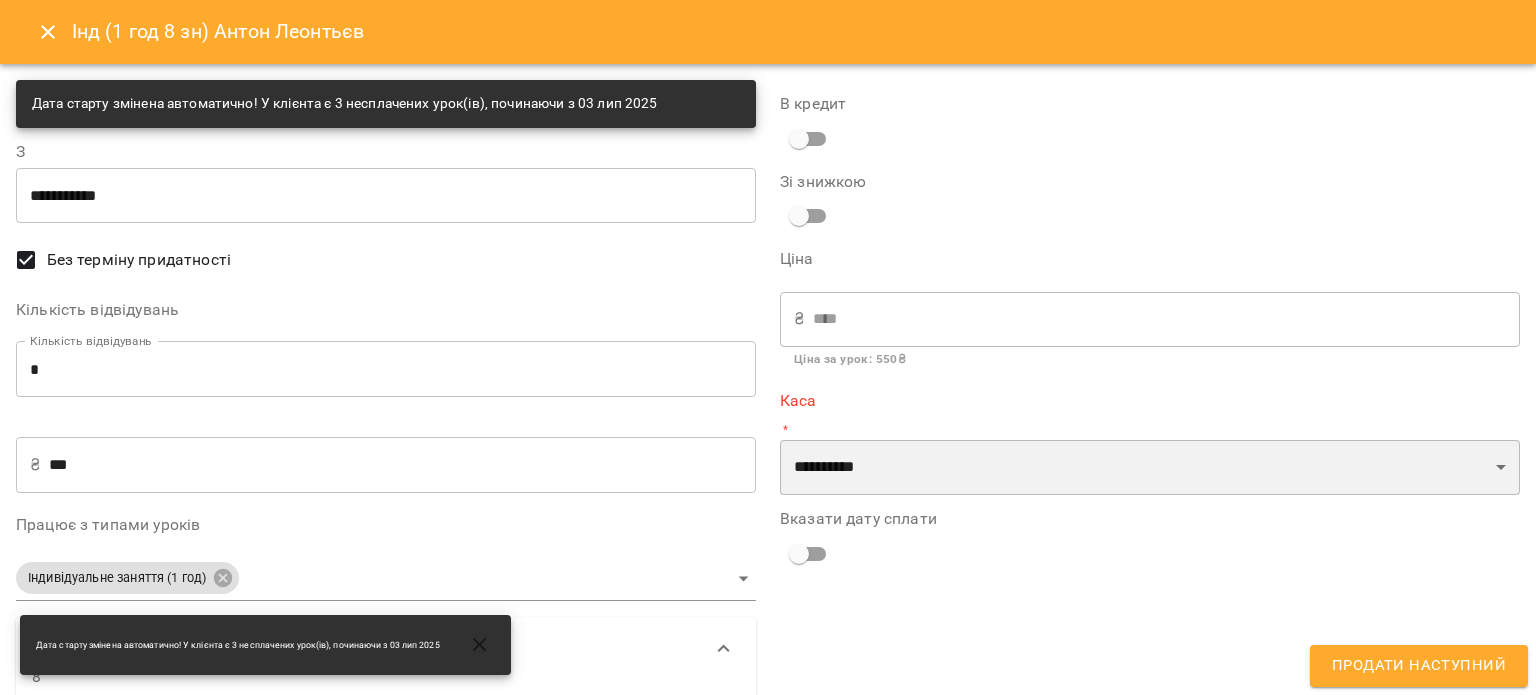click on "**********" at bounding box center (1150, 468) 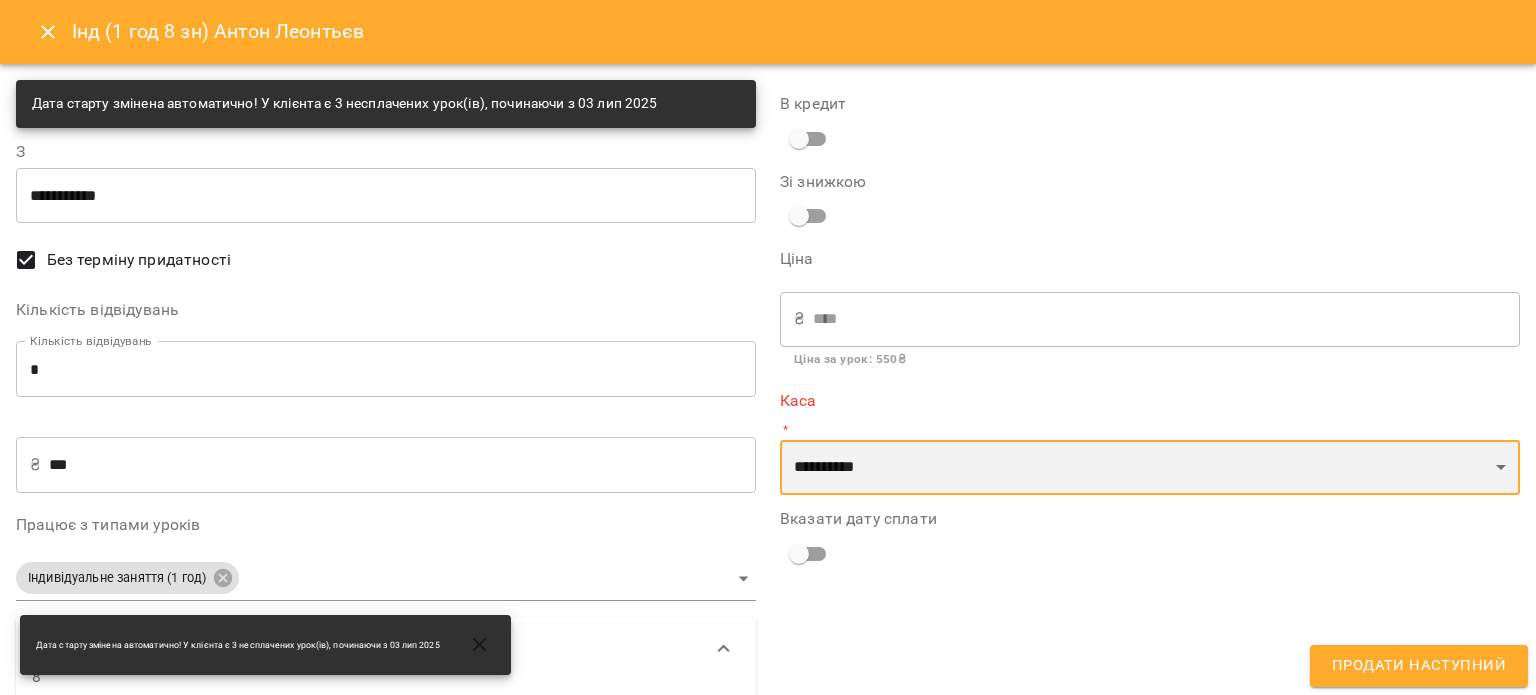 select on "**********" 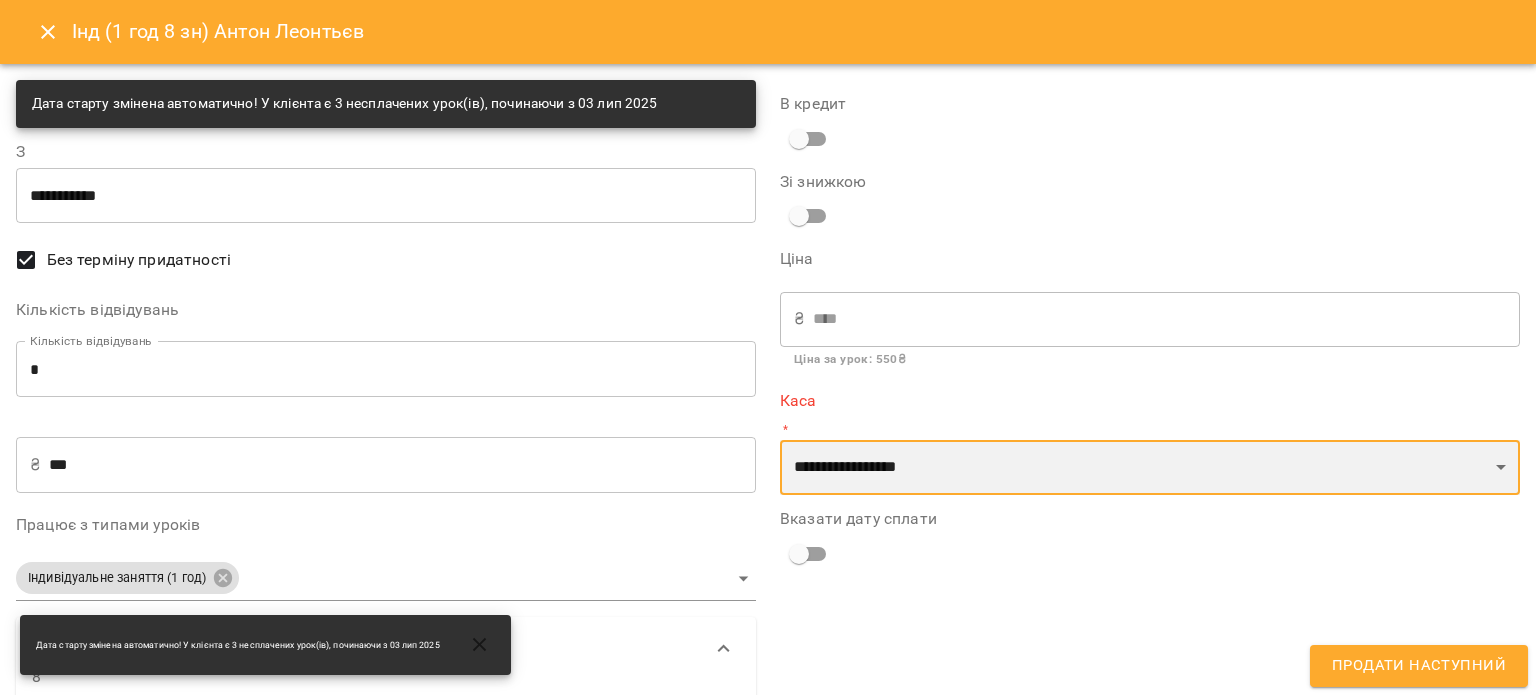 click on "**********" at bounding box center [1150, 468] 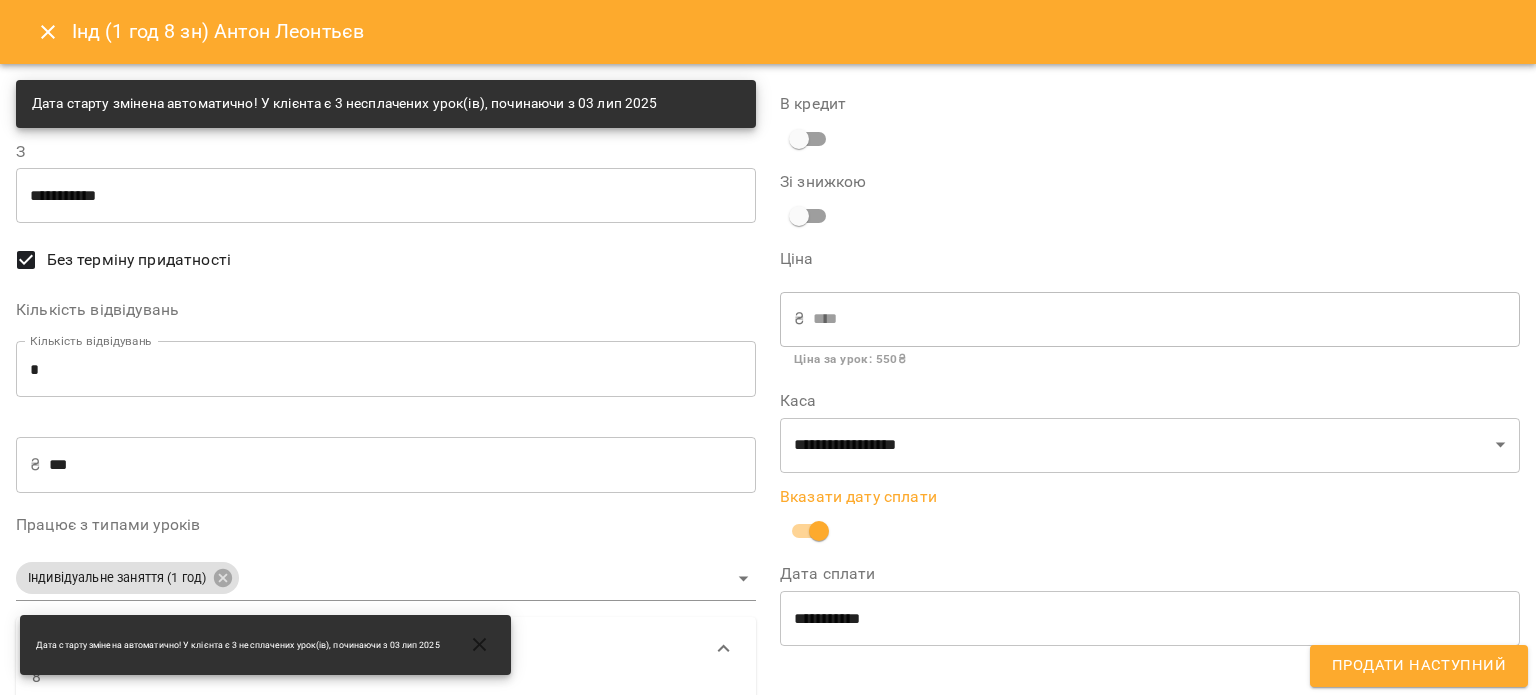 click on "**********" at bounding box center (1150, 618) 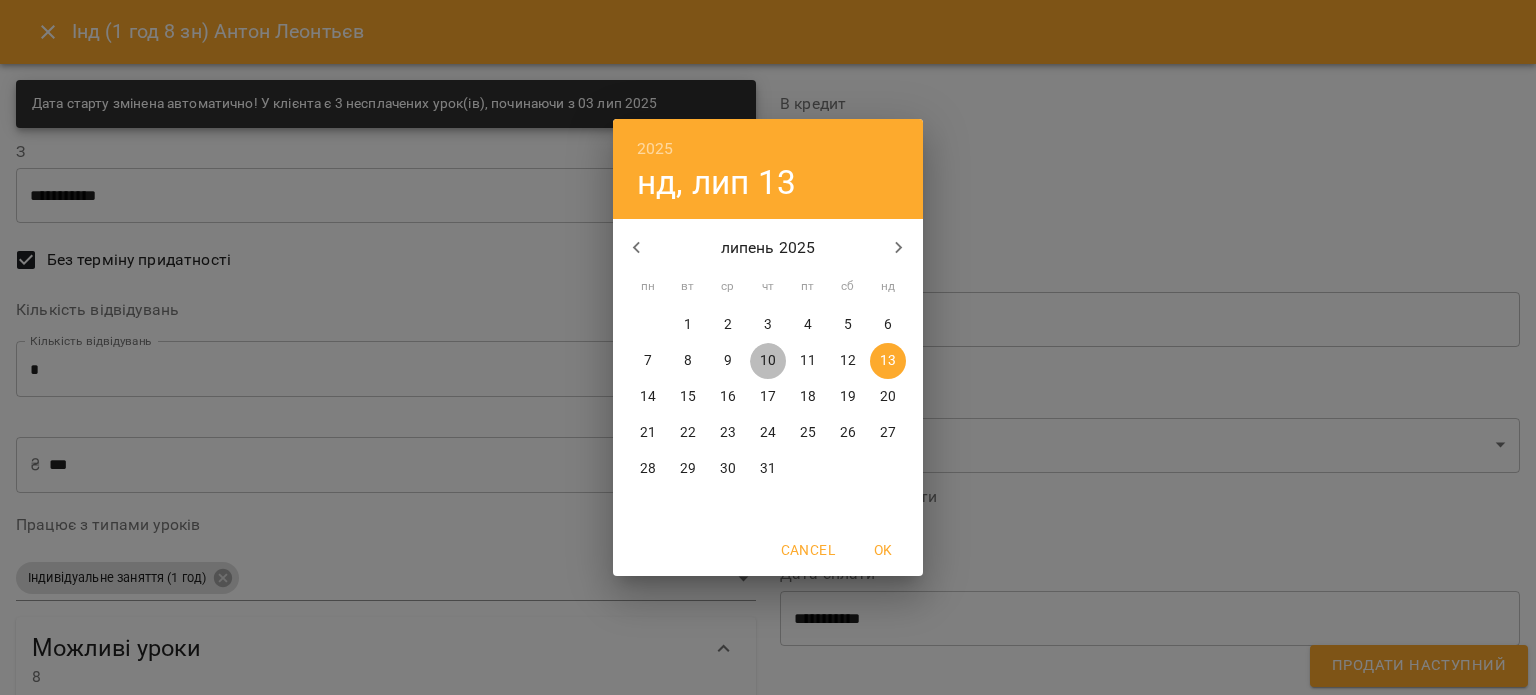 click on "10" at bounding box center [768, 361] 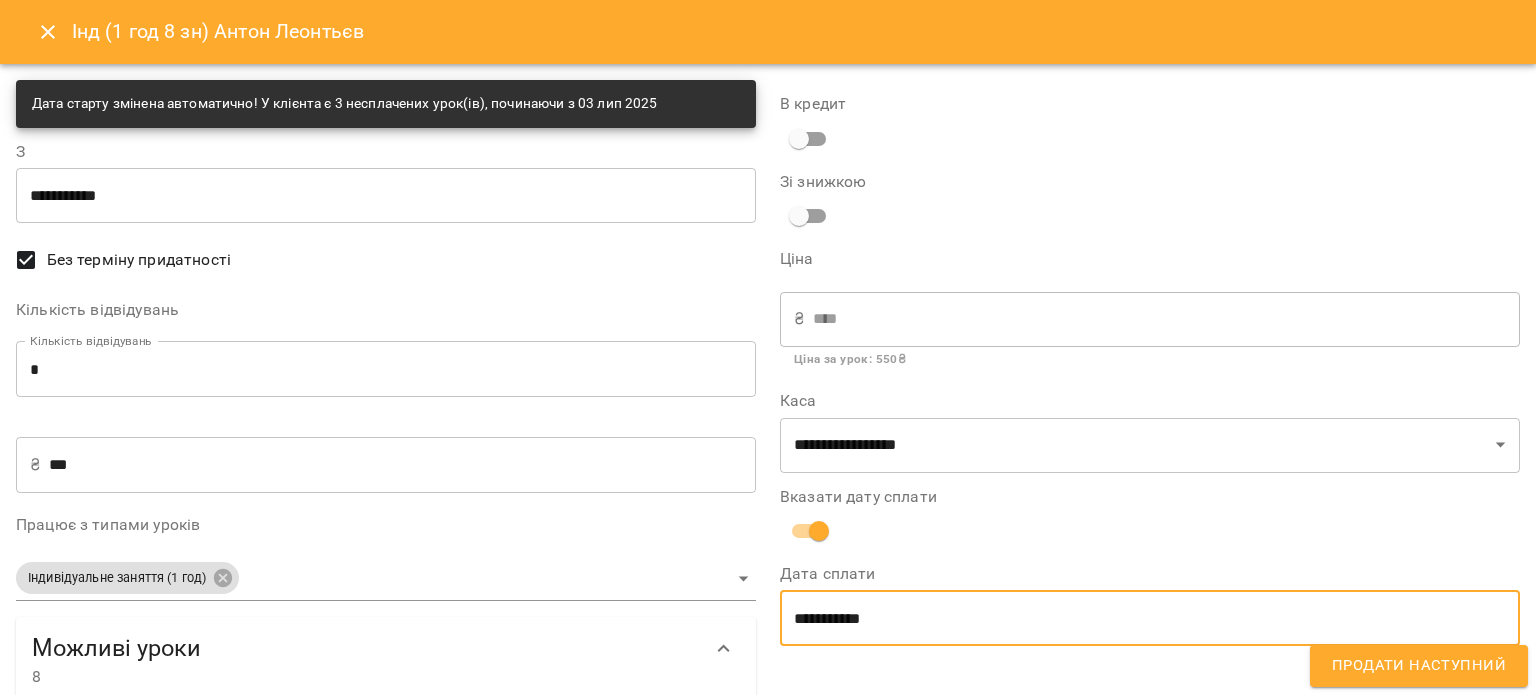 click on "Продати наступний" at bounding box center (1419, 666) 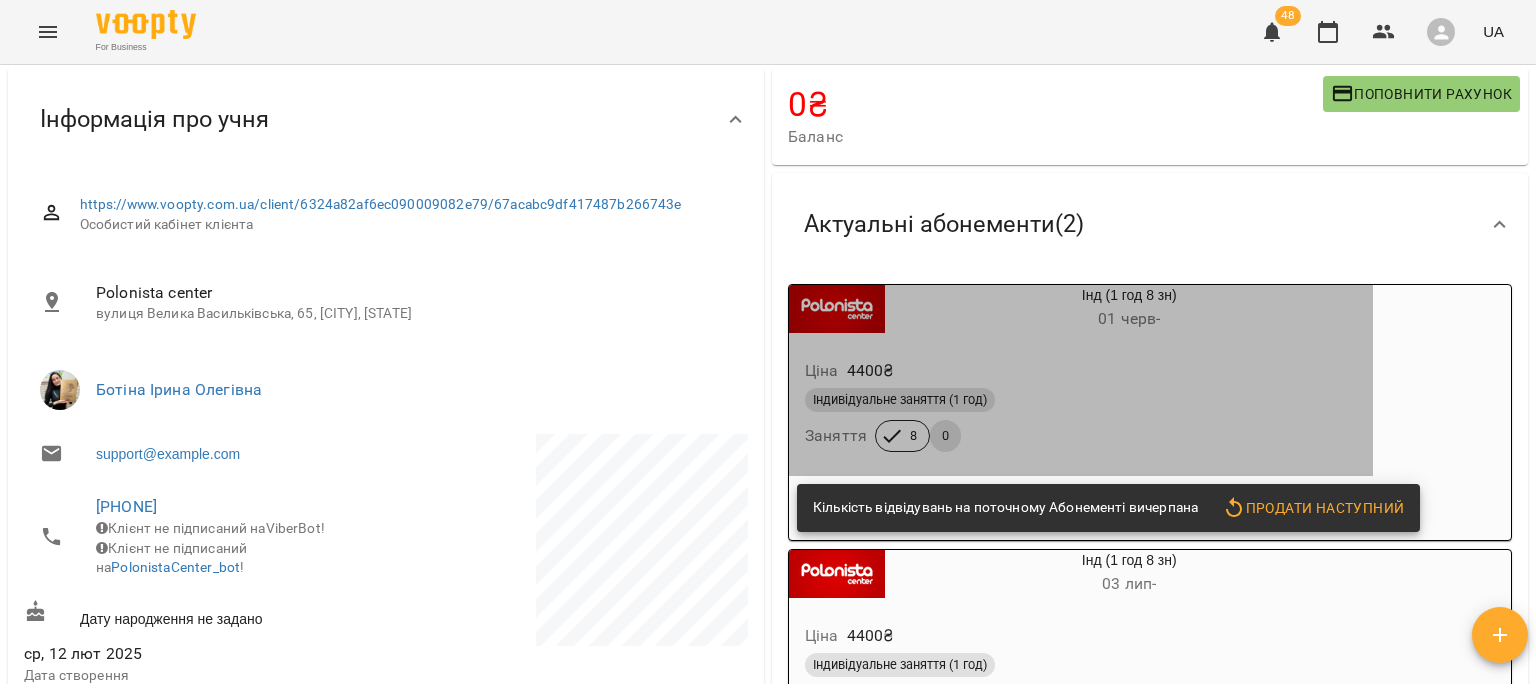 click on "Ціна 4400 ₴" at bounding box center [1081, 371] 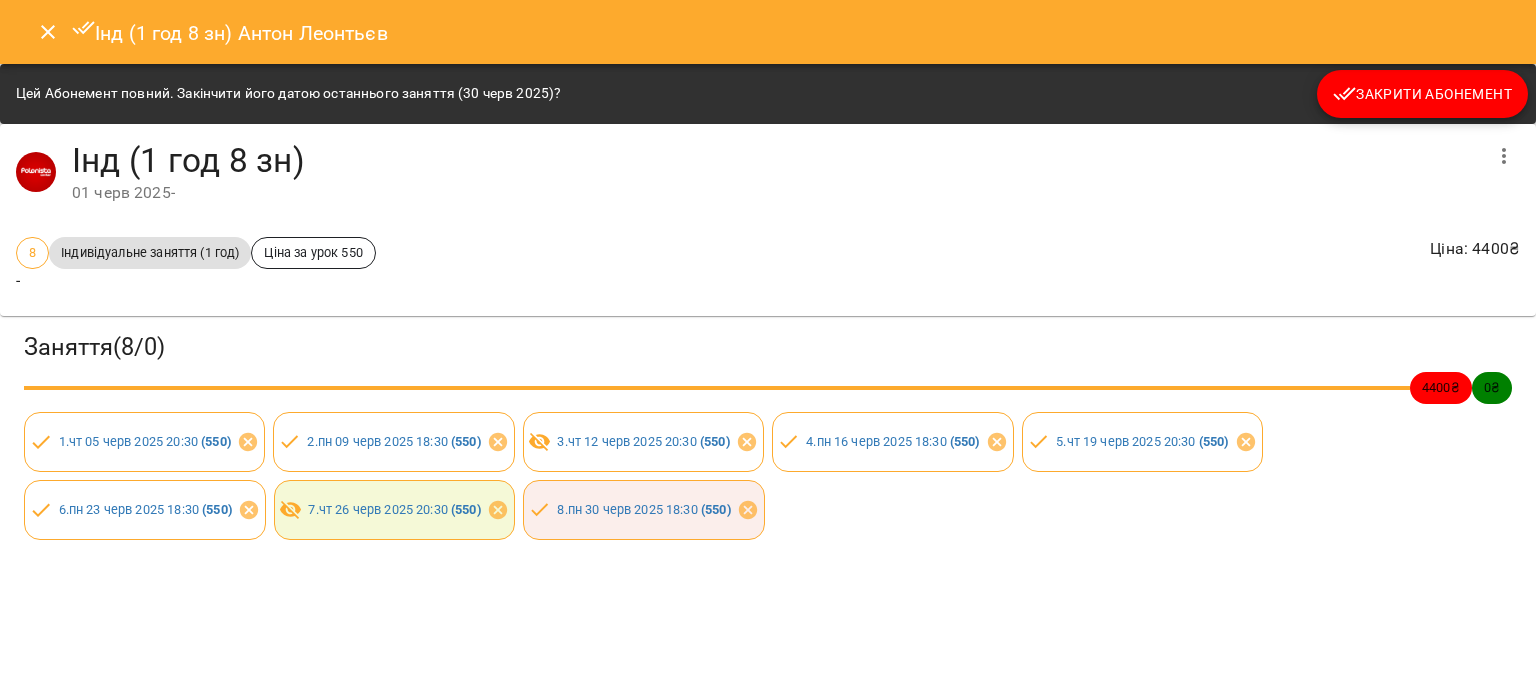 click on "Закрити Абонемент" at bounding box center (1422, 94) 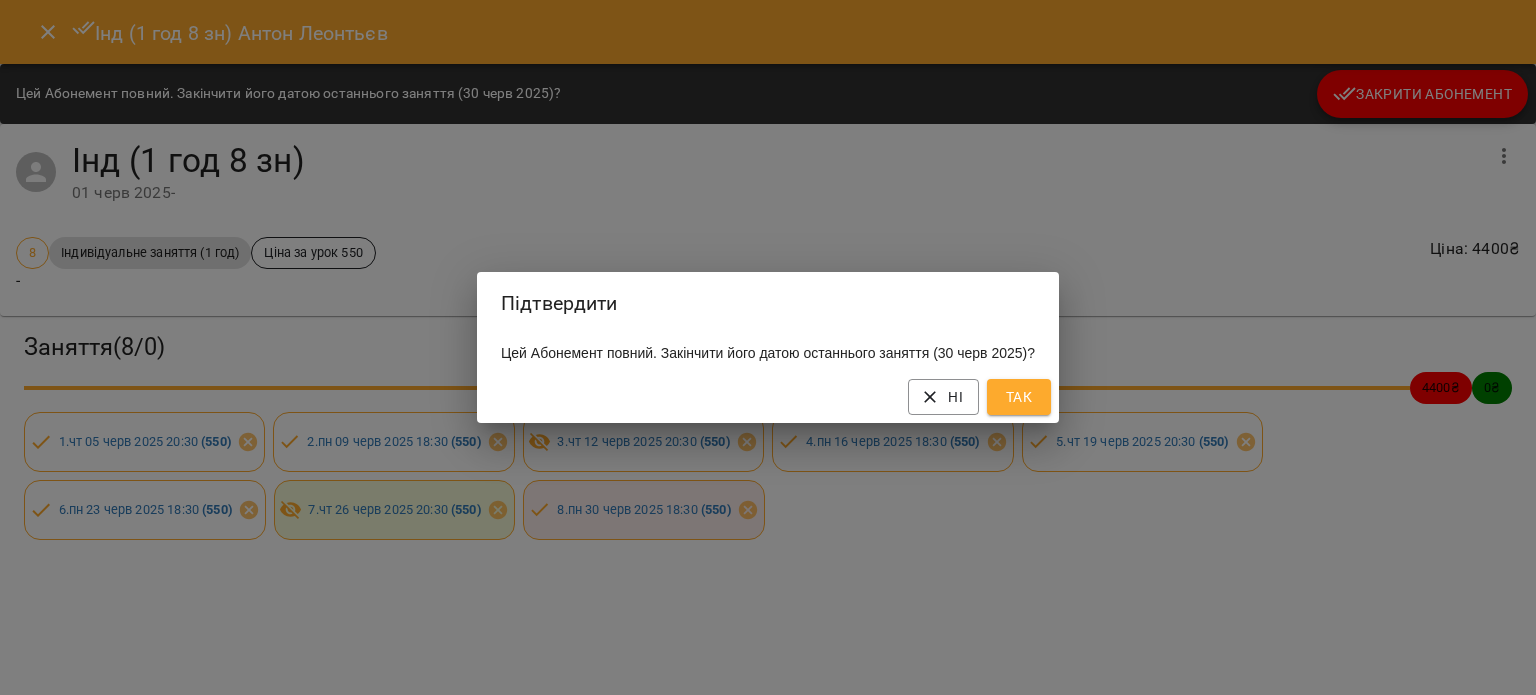 click on "Так" at bounding box center [1019, 397] 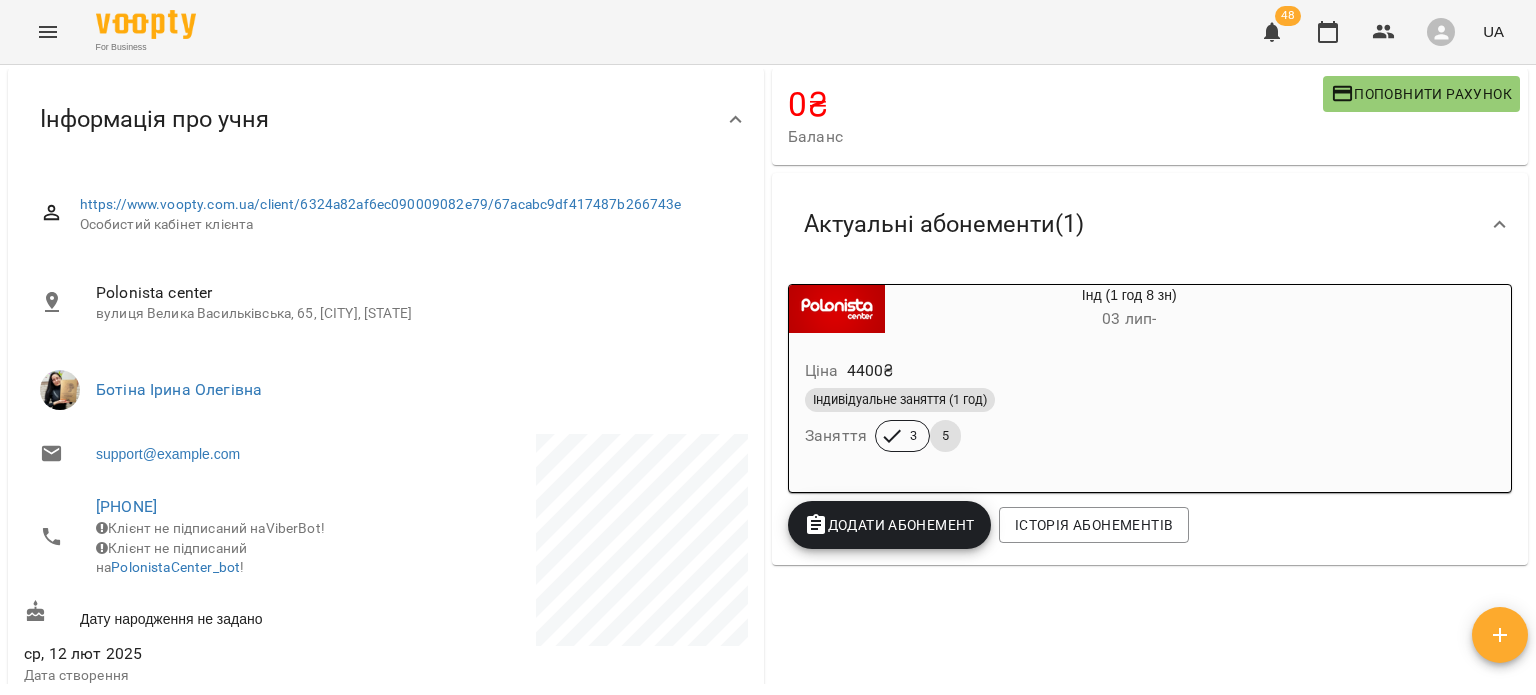 scroll, scrollTop: 0, scrollLeft: 0, axis: both 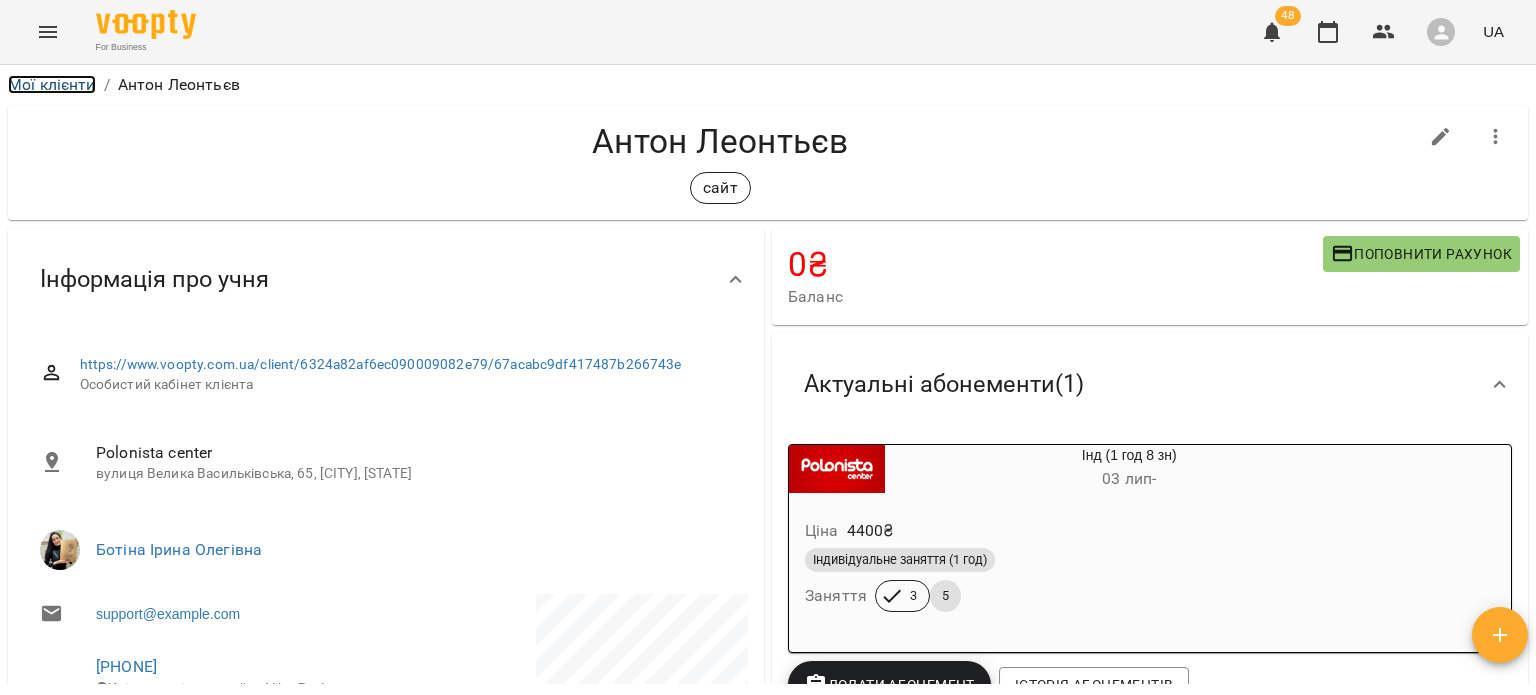 click on "Мої клієнти" at bounding box center (52, 84) 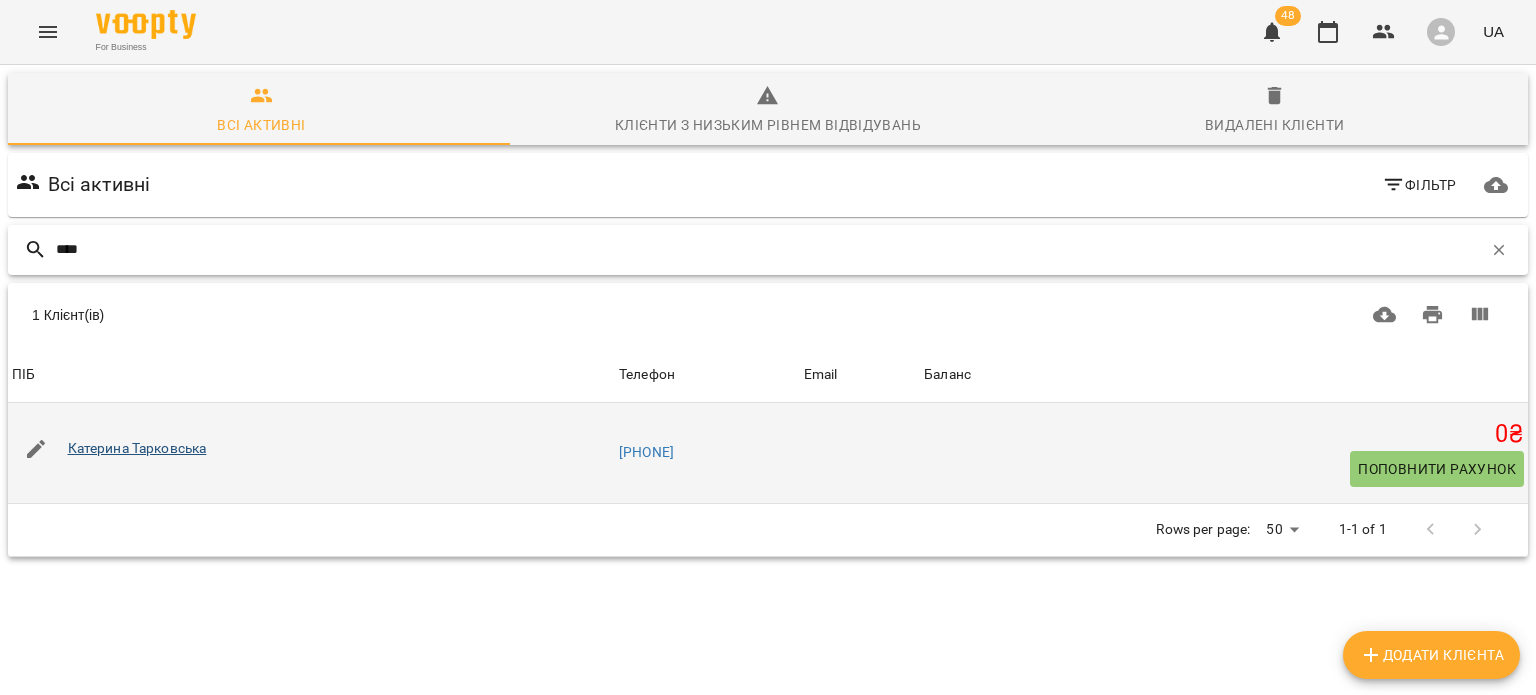 type on "****" 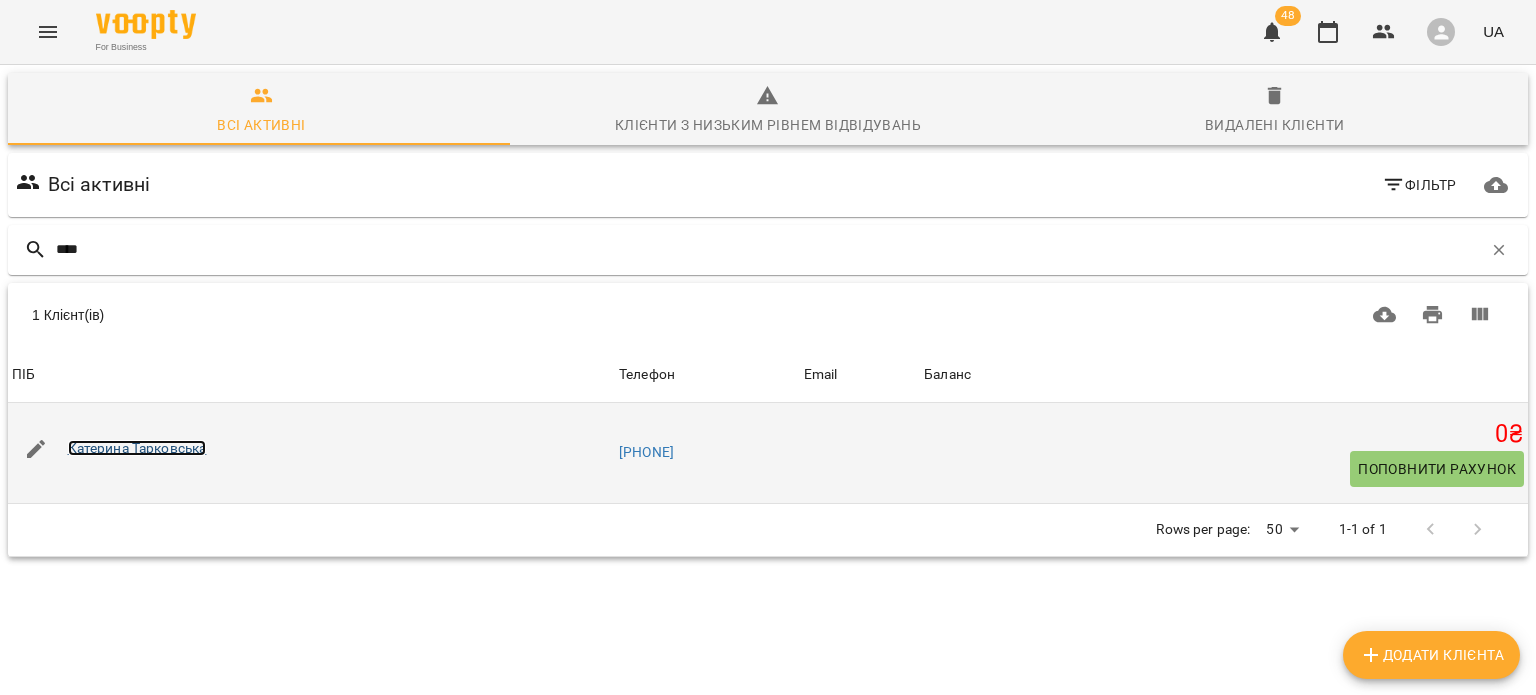 click on "Катерина Тарковська" at bounding box center (137, 448) 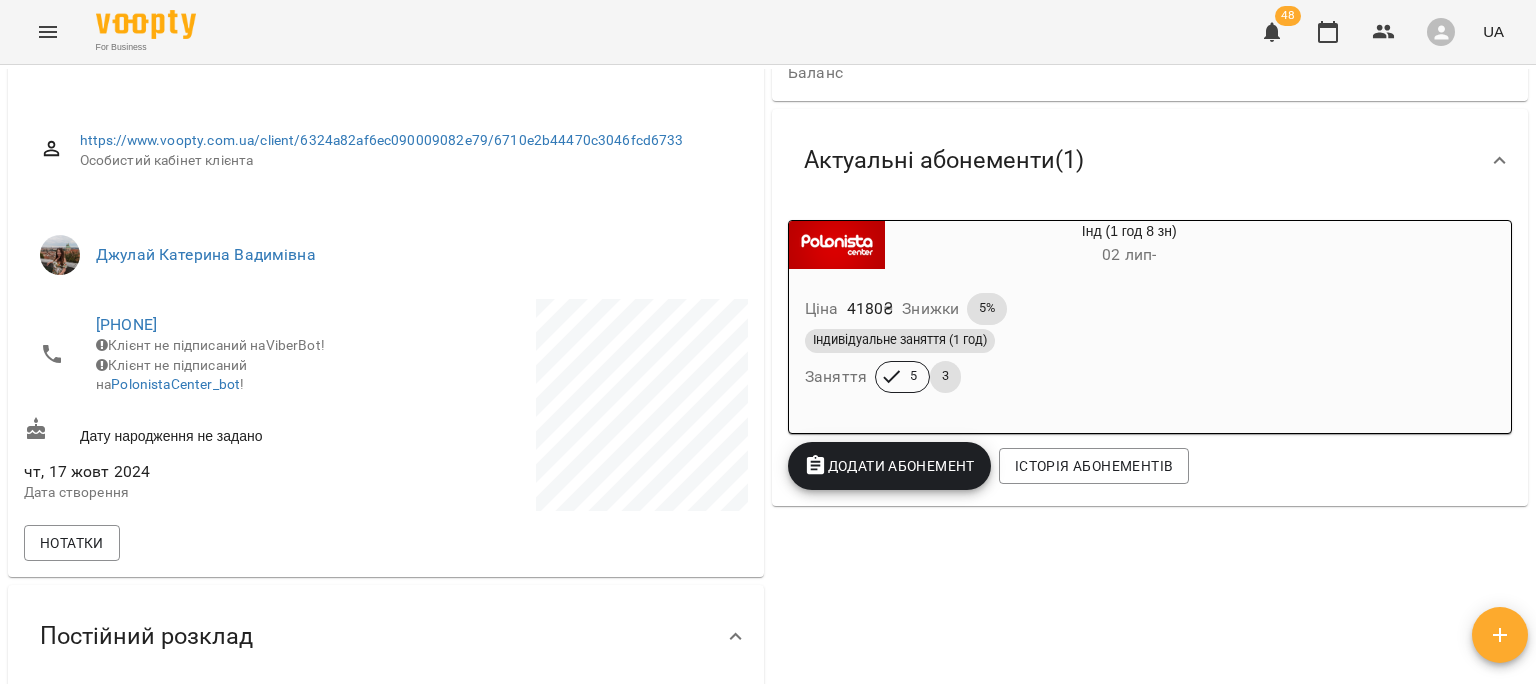 scroll, scrollTop: 0, scrollLeft: 0, axis: both 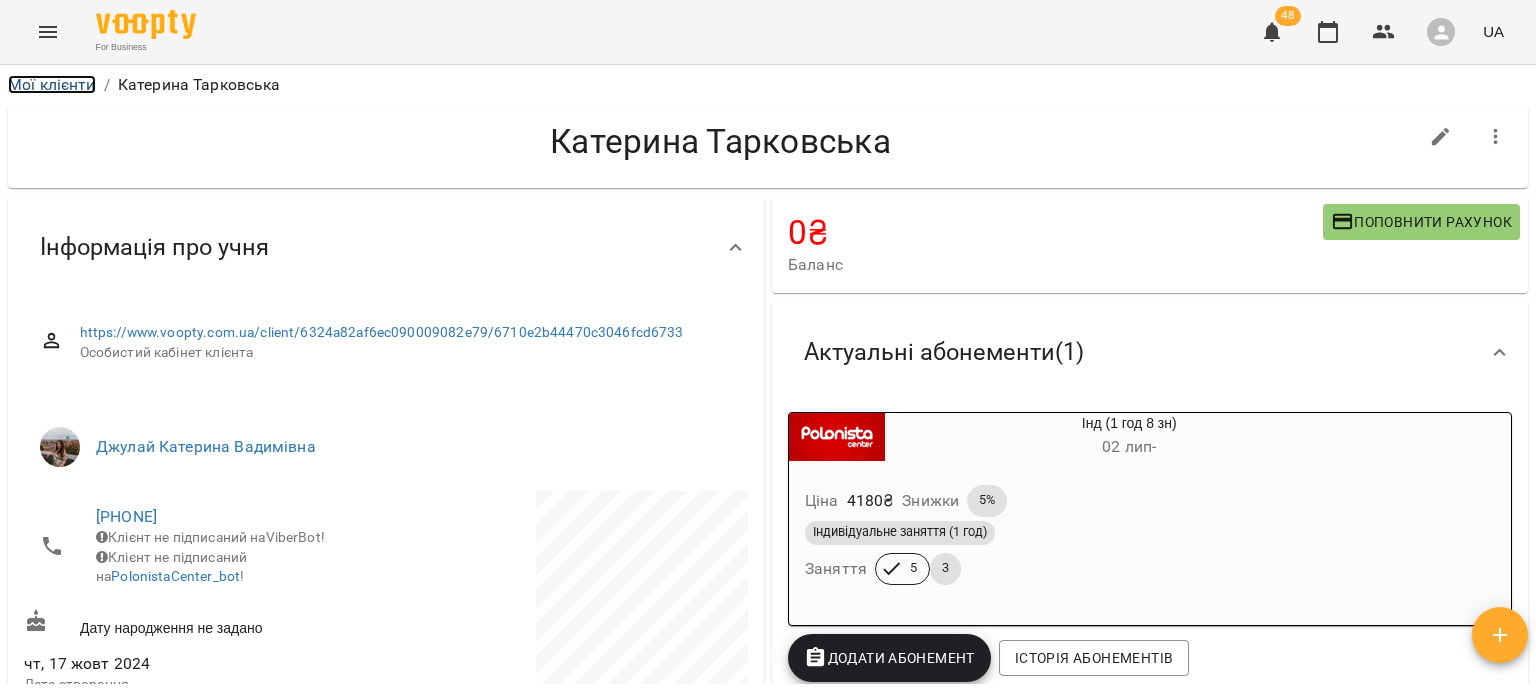 click on "Мої клієнти" at bounding box center [52, 84] 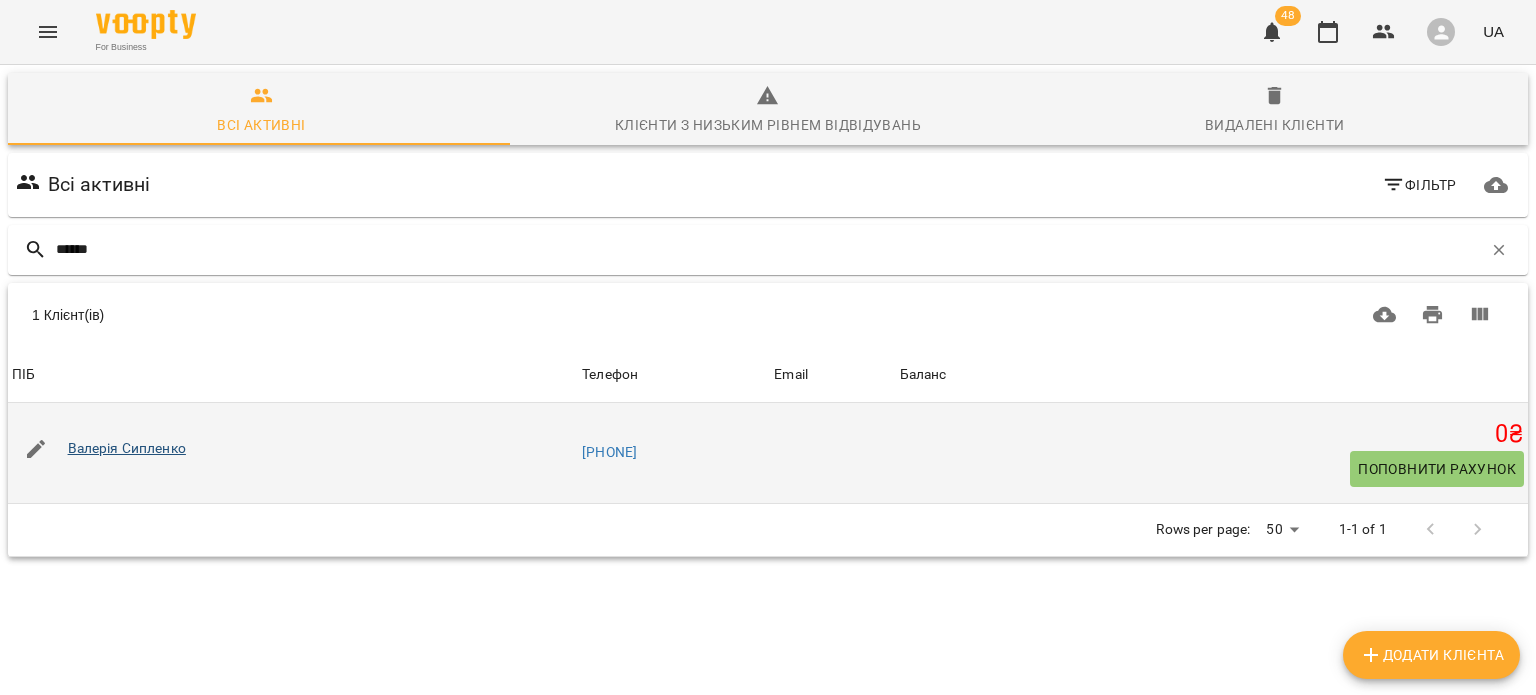 type on "******" 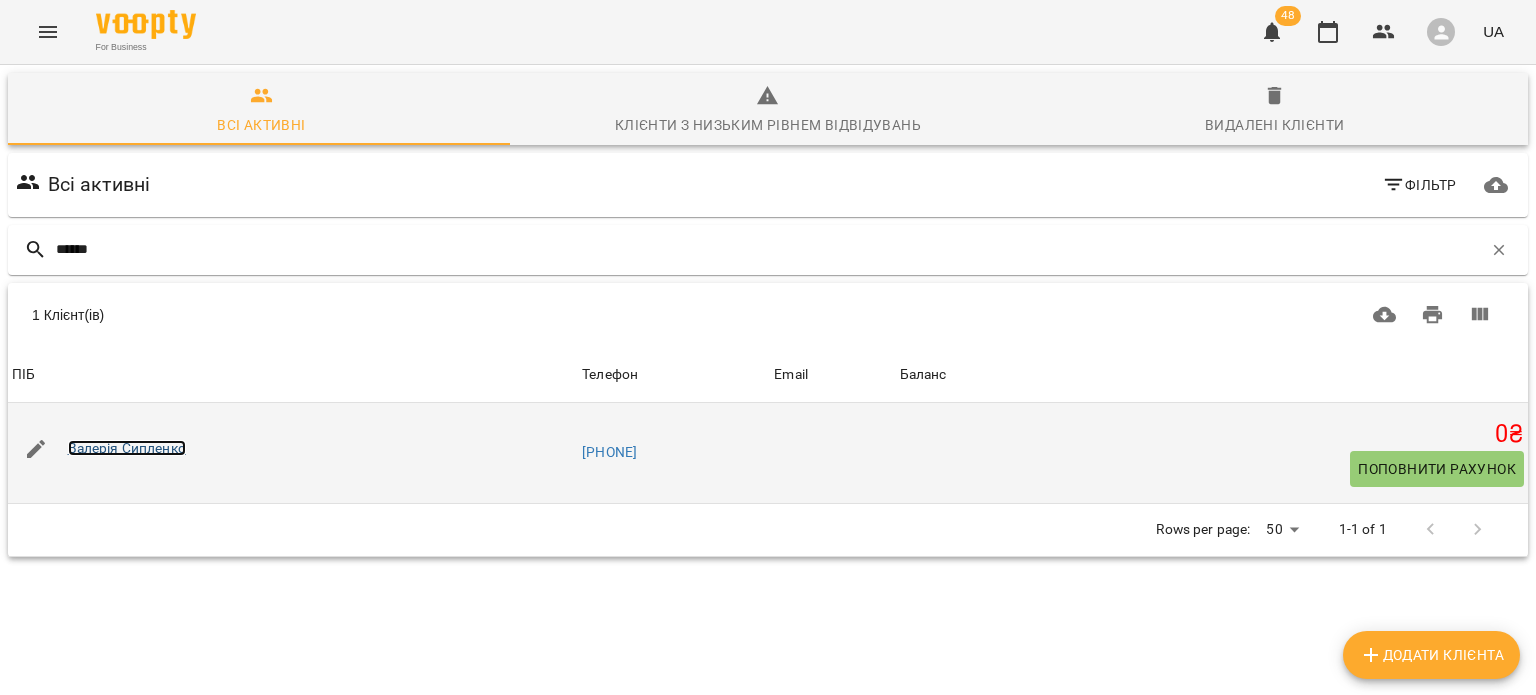 click on "Валерія Сипленко" at bounding box center (127, 448) 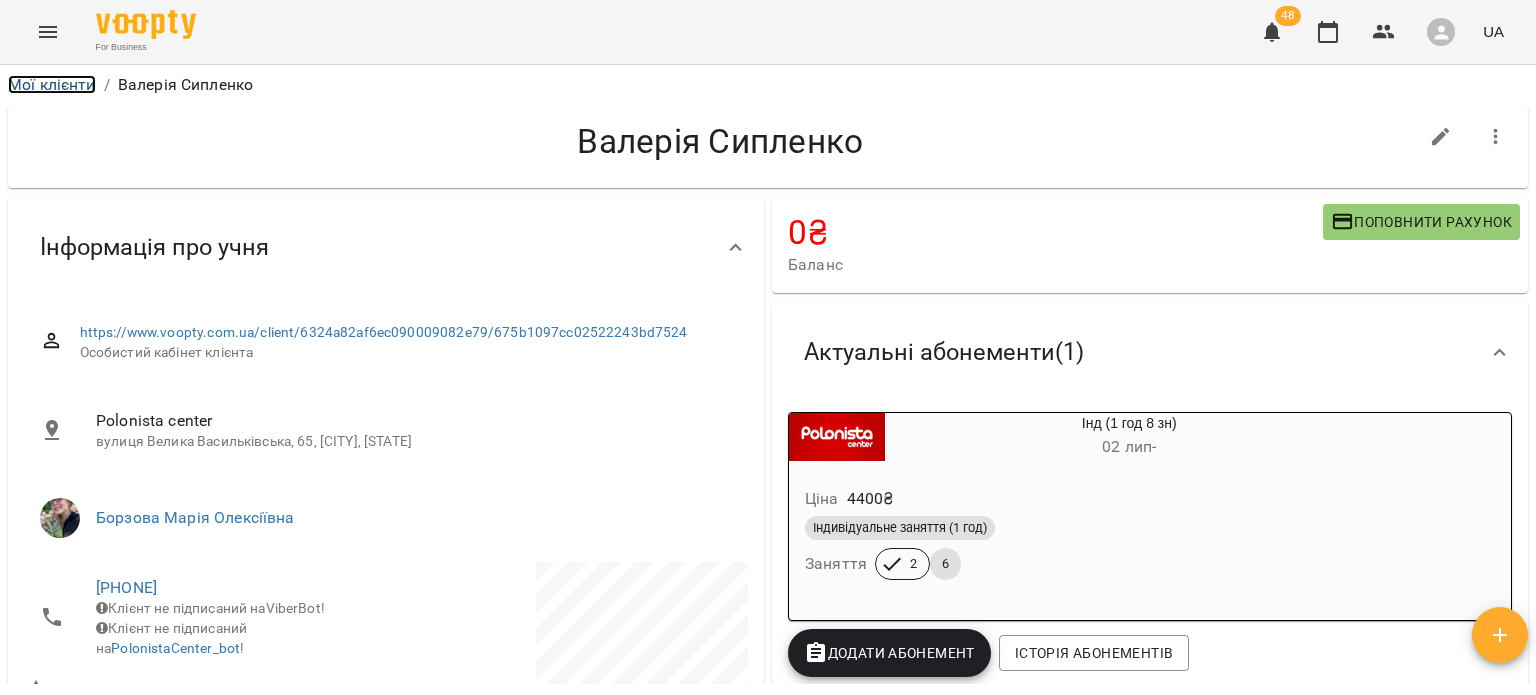 click on "Мої клієнти" at bounding box center [52, 84] 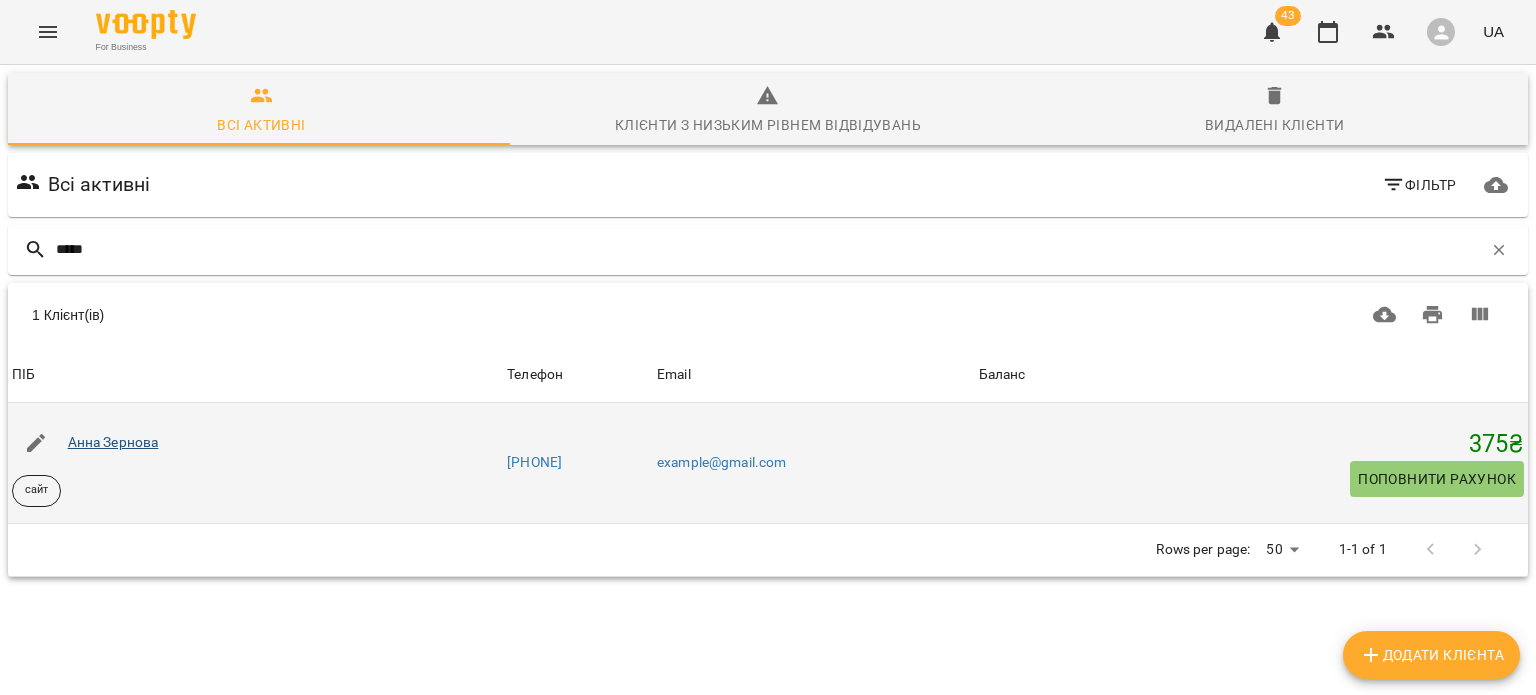 type on "*****" 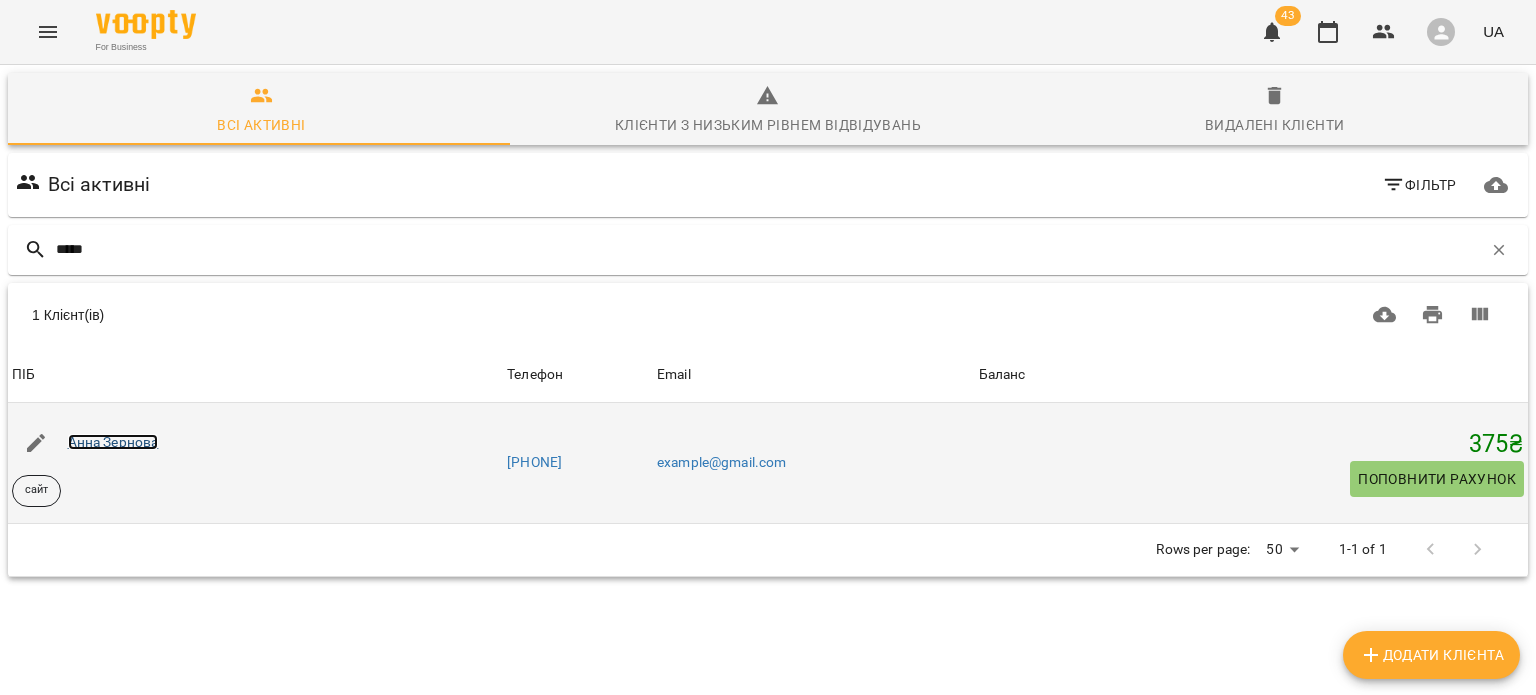 click on "Анна Зернова" at bounding box center [113, 442] 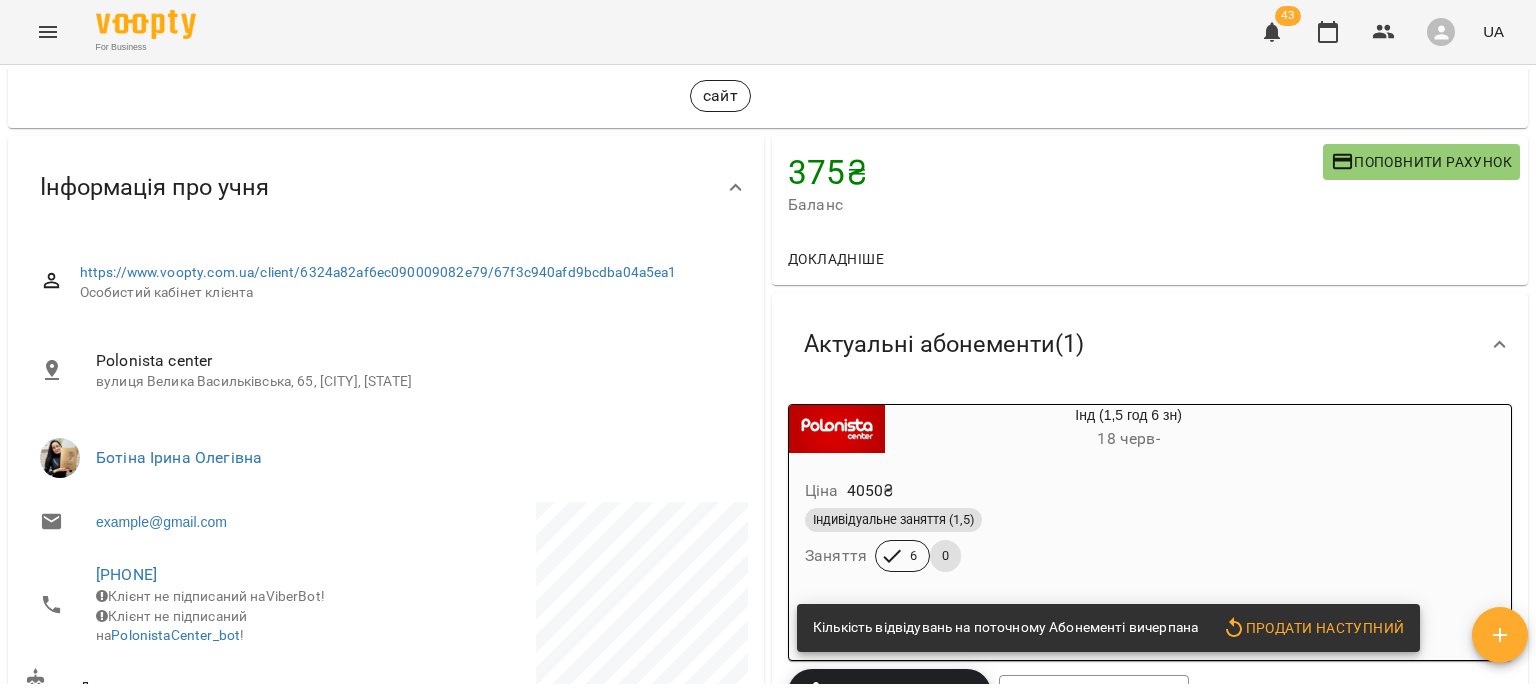 scroll, scrollTop: 88, scrollLeft: 0, axis: vertical 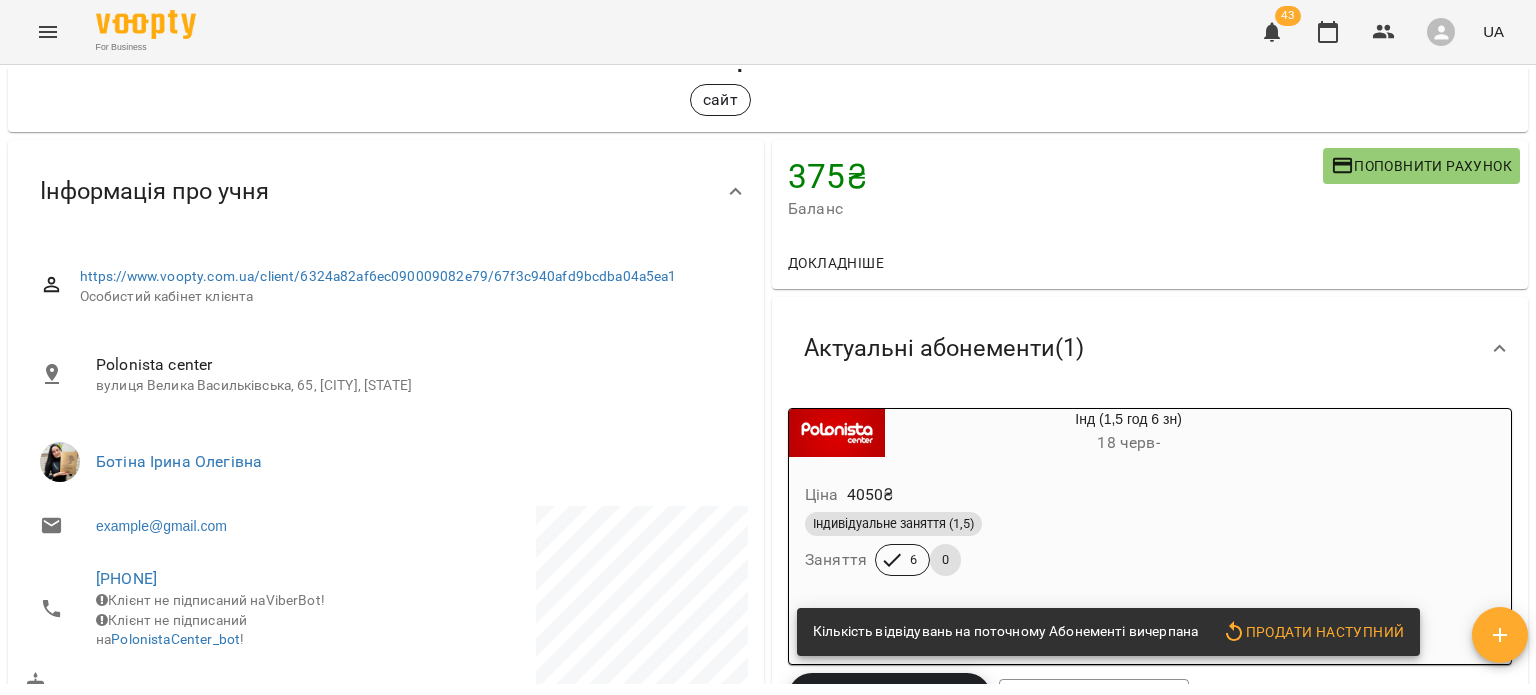 click on "Поповнити рахунок" at bounding box center (1421, 166) 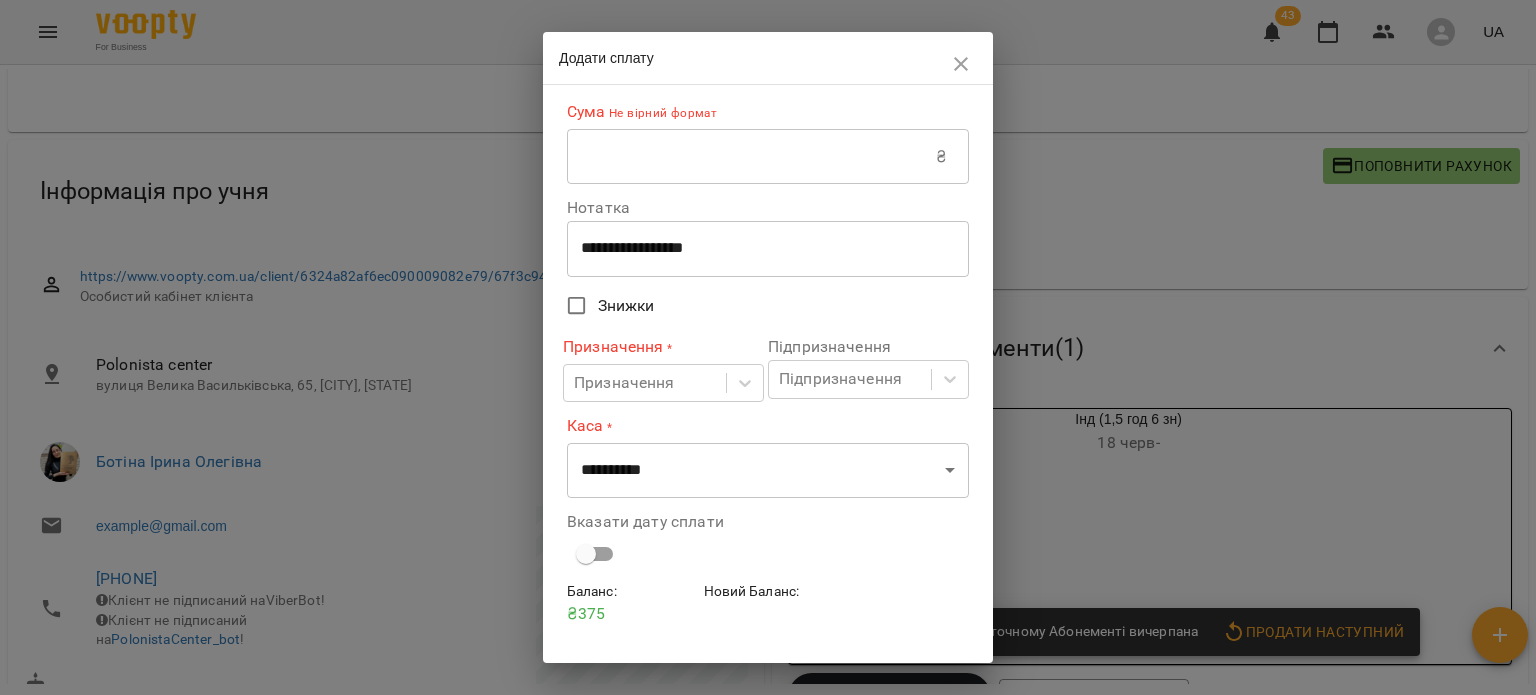 click at bounding box center (751, 157) 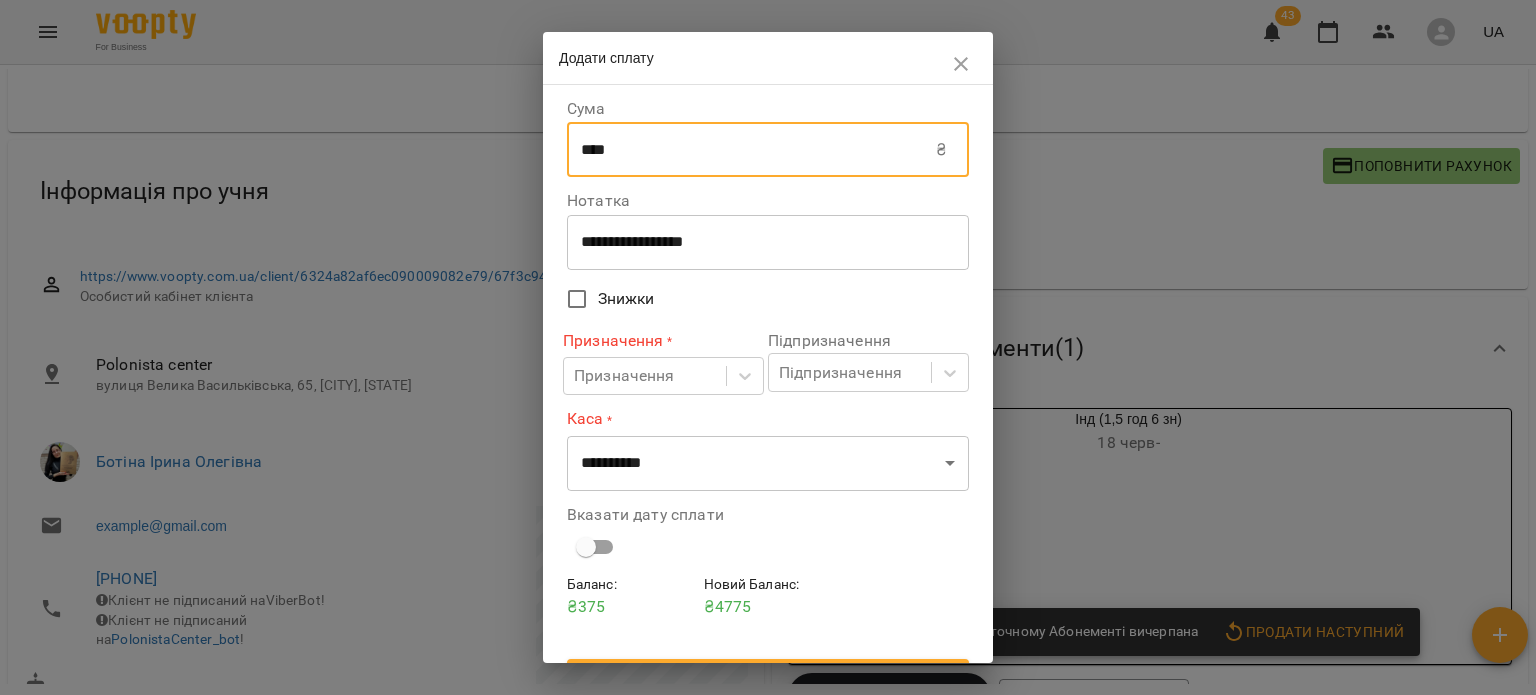 type on "****" 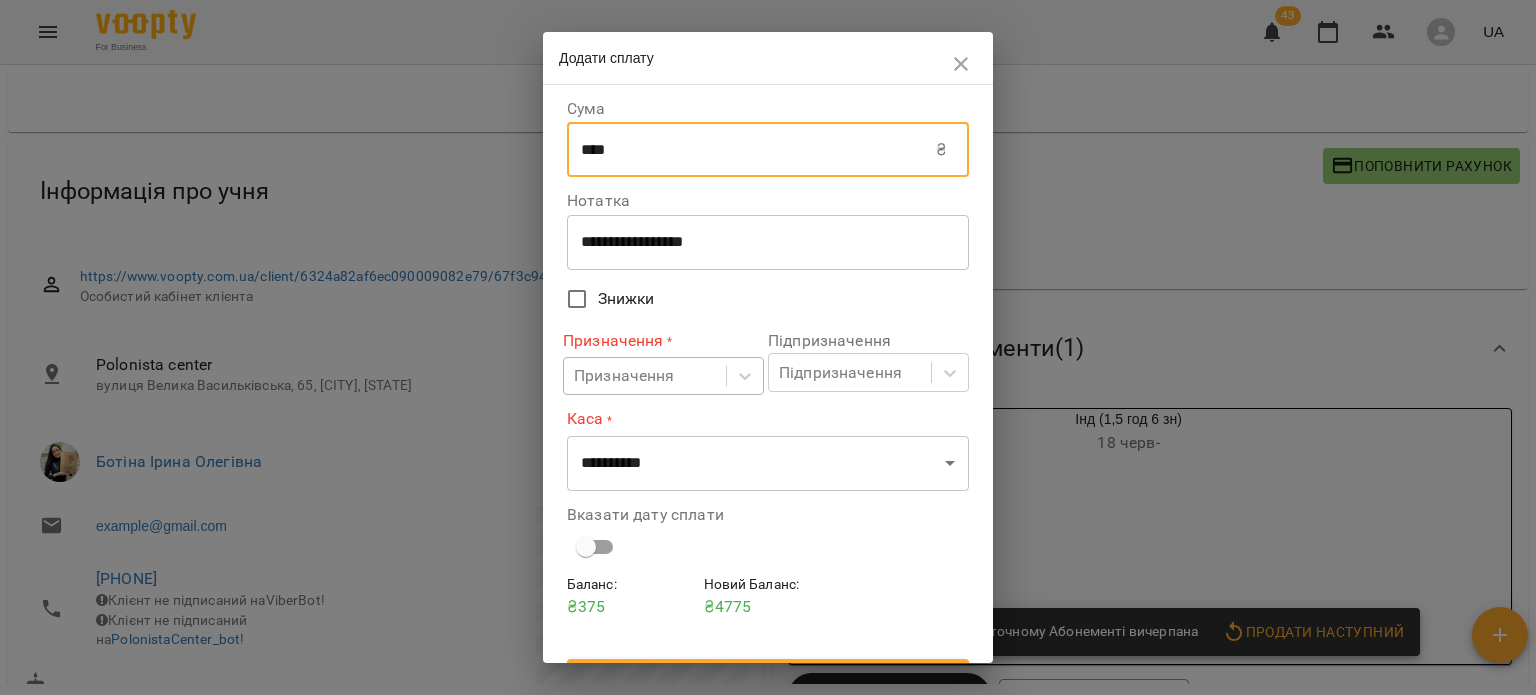 click on "Призначення" at bounding box center [624, 376] 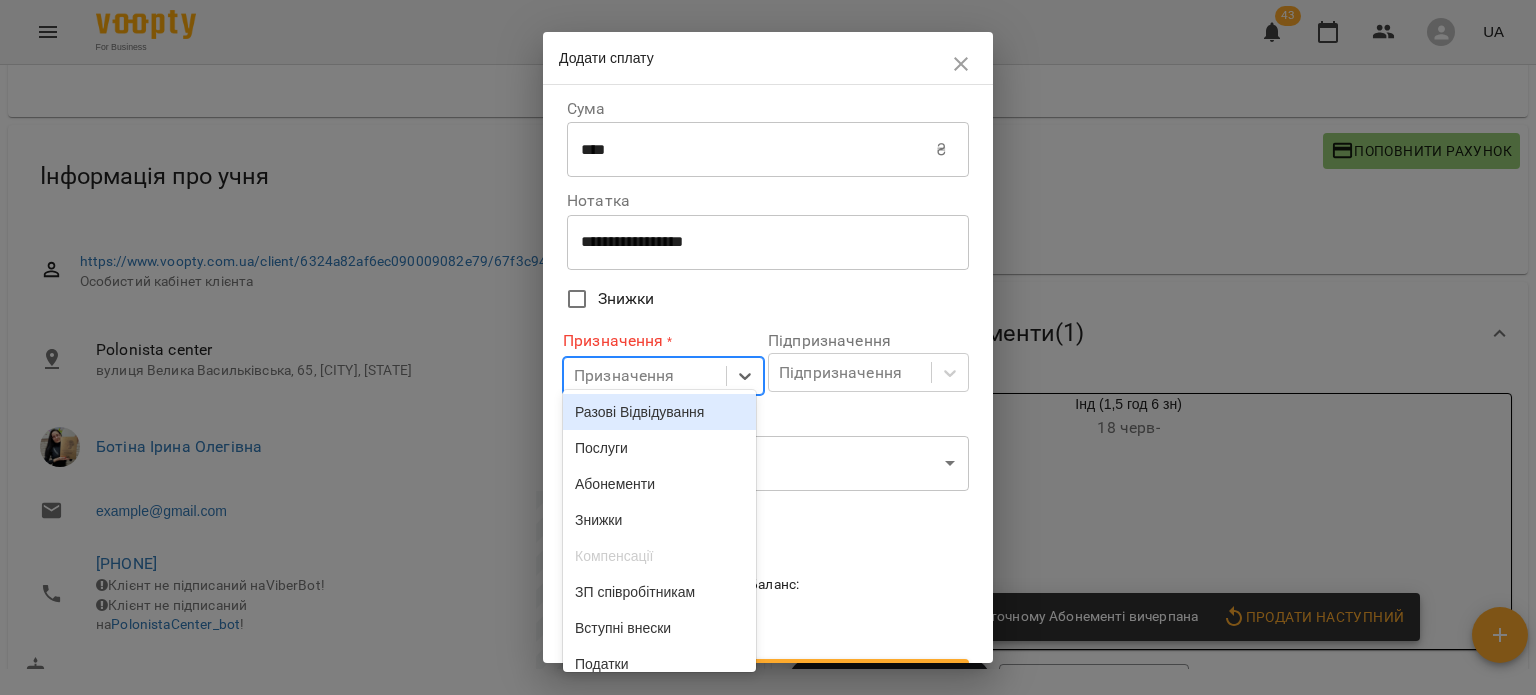 scroll, scrollTop: 18, scrollLeft: 0, axis: vertical 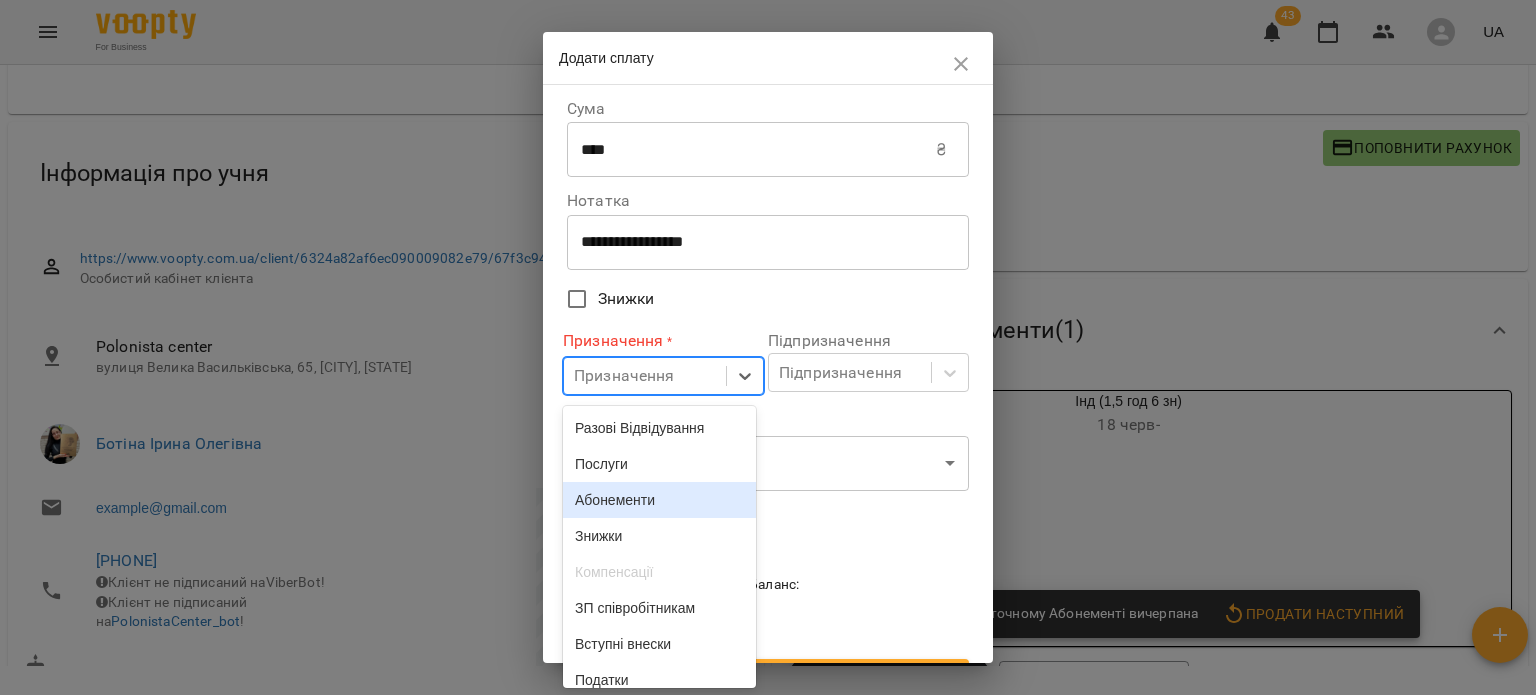 click on "Абонементи" at bounding box center [659, 500] 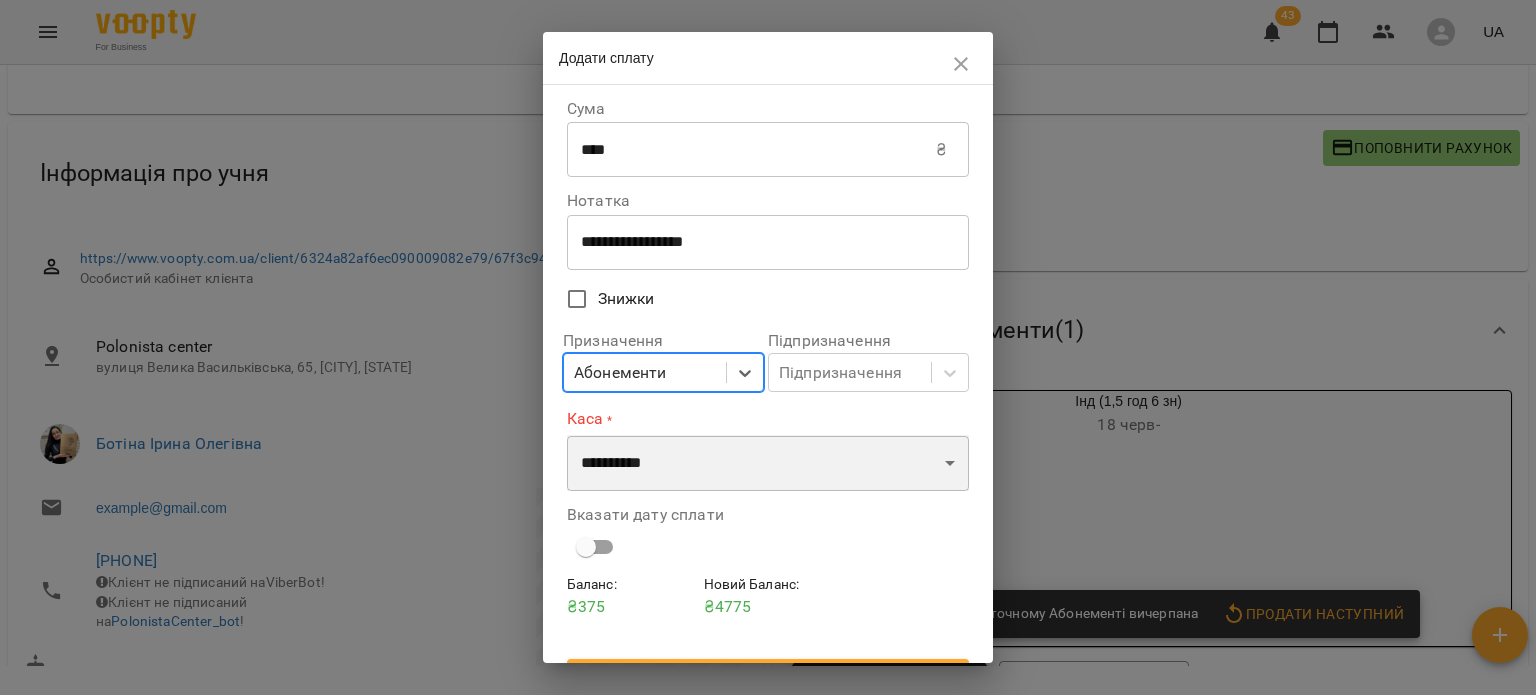 click on "**********" at bounding box center [768, 463] 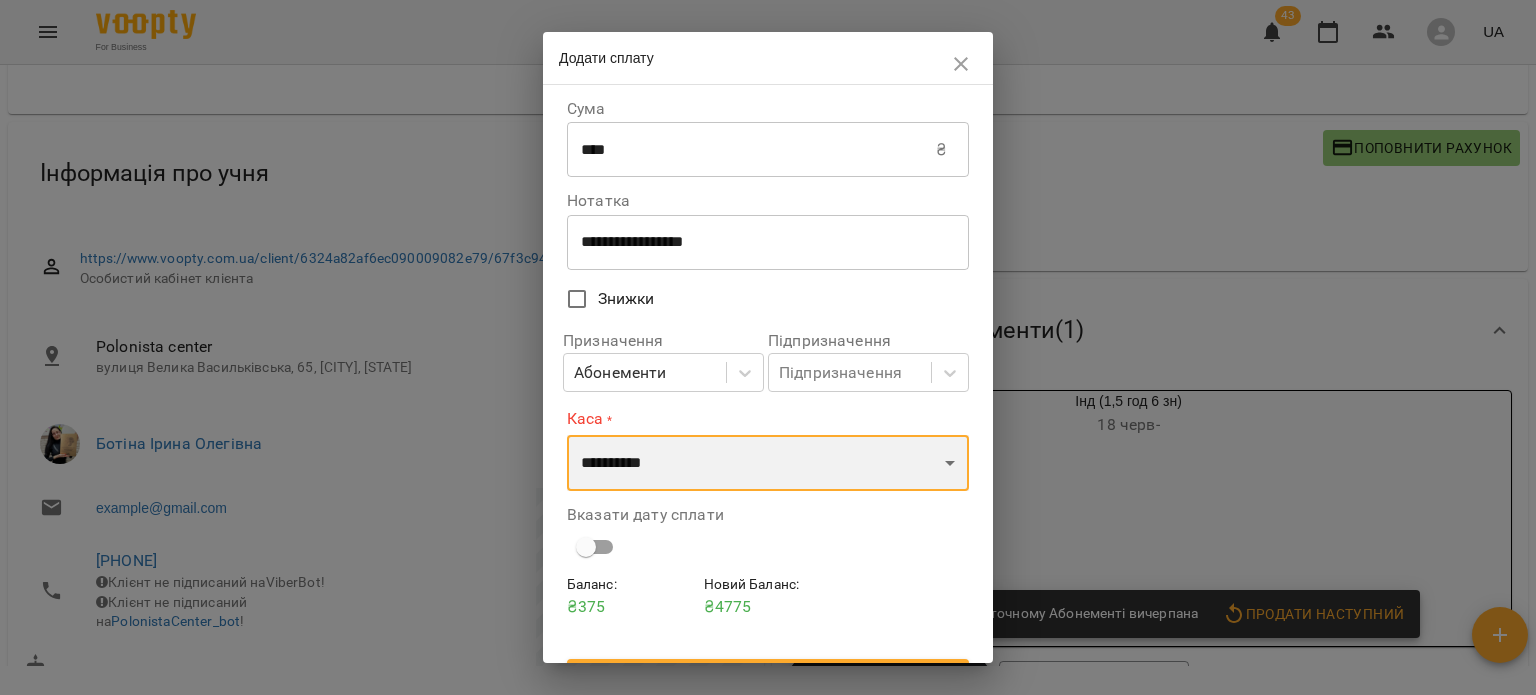 select on "**********" 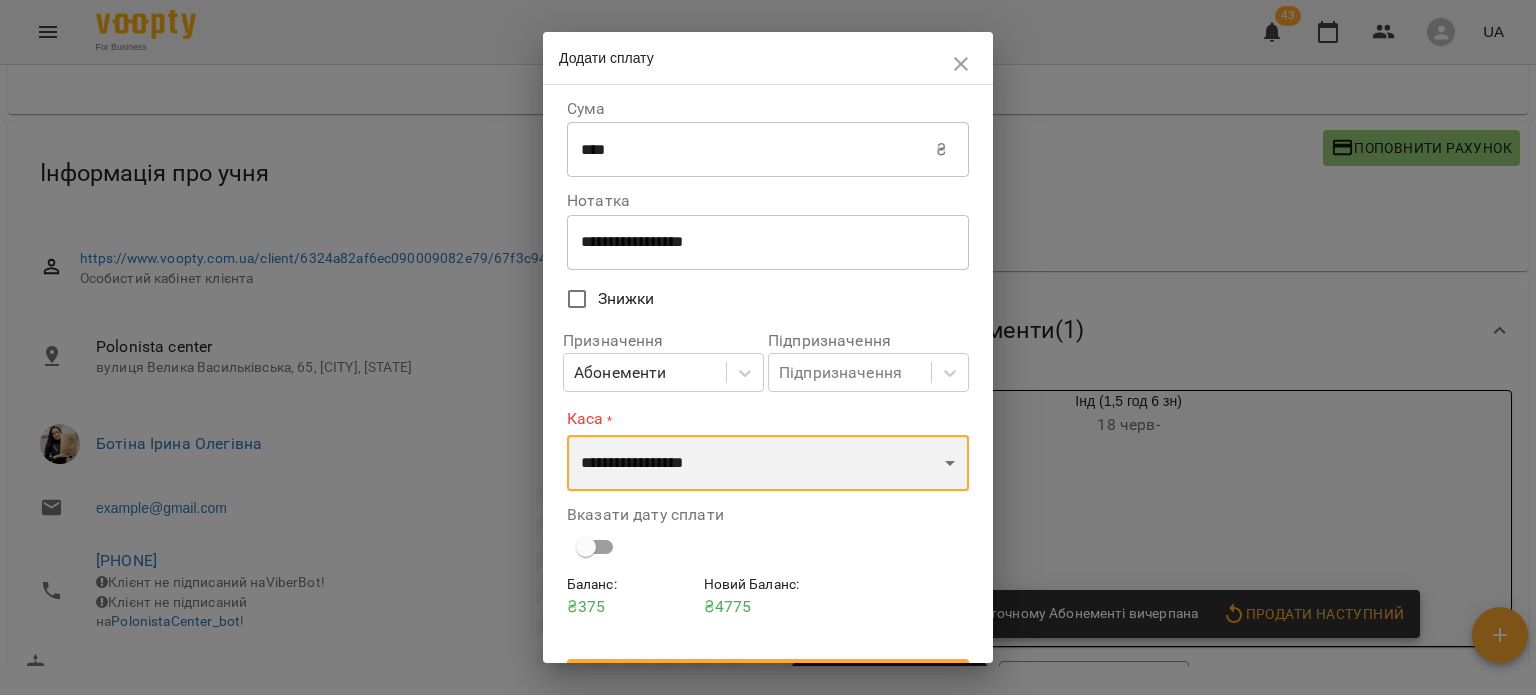 click on "**********" at bounding box center (768, 463) 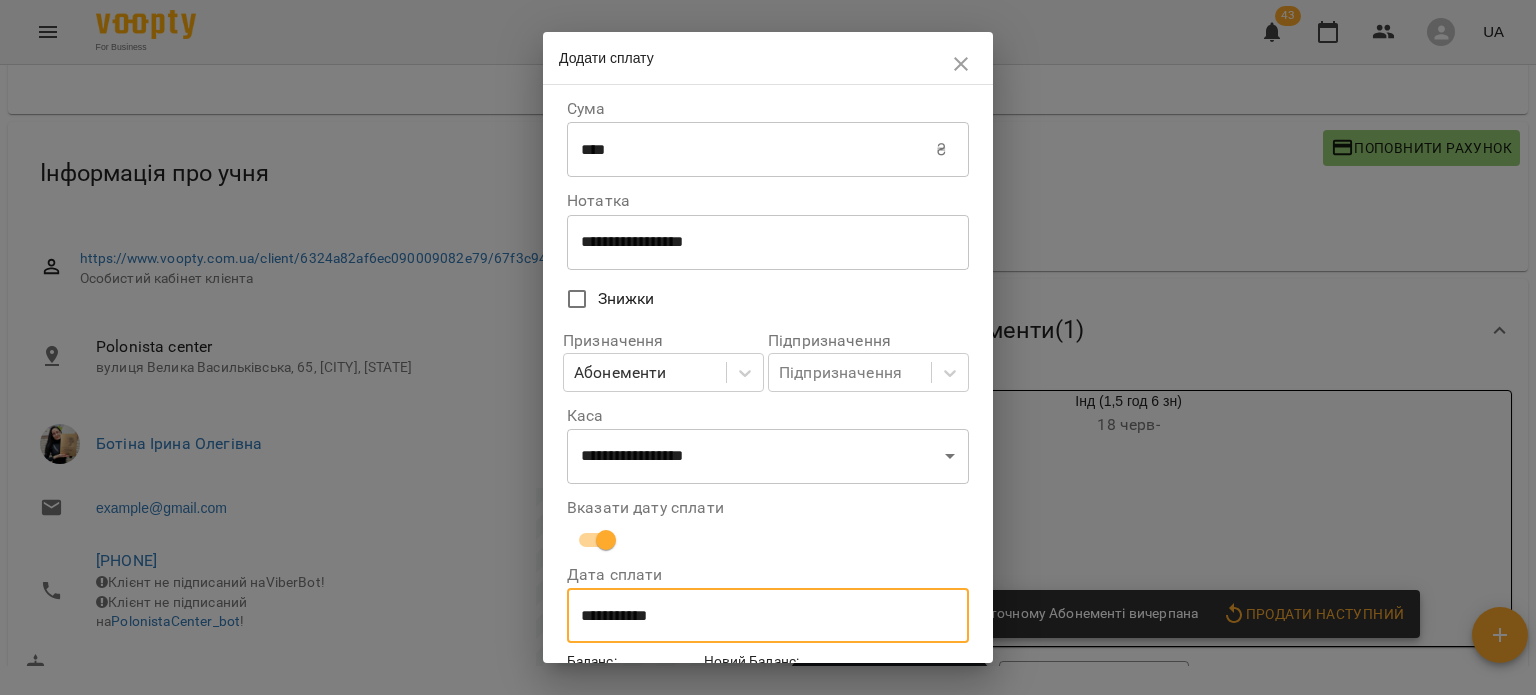 click on "**********" at bounding box center [768, 616] 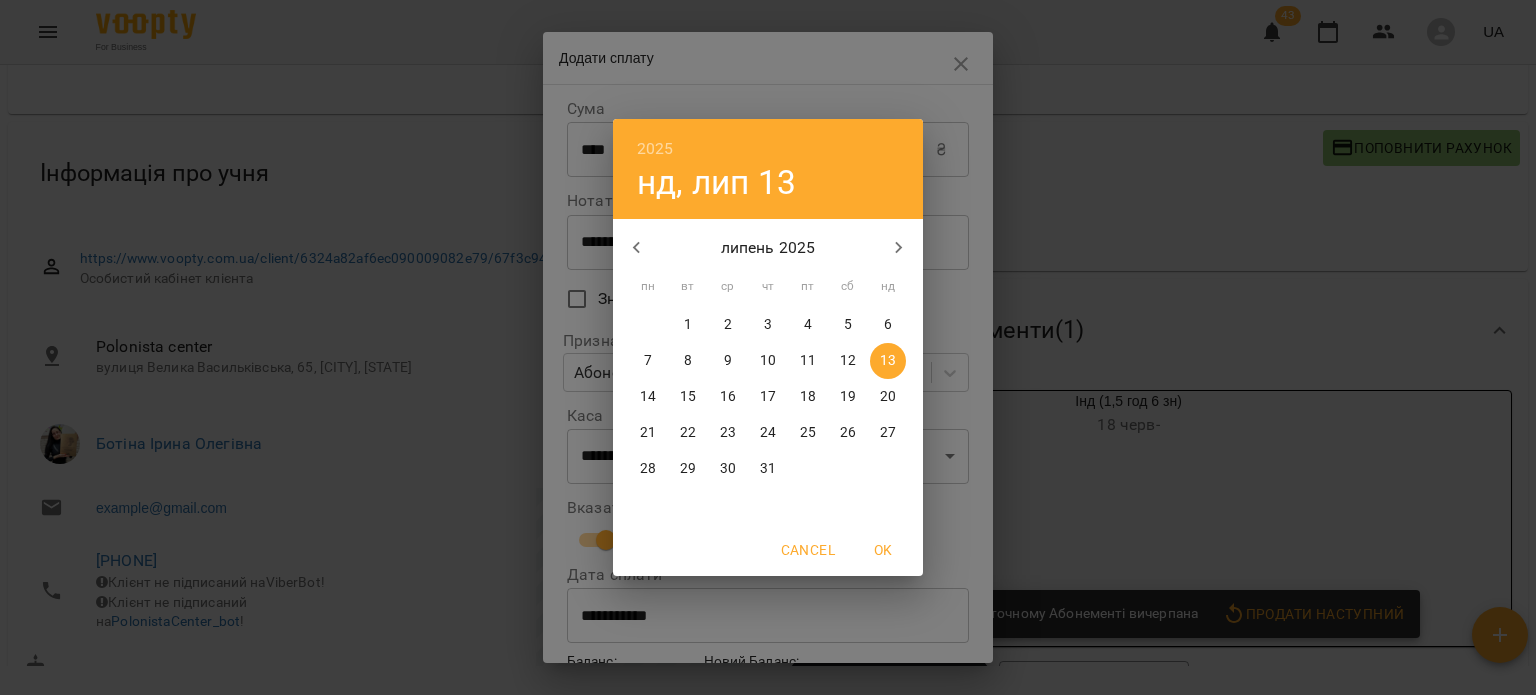 click on "9" at bounding box center (728, 361) 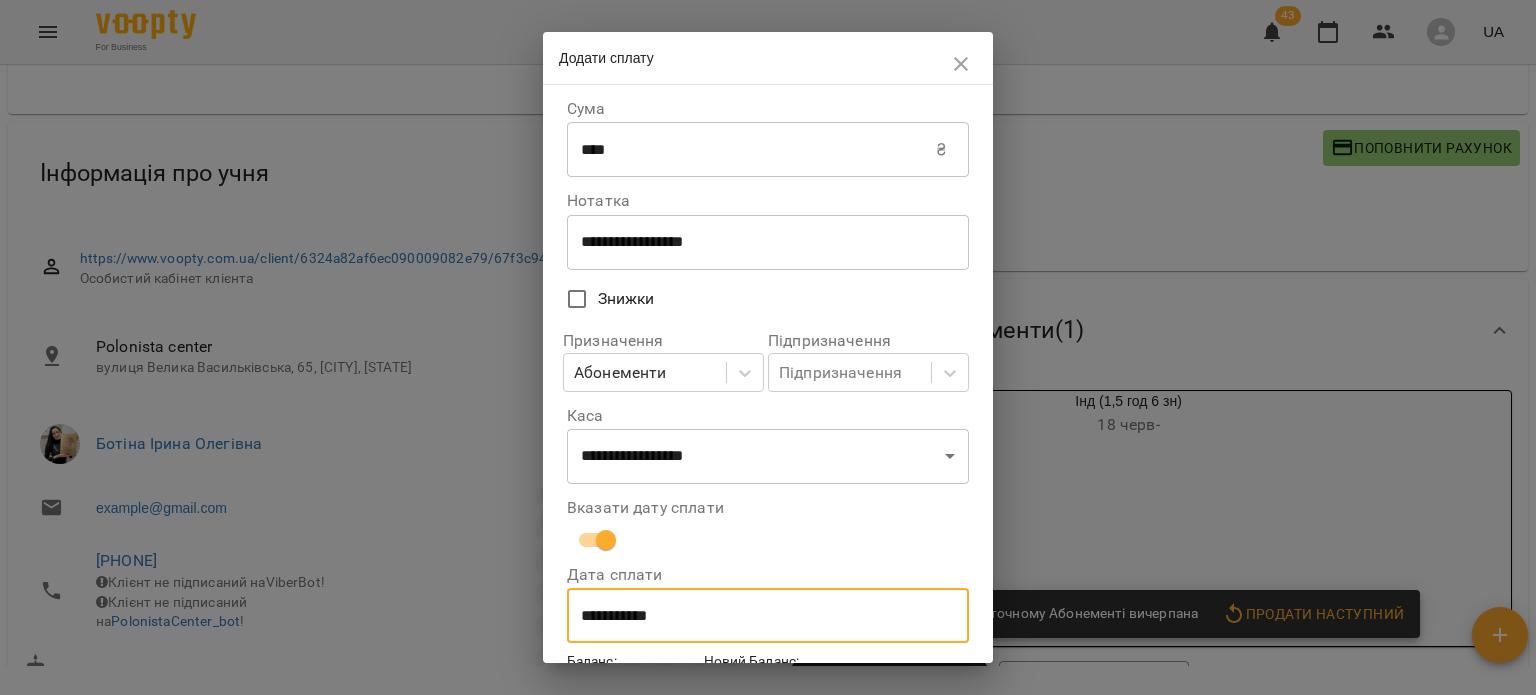 scroll, scrollTop: 119, scrollLeft: 0, axis: vertical 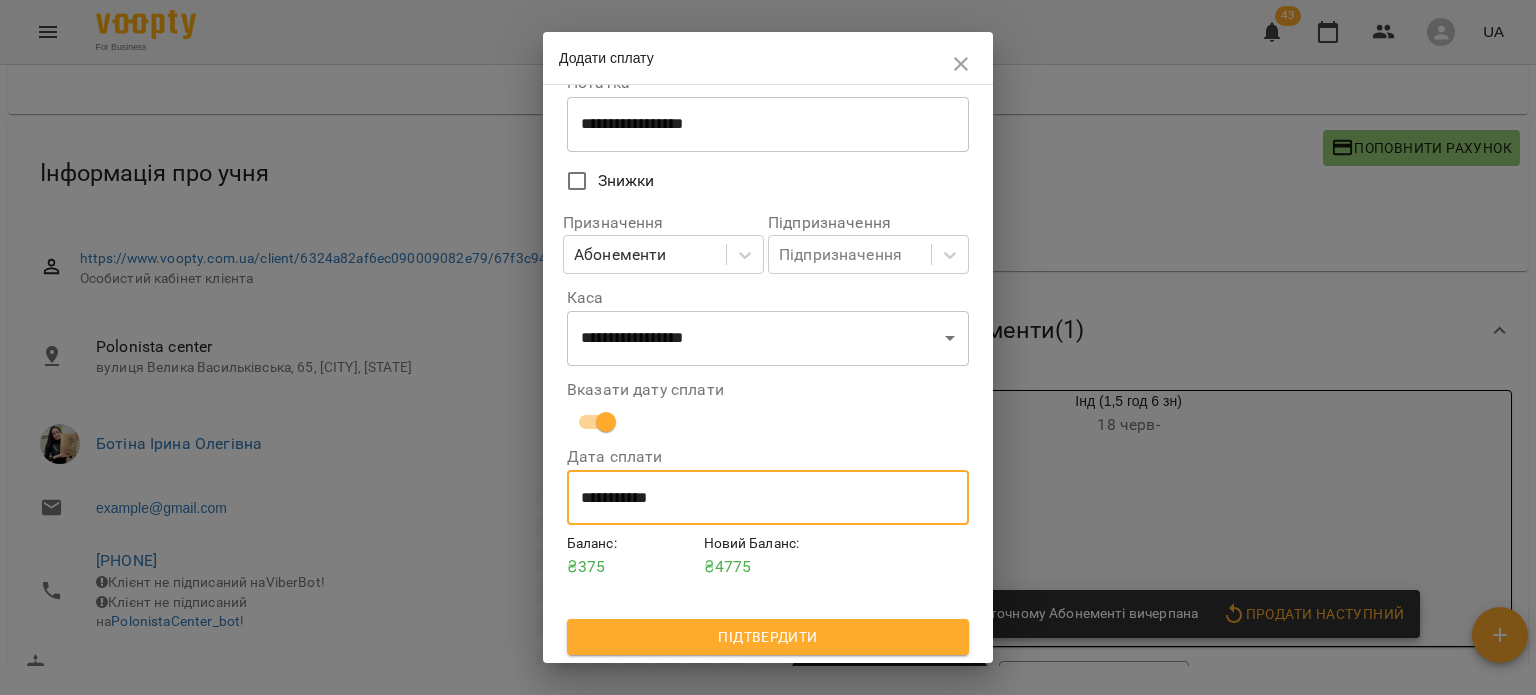 click on "Підтвердити" at bounding box center [768, 637] 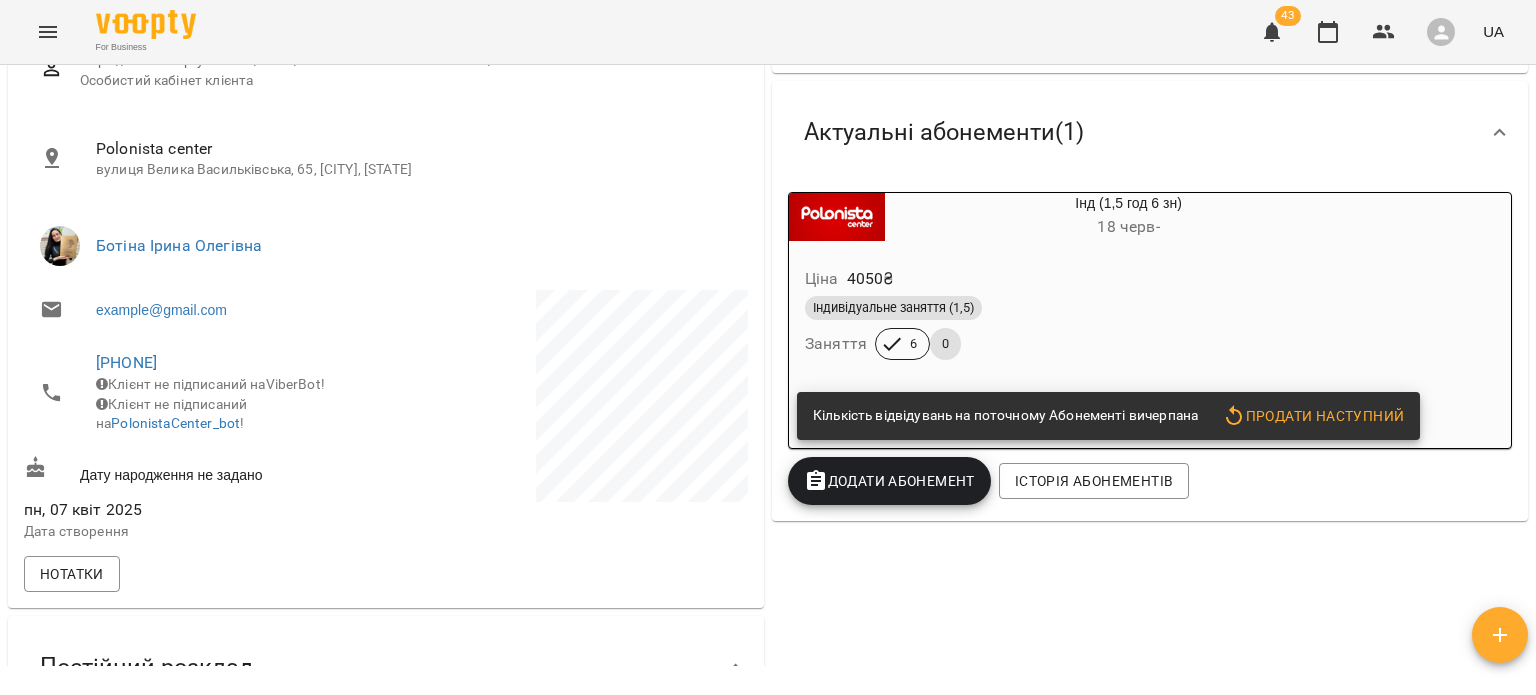 scroll, scrollTop: 287, scrollLeft: 0, axis: vertical 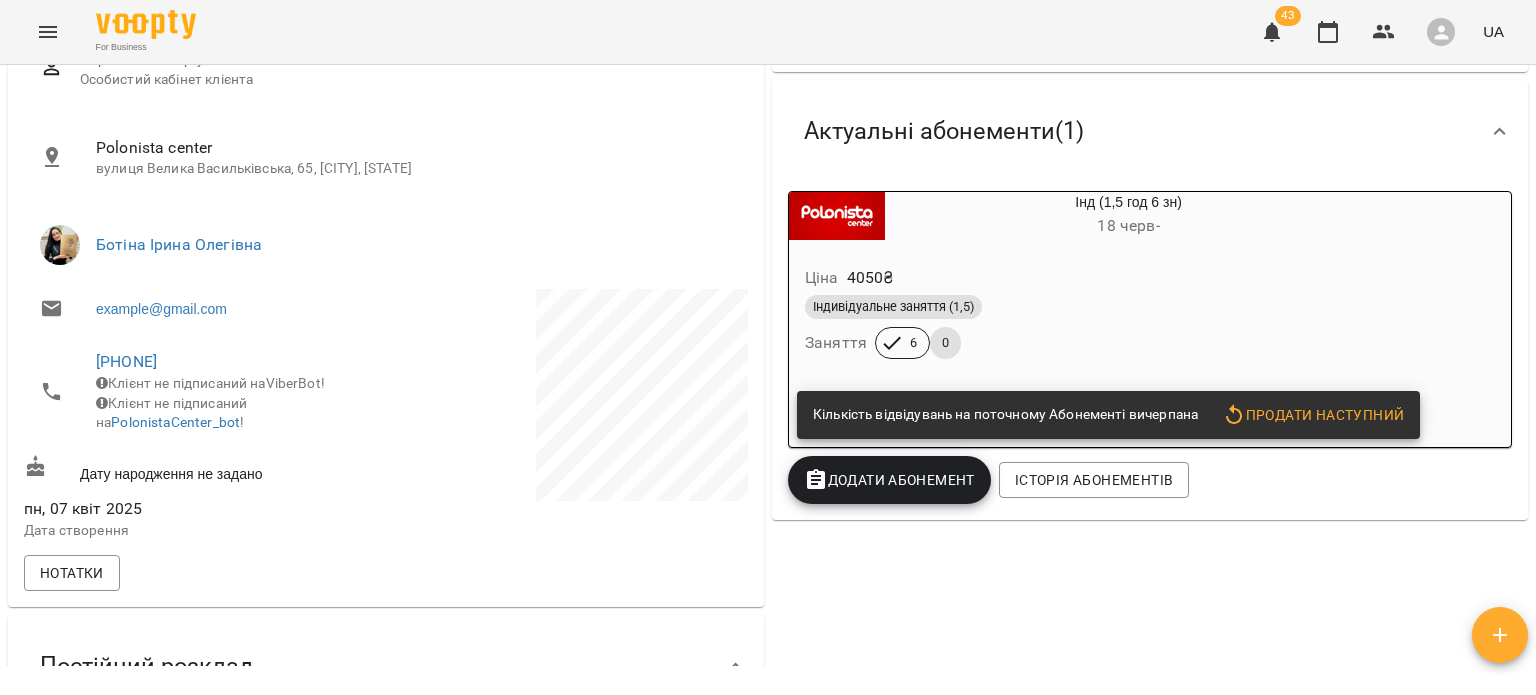 click on "Продати наступний" at bounding box center (1313, 415) 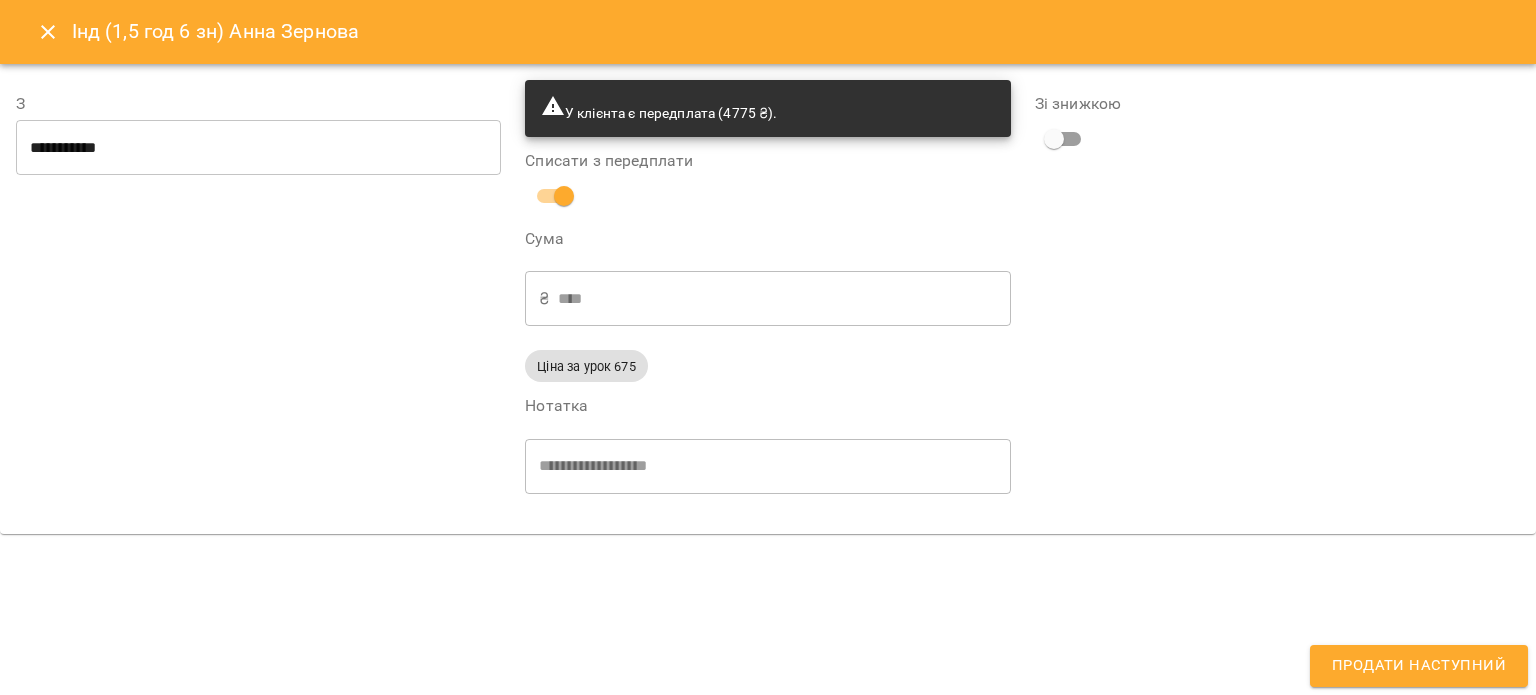 type on "**********" 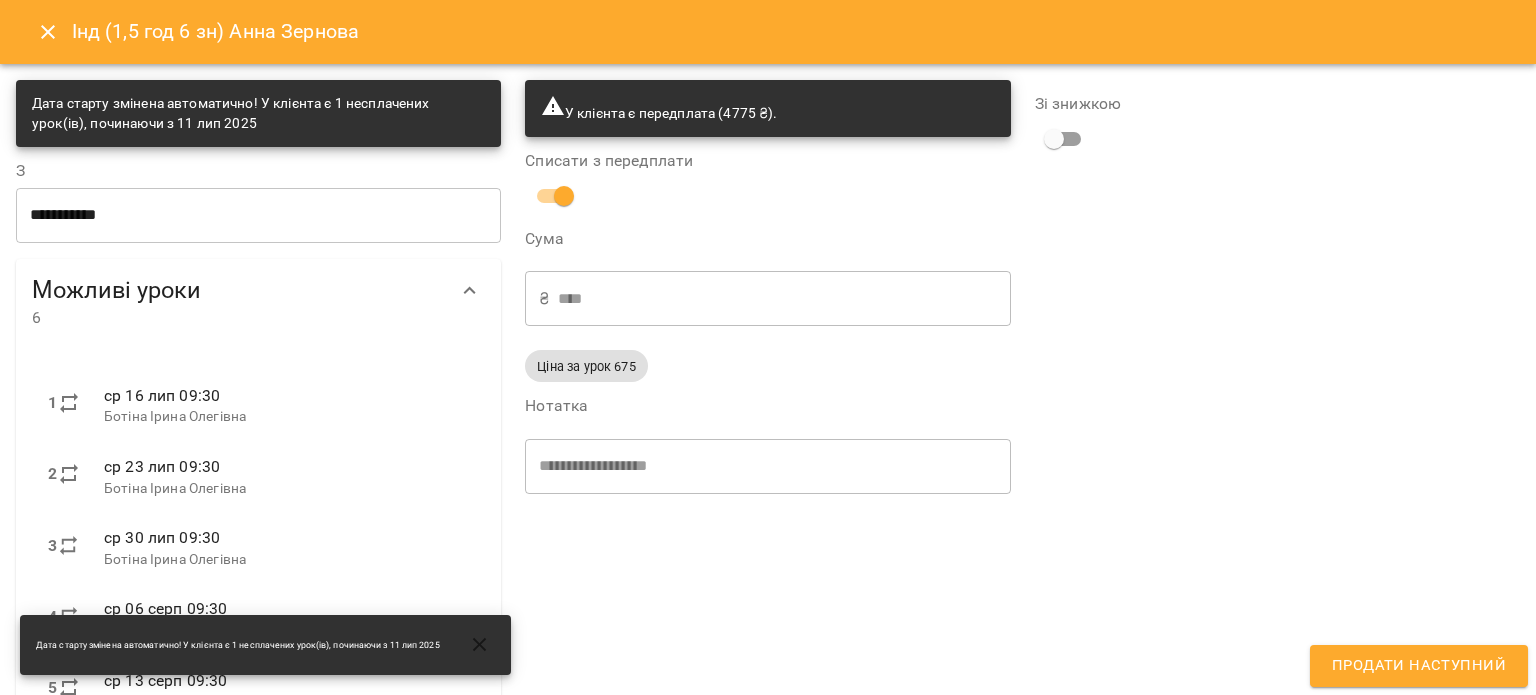 click on "Продати наступний" at bounding box center [1419, 666] 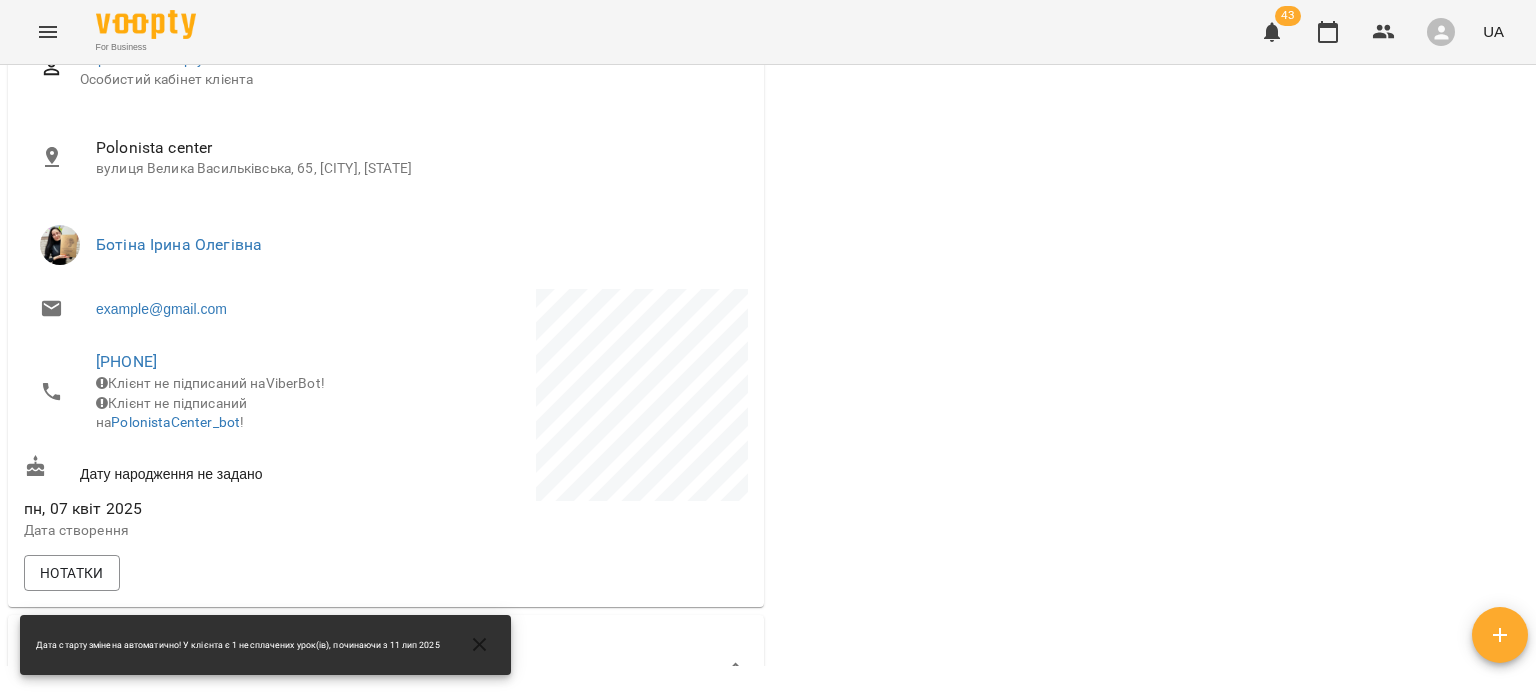 scroll, scrollTop: 0, scrollLeft: 0, axis: both 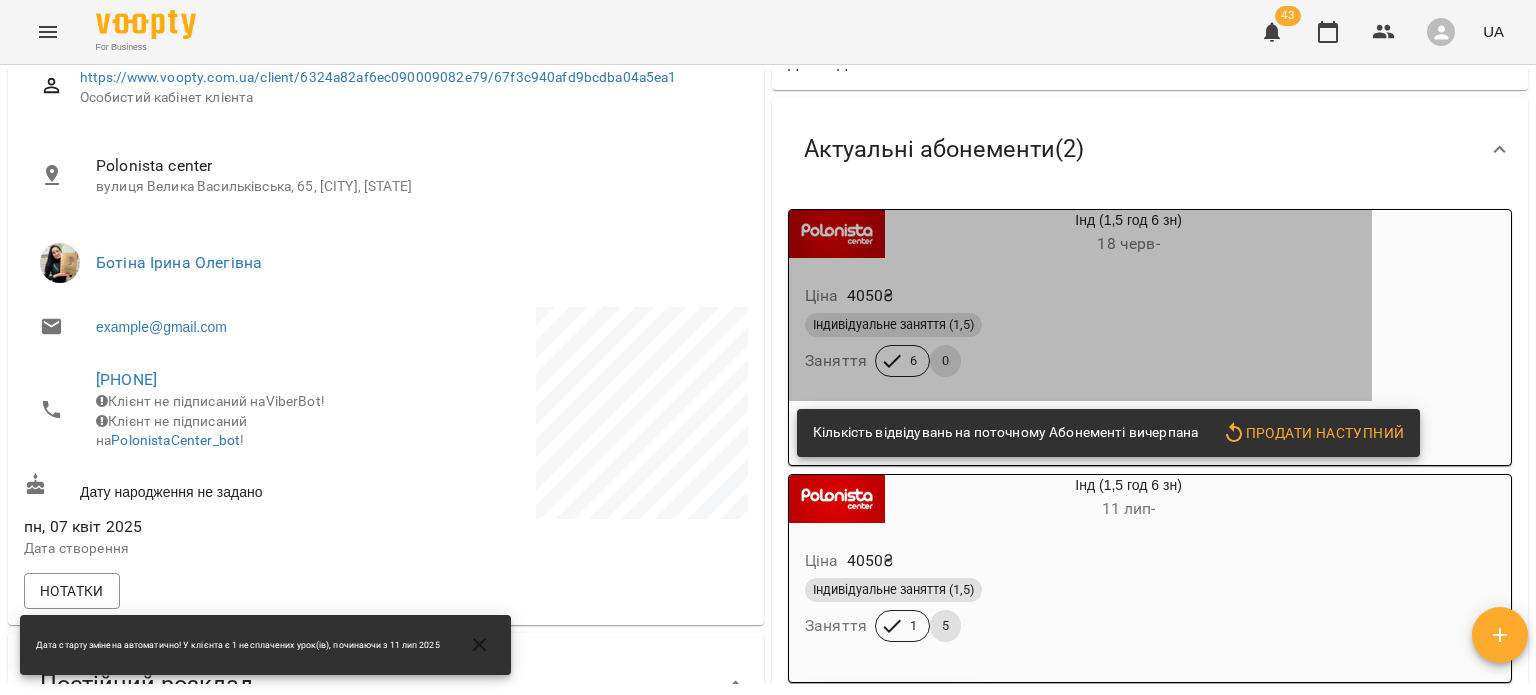 click on "Індивідуальне заняття (1,5)" at bounding box center (1080, 325) 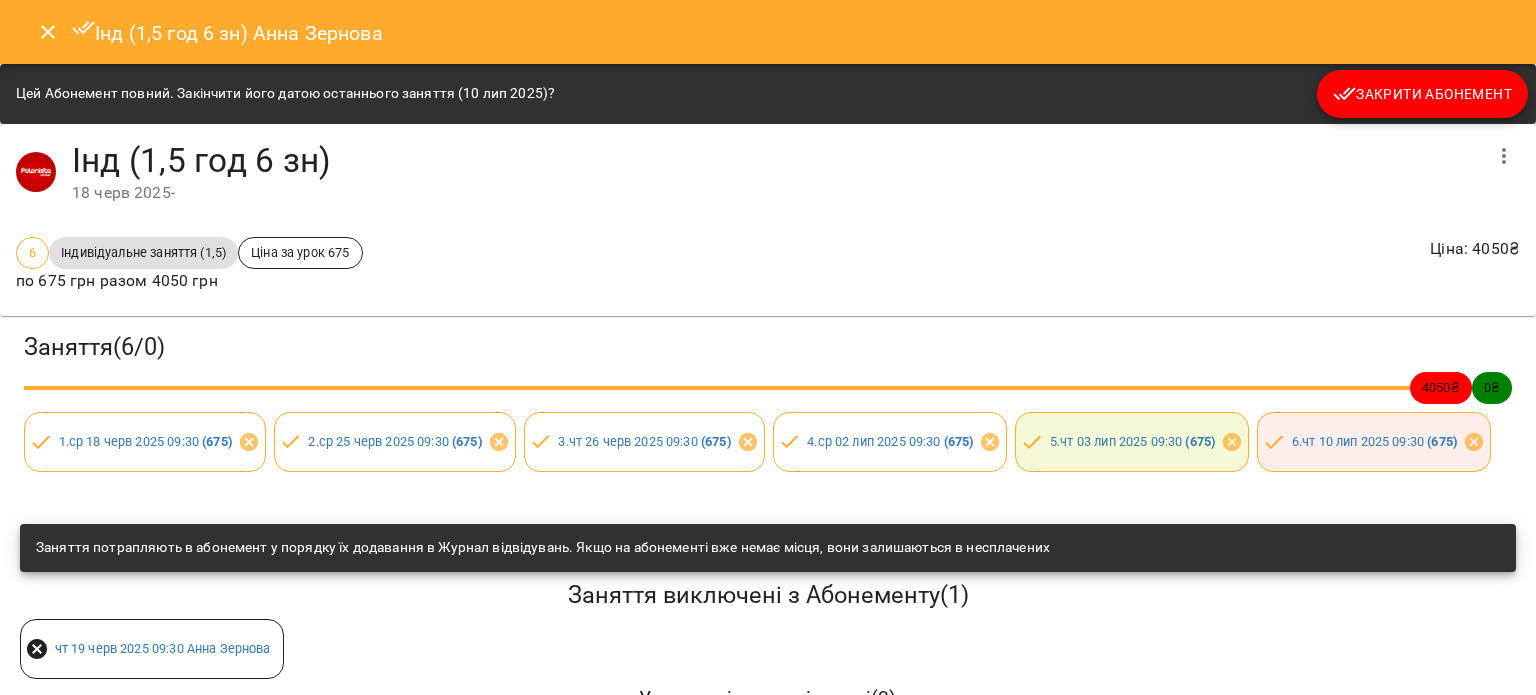 click on "Закрити Абонемент" at bounding box center (1422, 94) 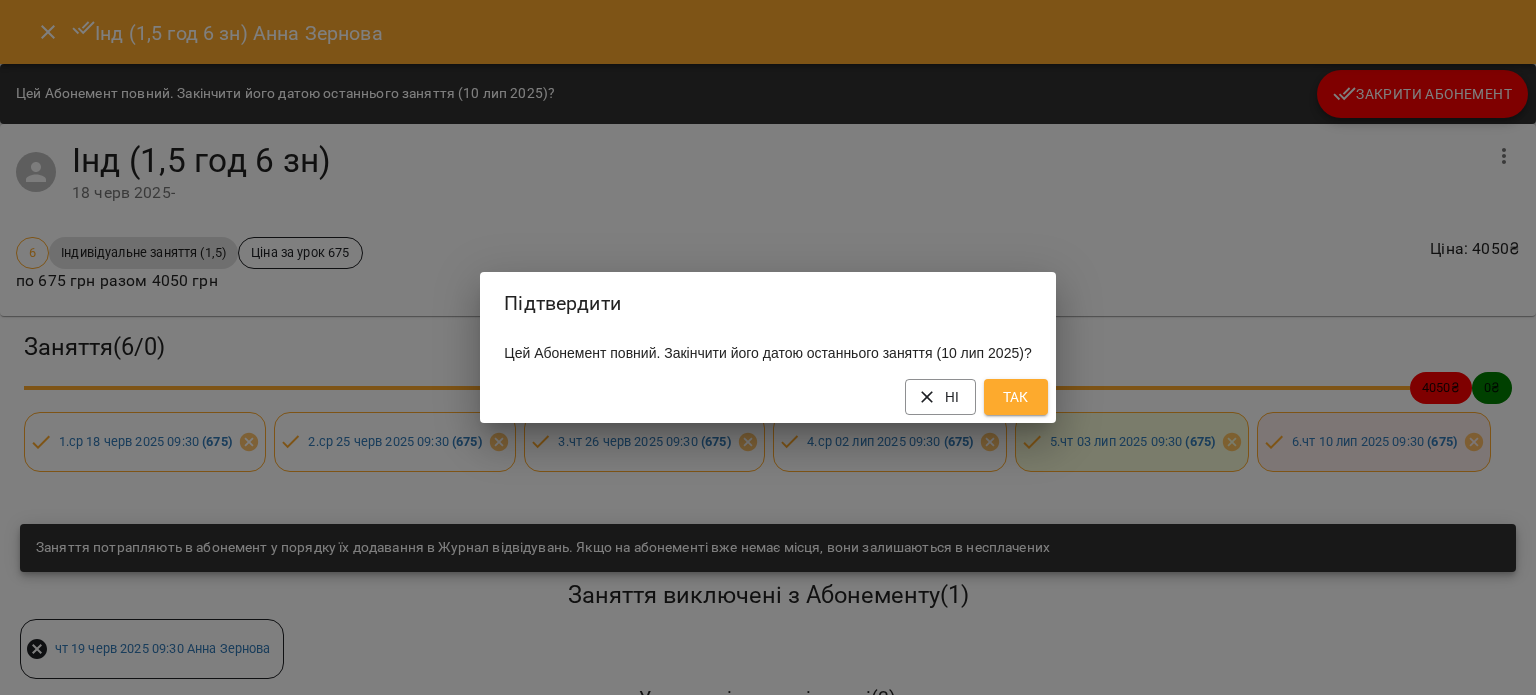 click on "Так" at bounding box center (1016, 397) 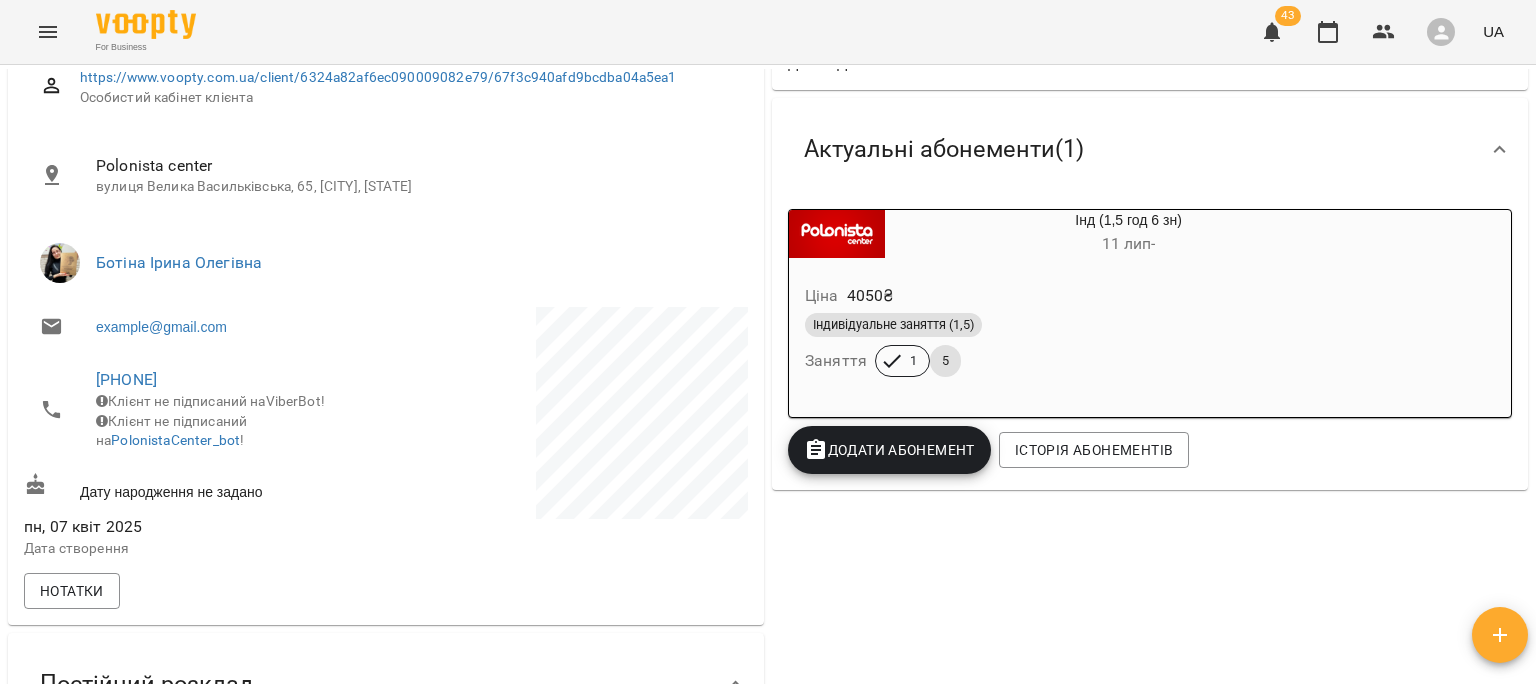 scroll, scrollTop: 0, scrollLeft: 0, axis: both 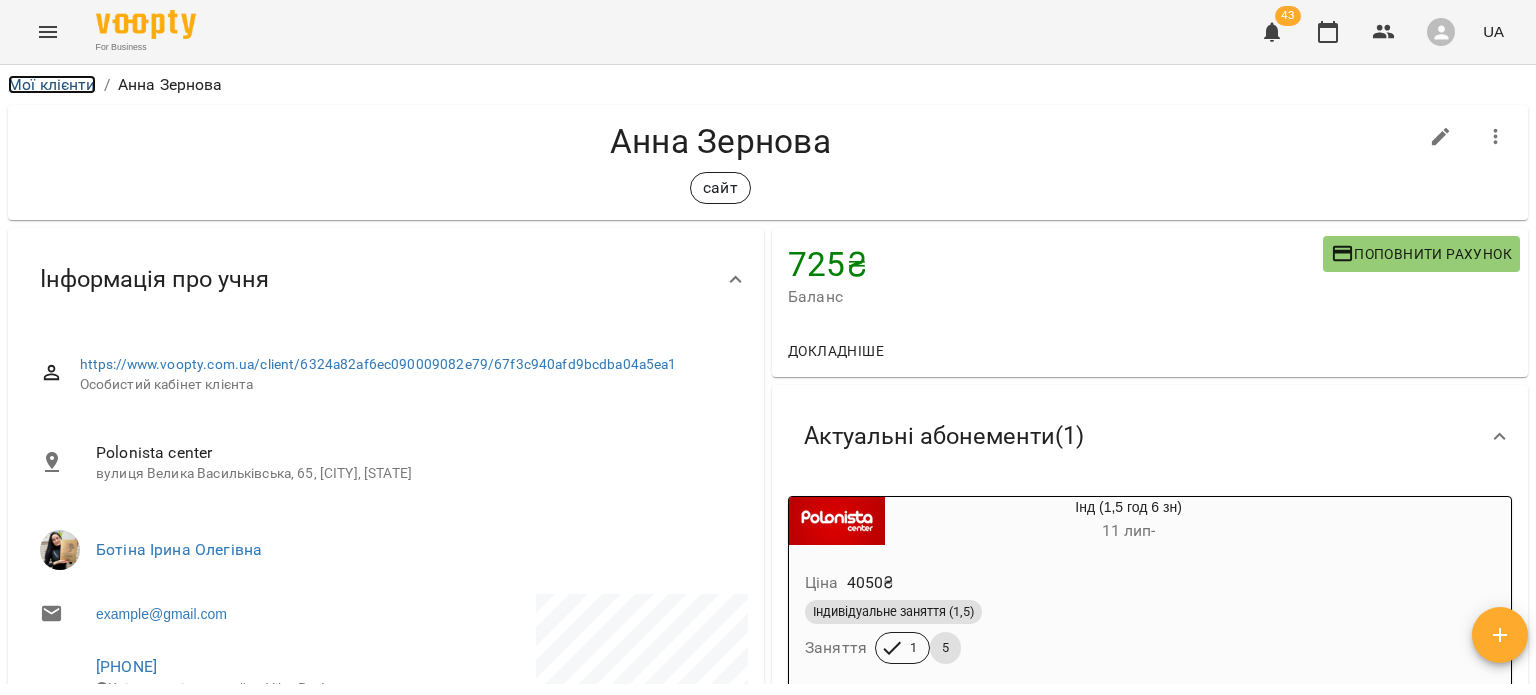 click on "Мої клієнти" at bounding box center [52, 84] 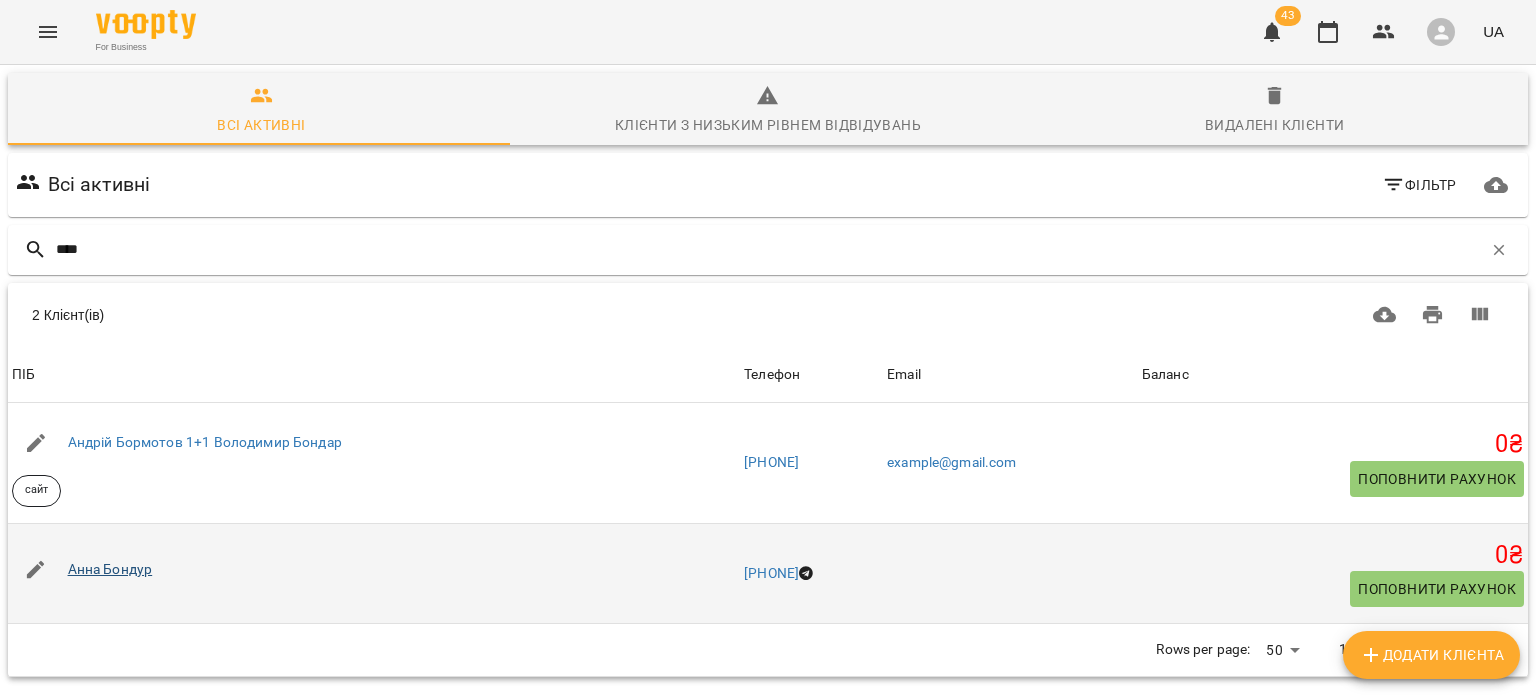 type on "****" 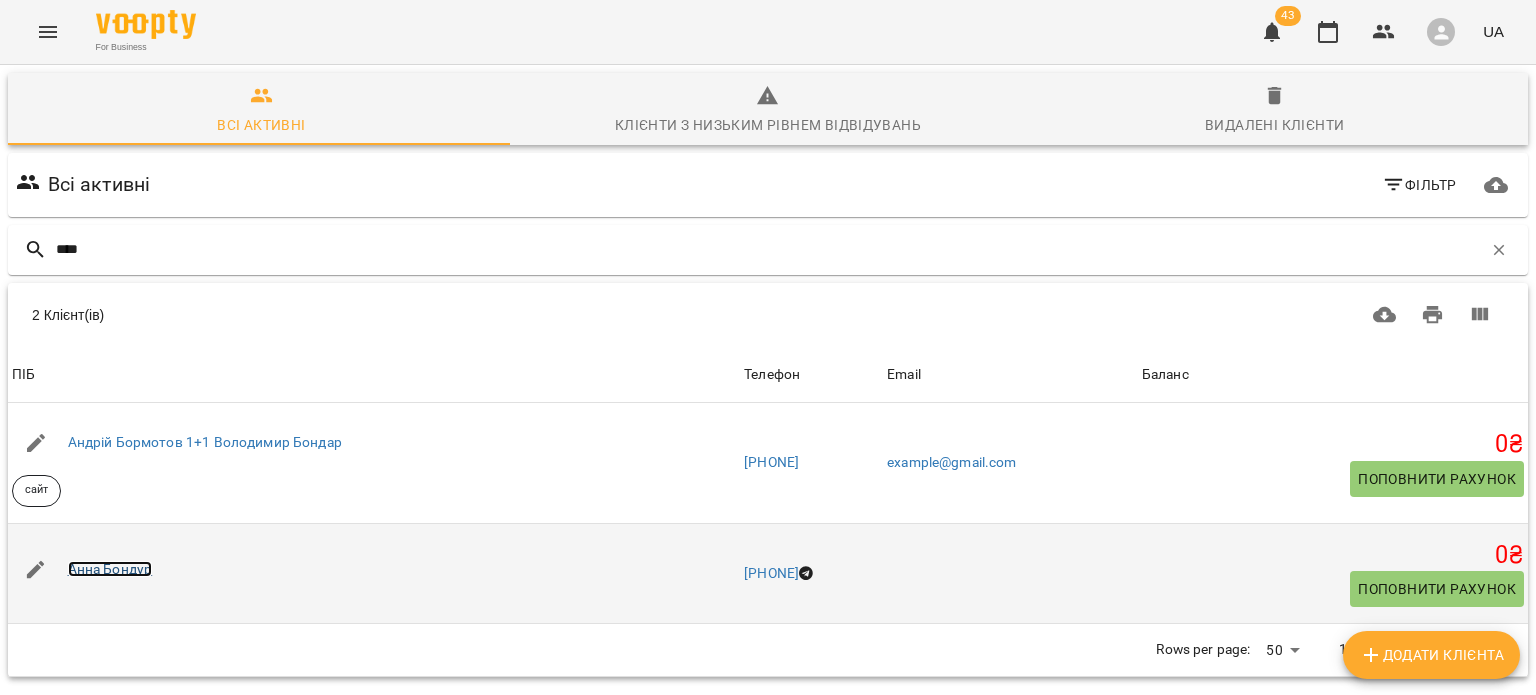 click on "Анна Бондур" at bounding box center (110, 569) 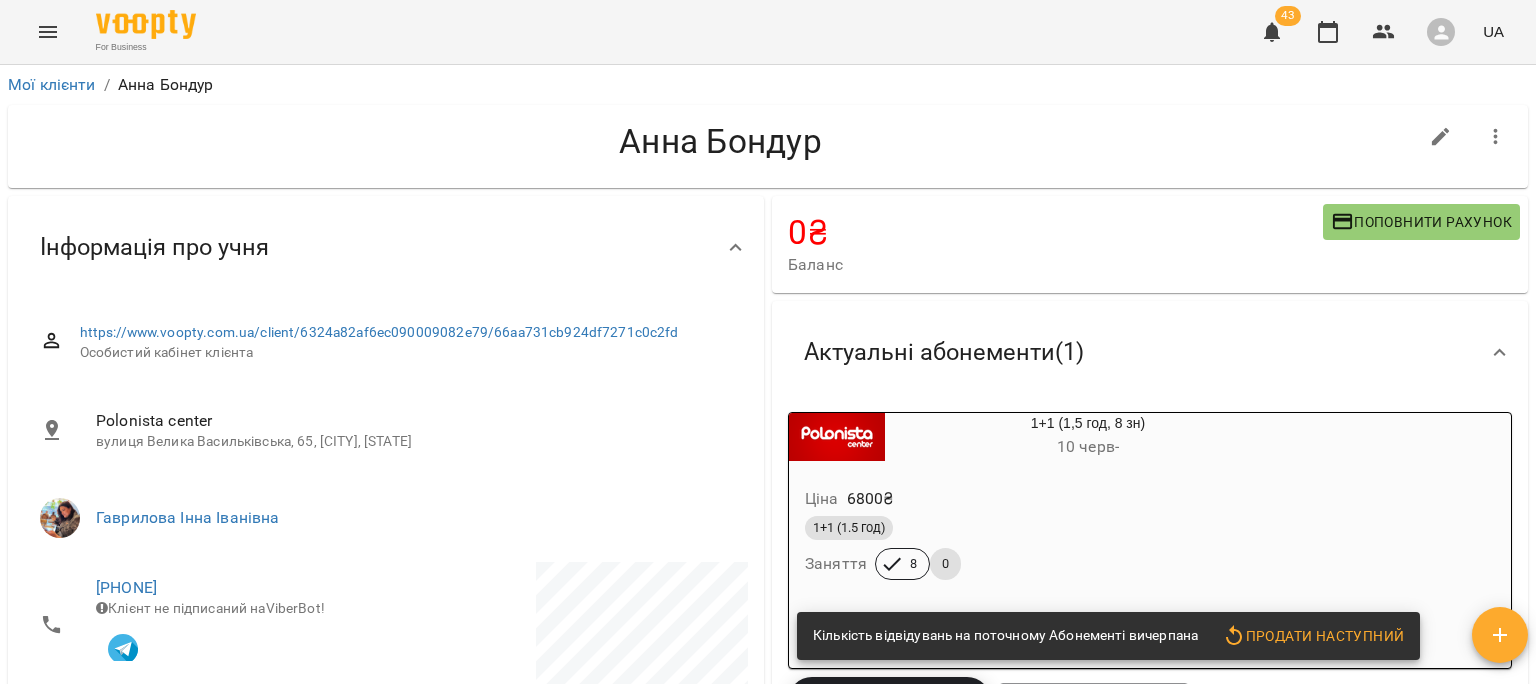 scroll, scrollTop: 112, scrollLeft: 0, axis: vertical 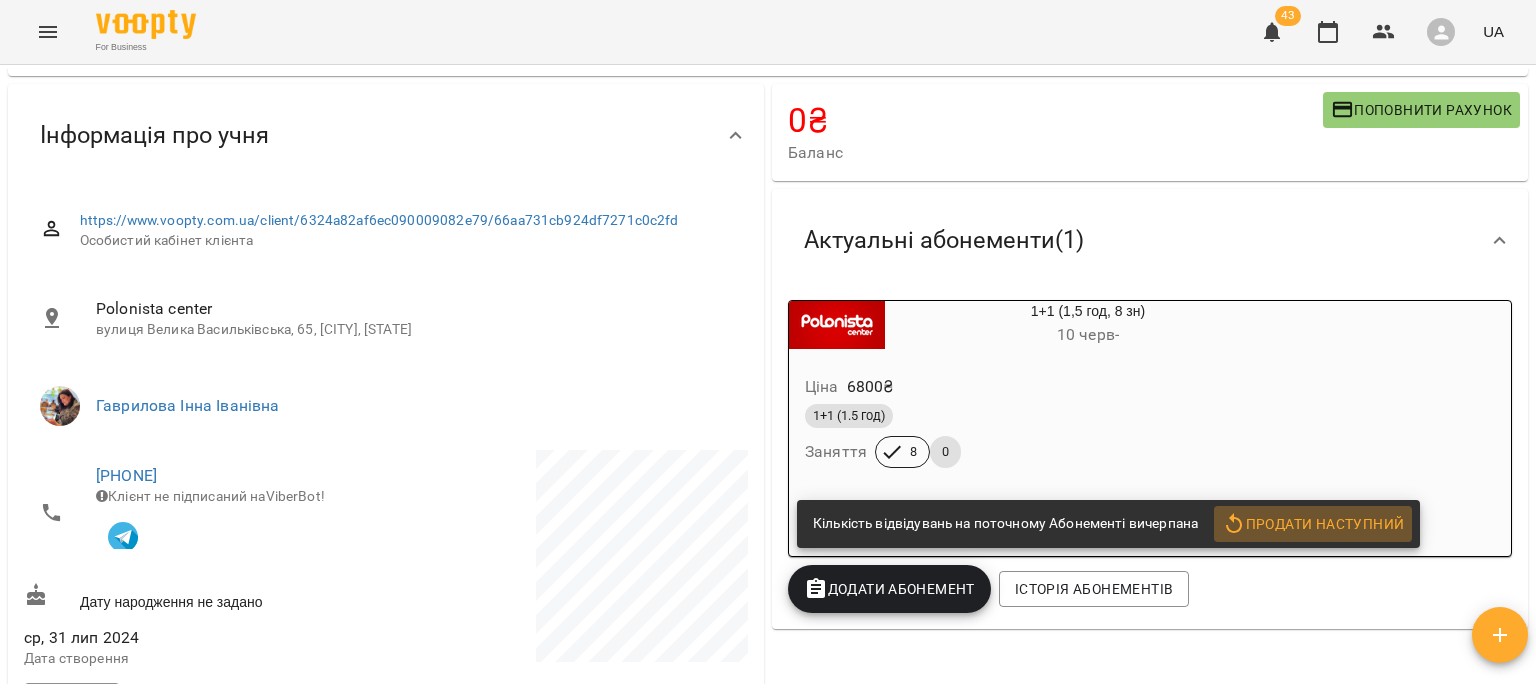 click on "Продати наступний" at bounding box center (1313, 524) 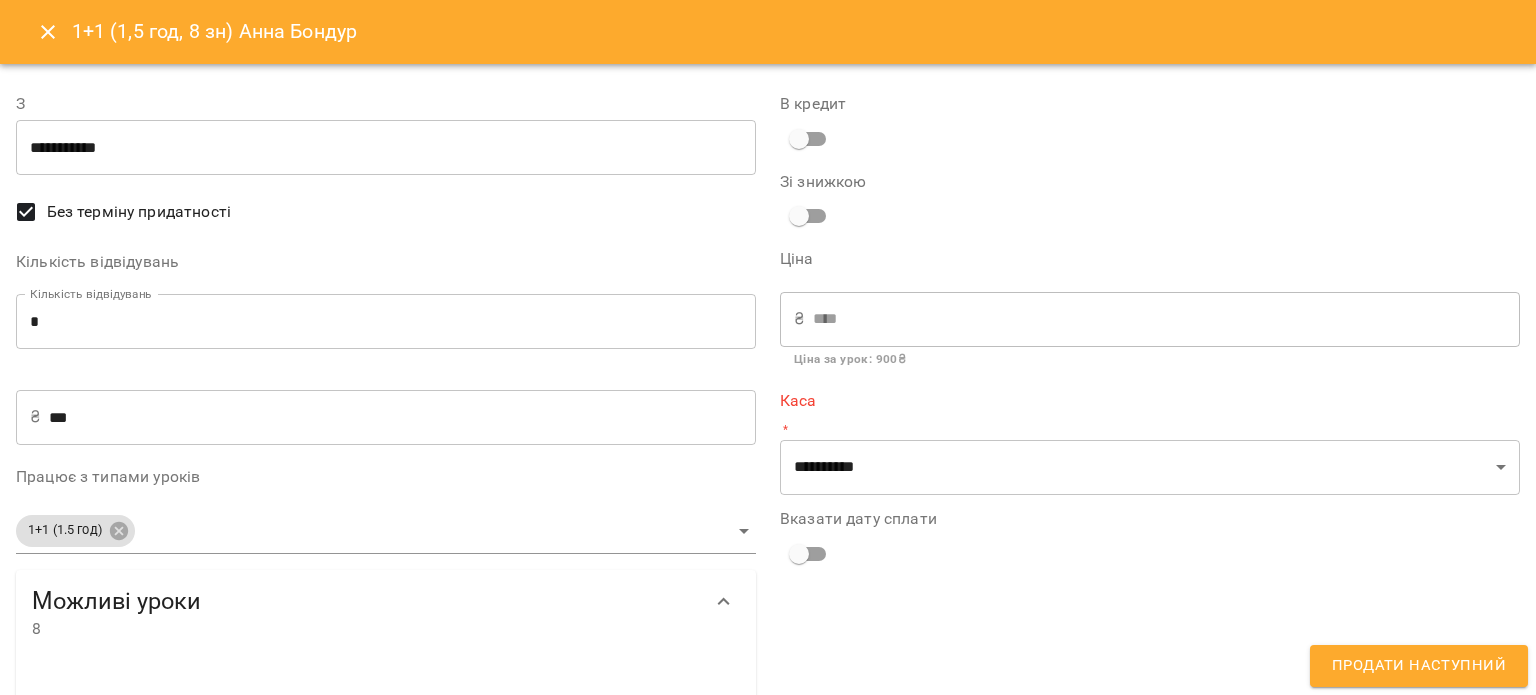 type on "**********" 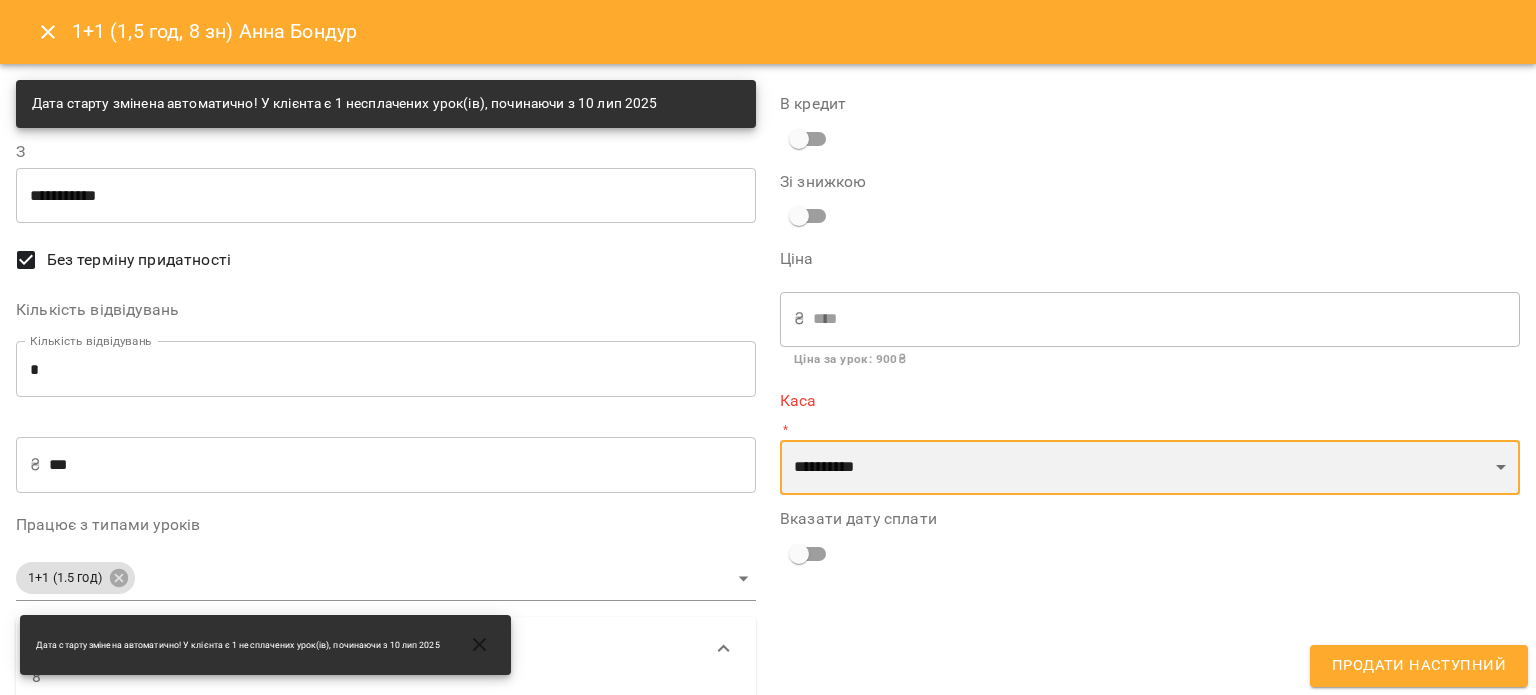 click on "**********" at bounding box center (1150, 468) 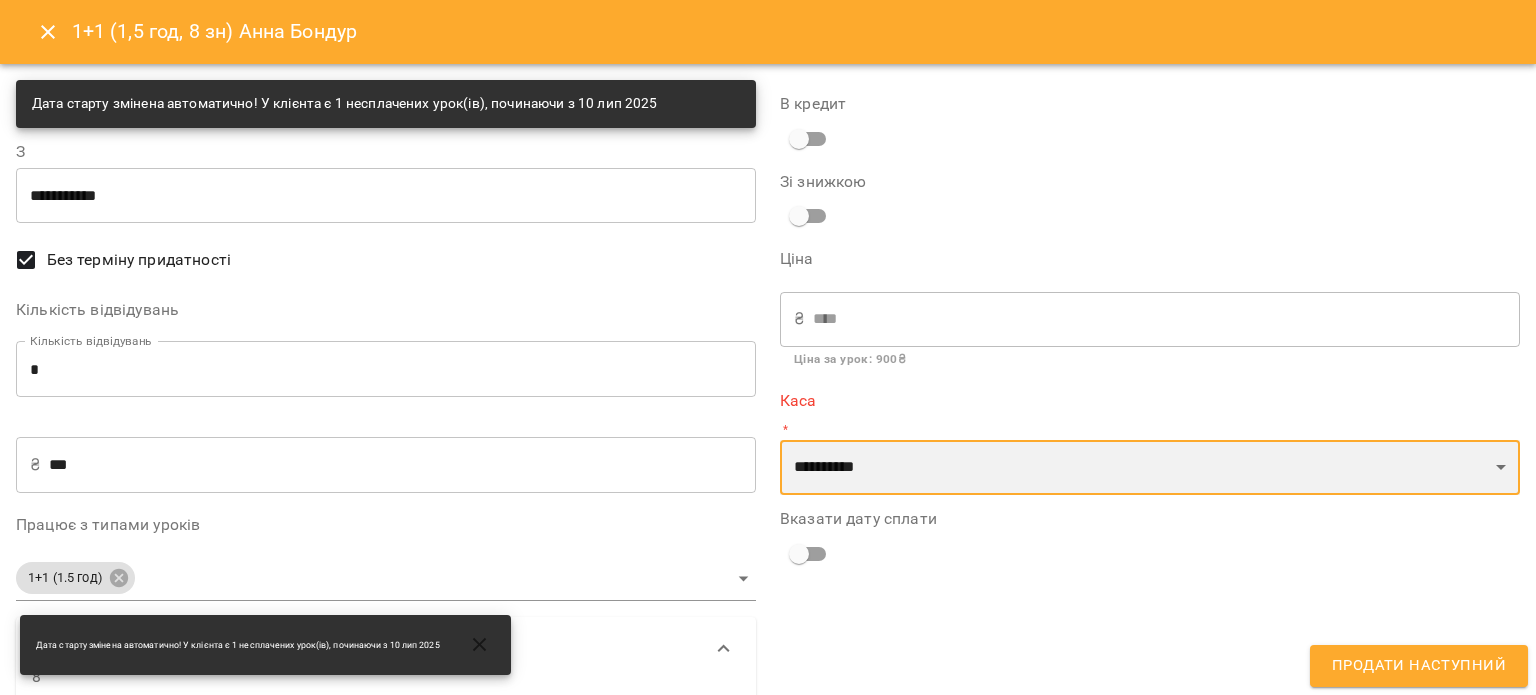 select on "**********" 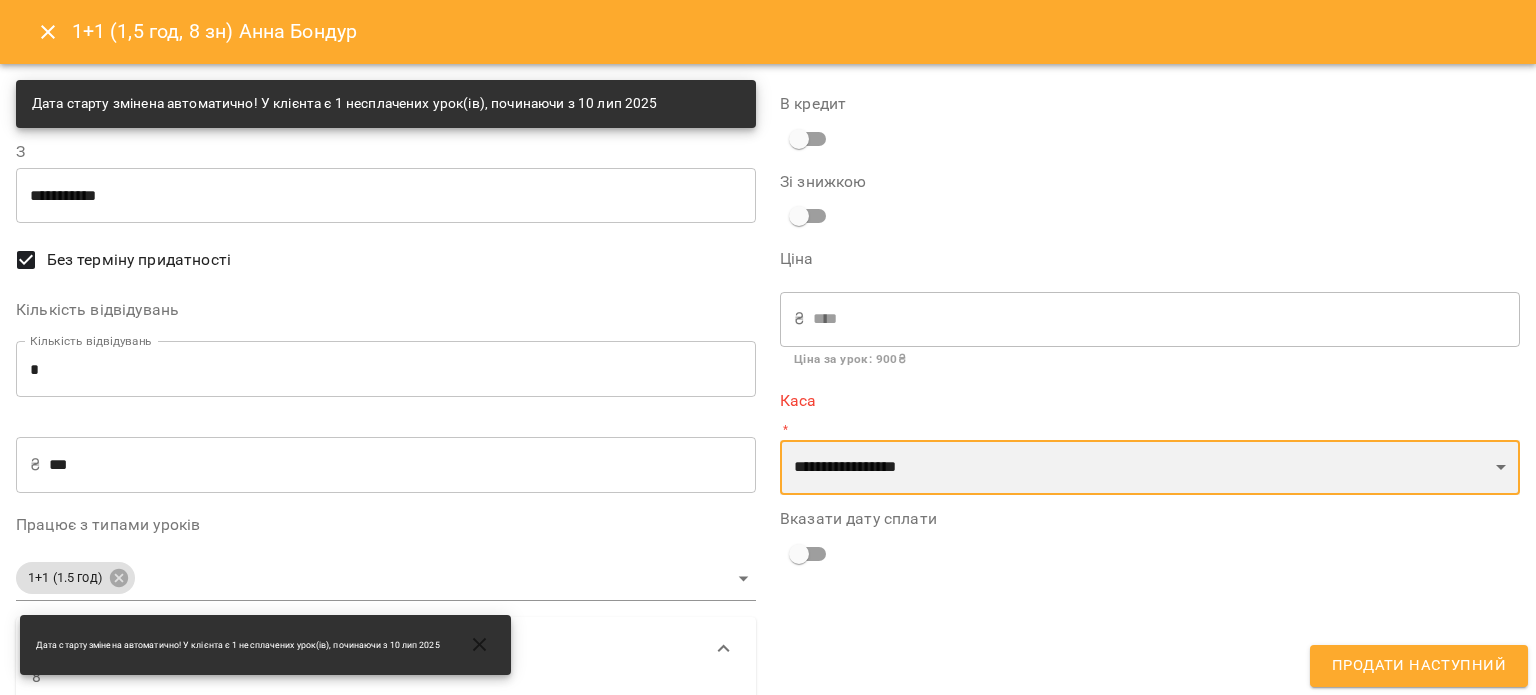click on "**********" at bounding box center [1150, 468] 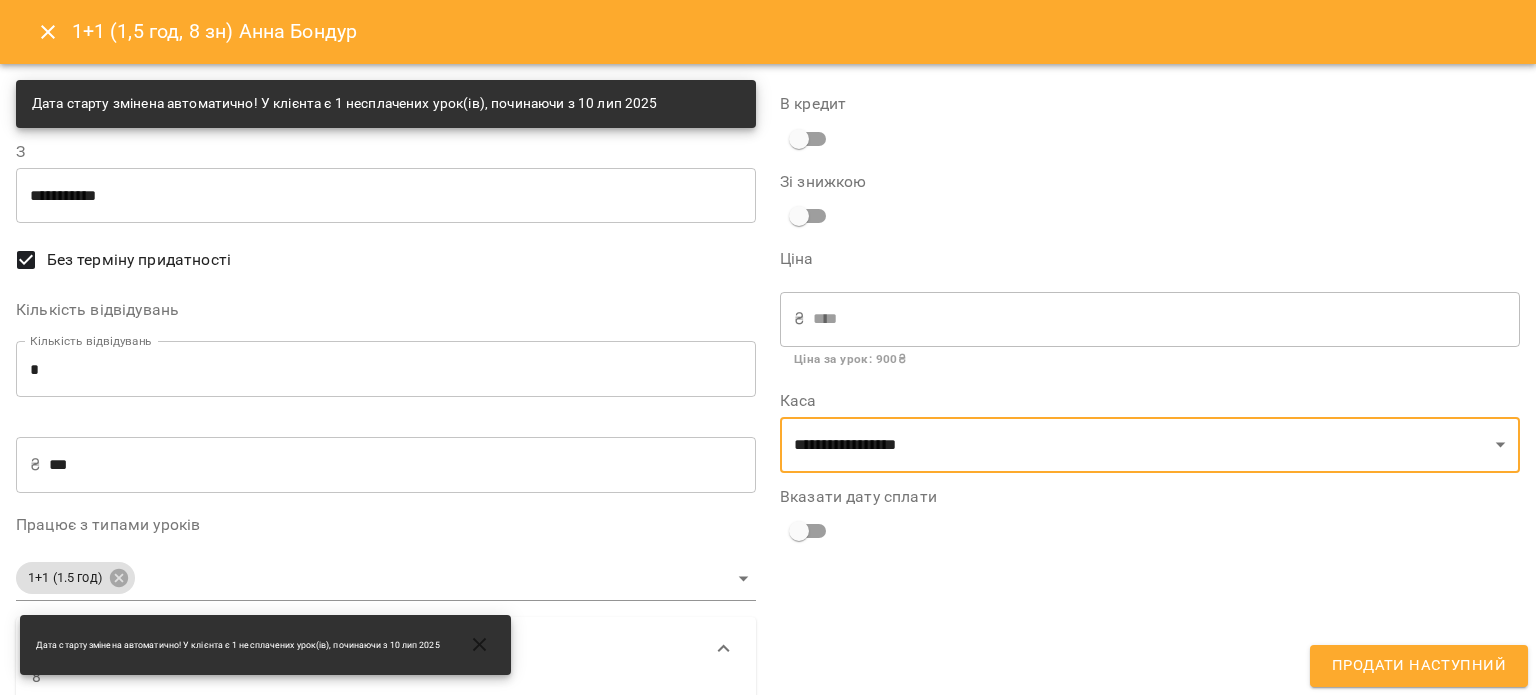 click on "***" at bounding box center [402, 465] 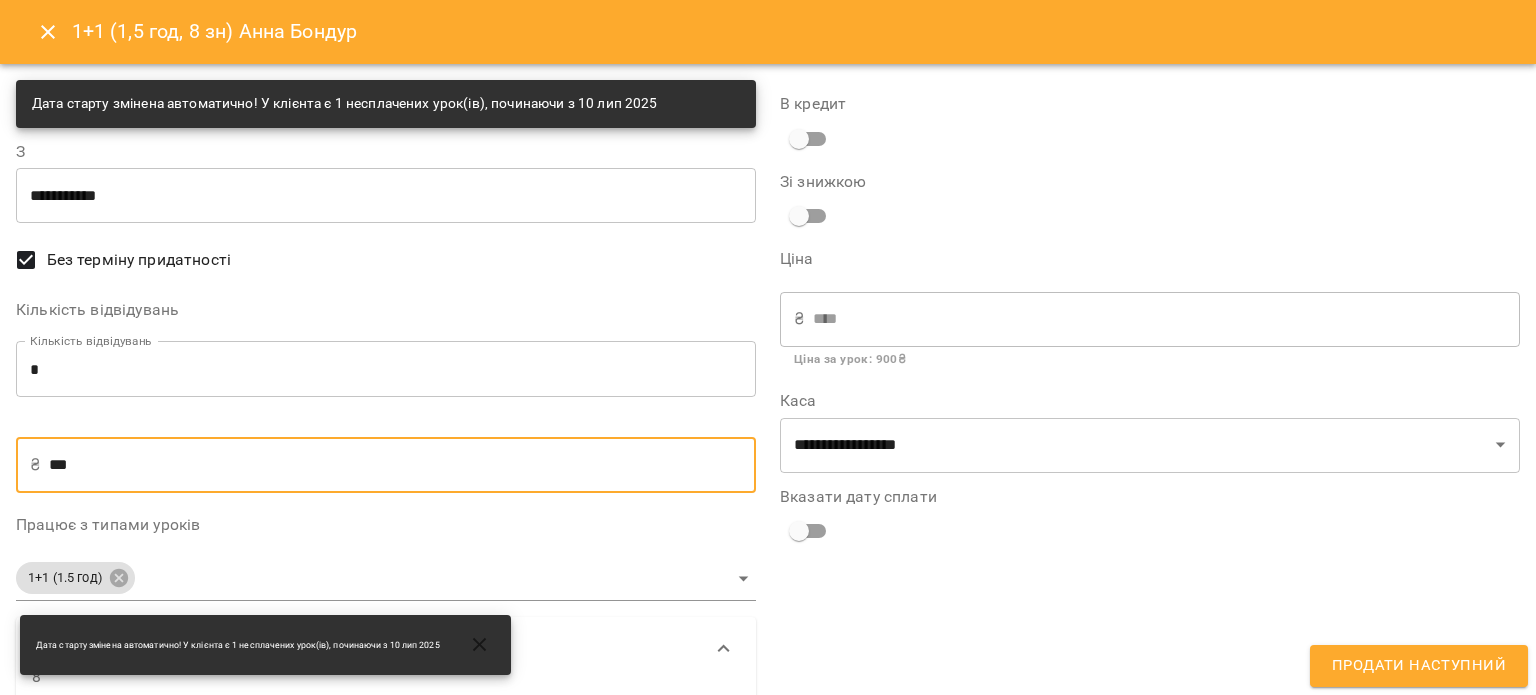 type on "*" 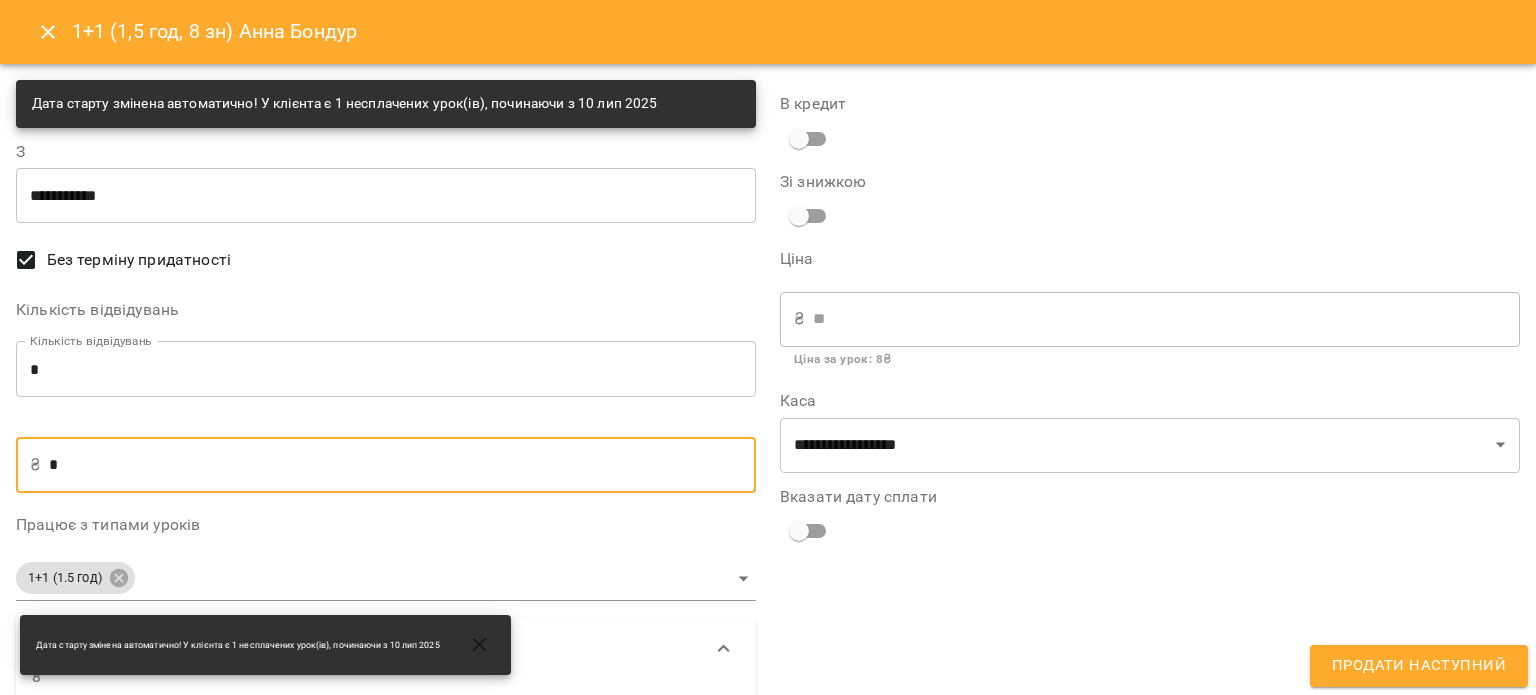 type on "**" 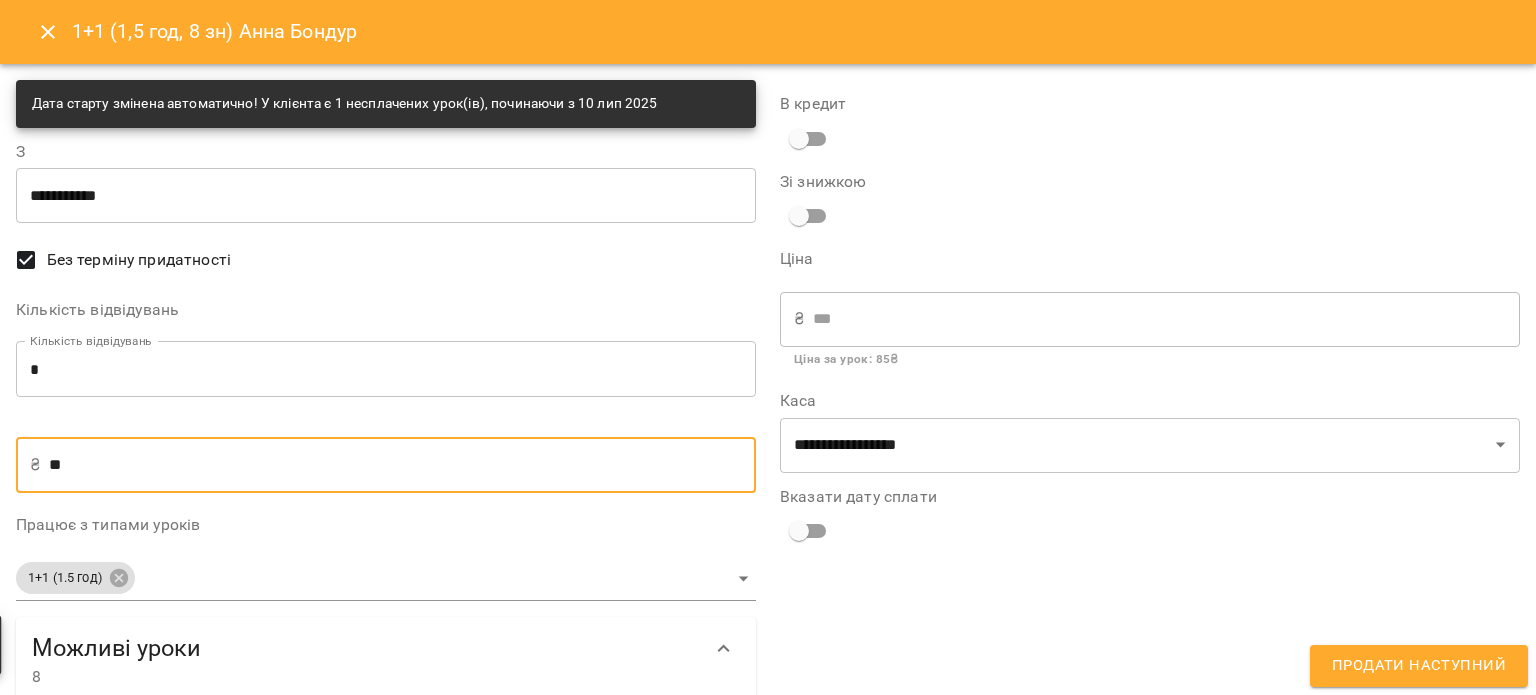 type on "***" 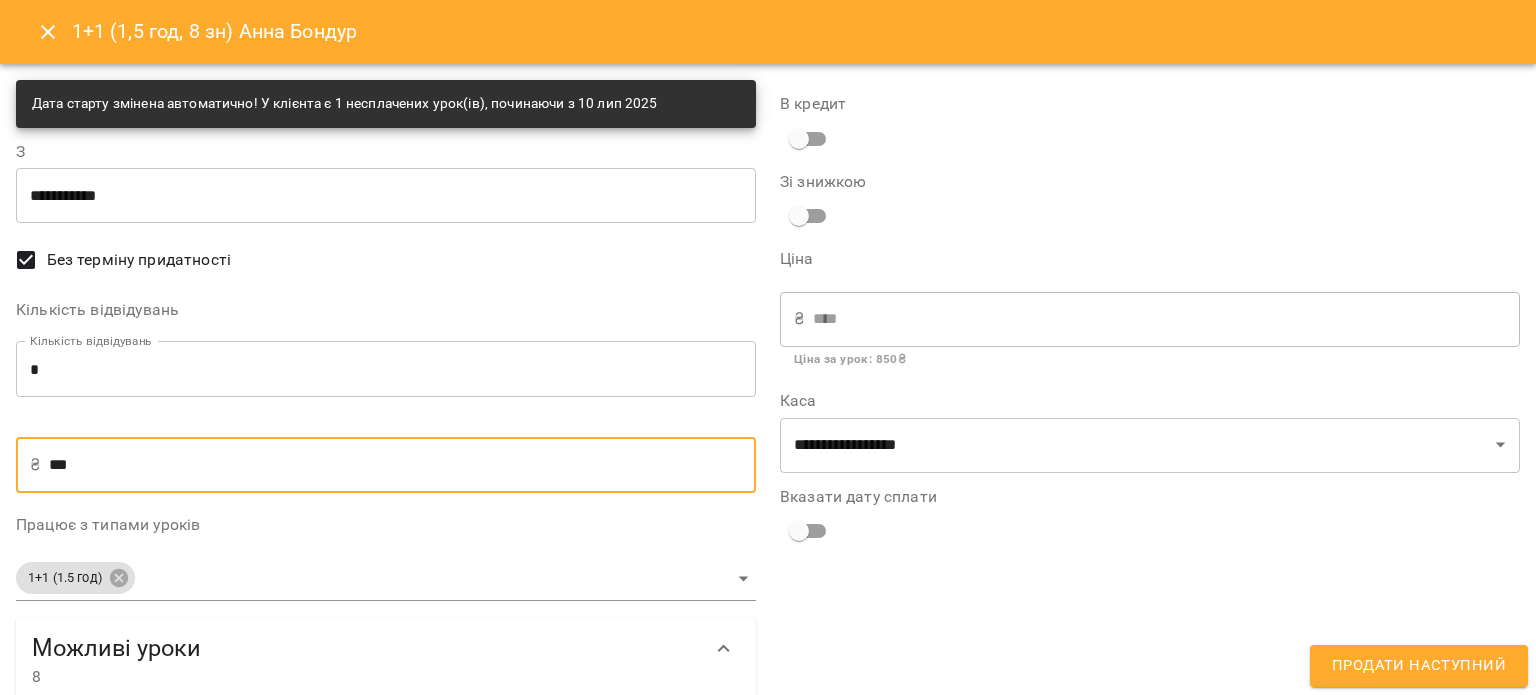 type on "***" 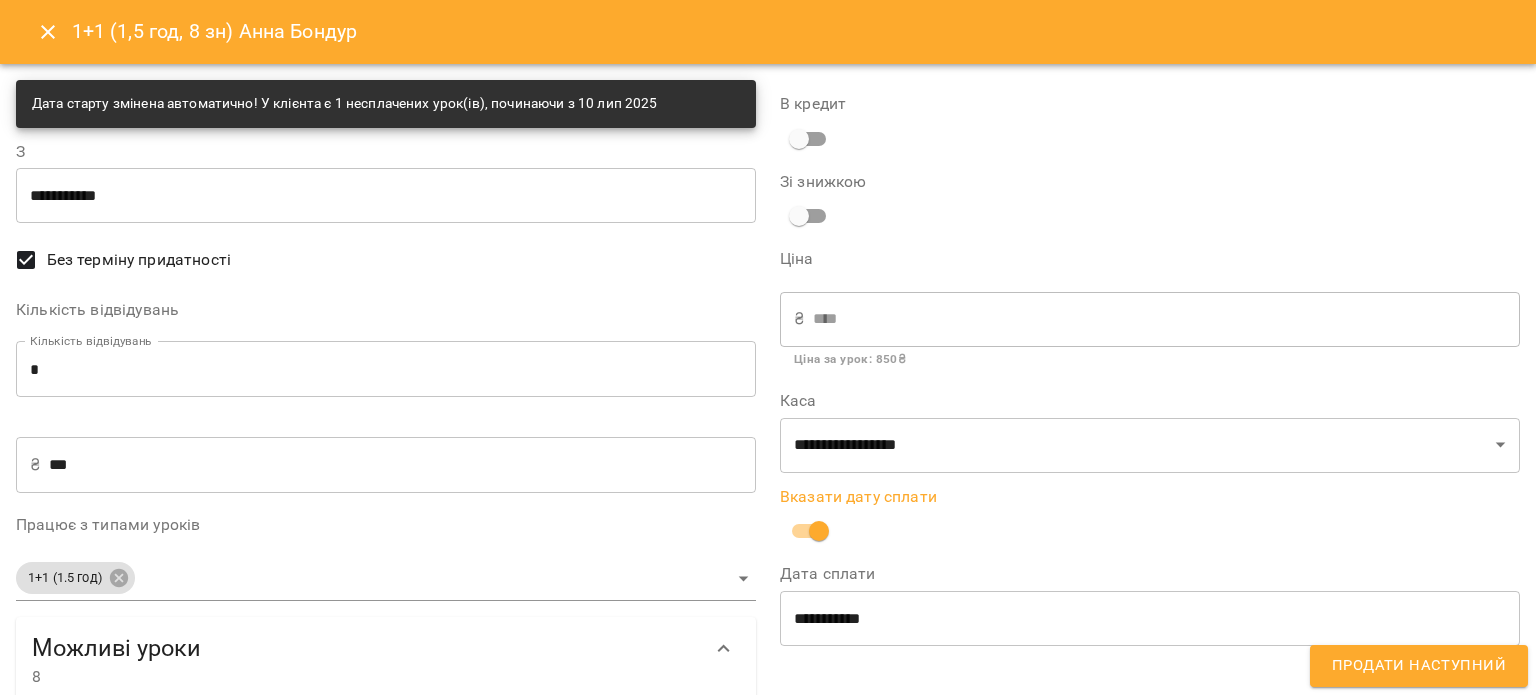click on "**********" at bounding box center [1150, 618] 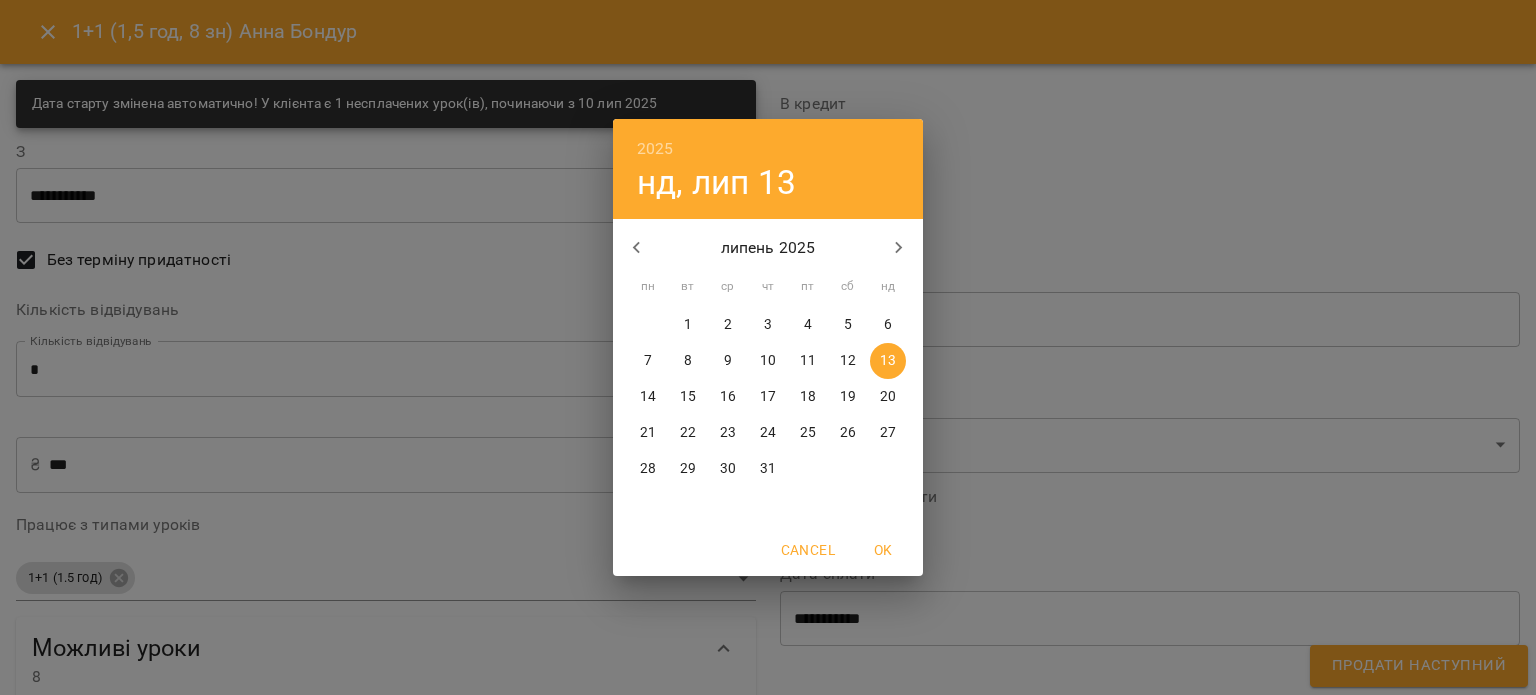 click on "8" at bounding box center (688, 361) 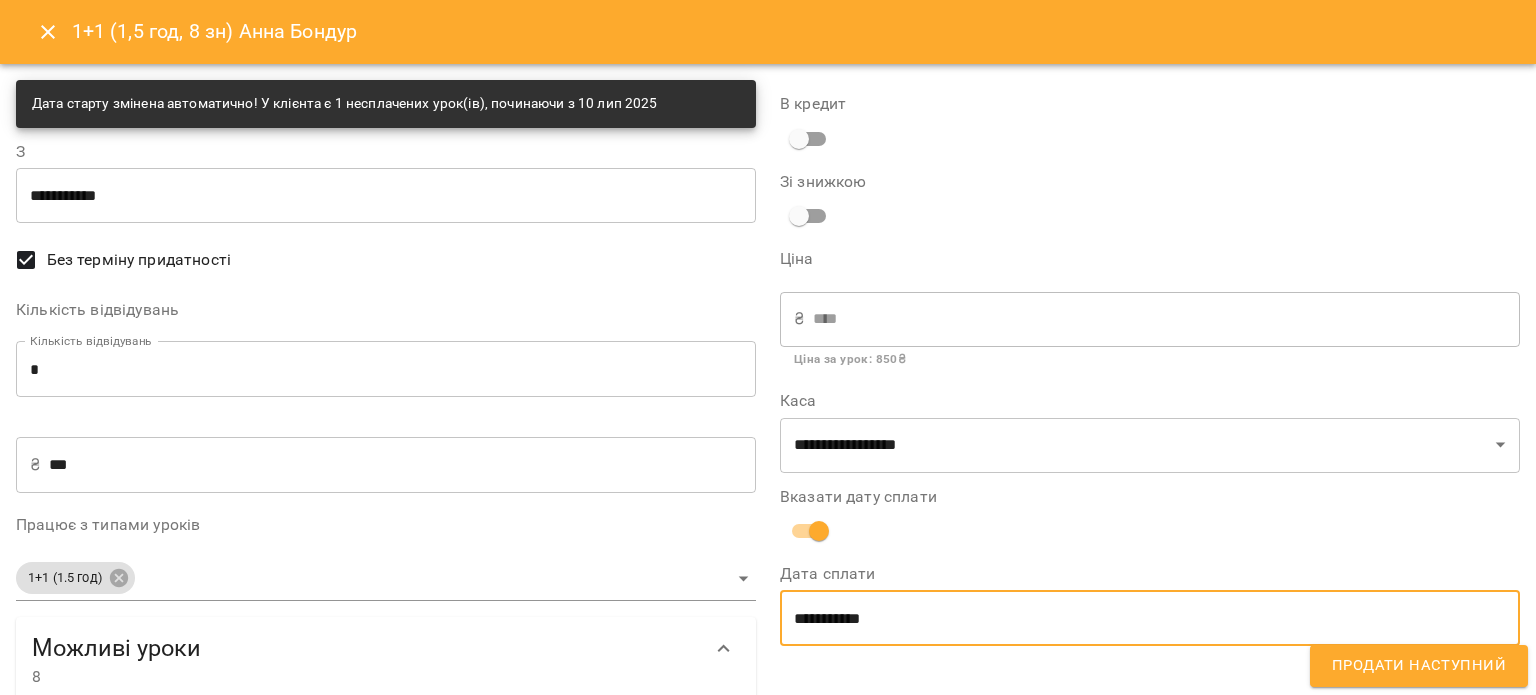 click on "Продати наступний" at bounding box center [1419, 666] 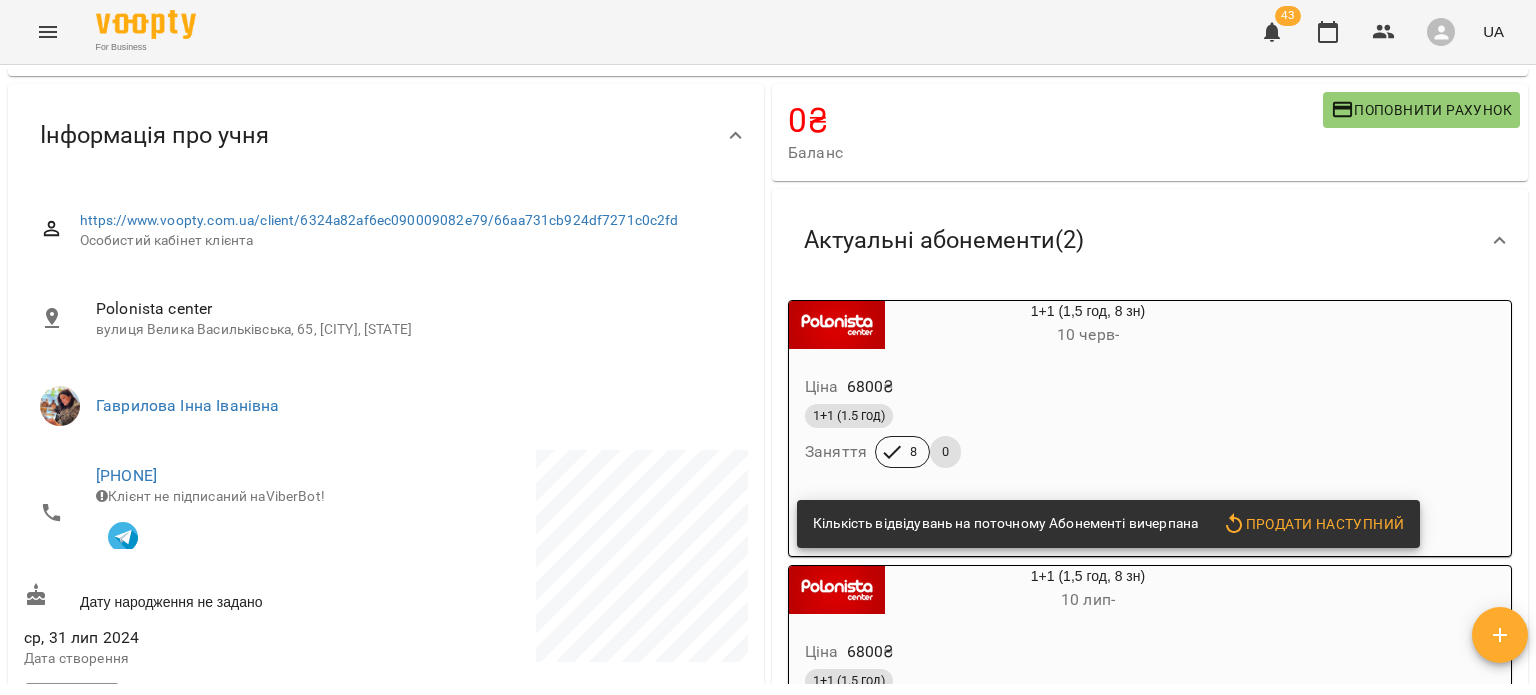 click on "Ціна 6800 ₴ 1+1 (1.5 год) Заняття 8 0" at bounding box center (1040, 425) 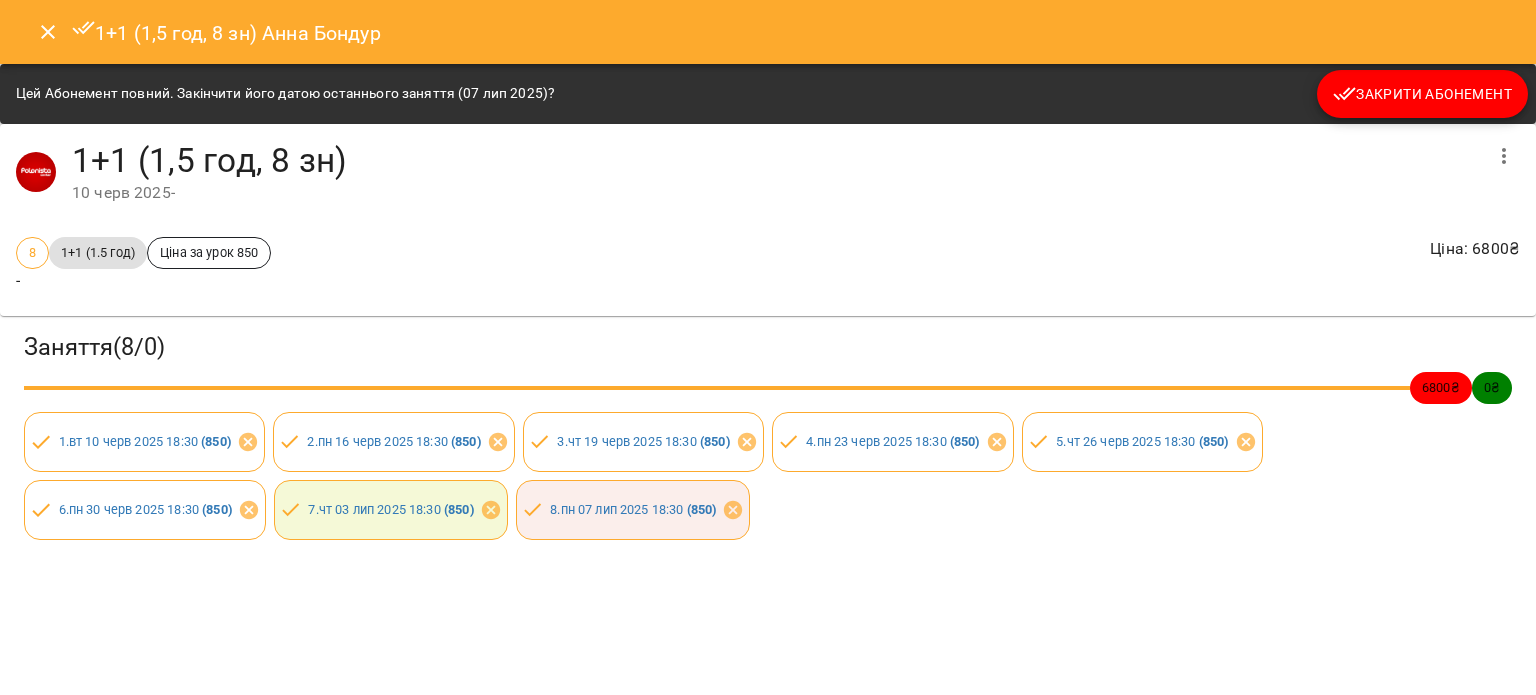 click on "Закрити Абонемент" at bounding box center [1422, 94] 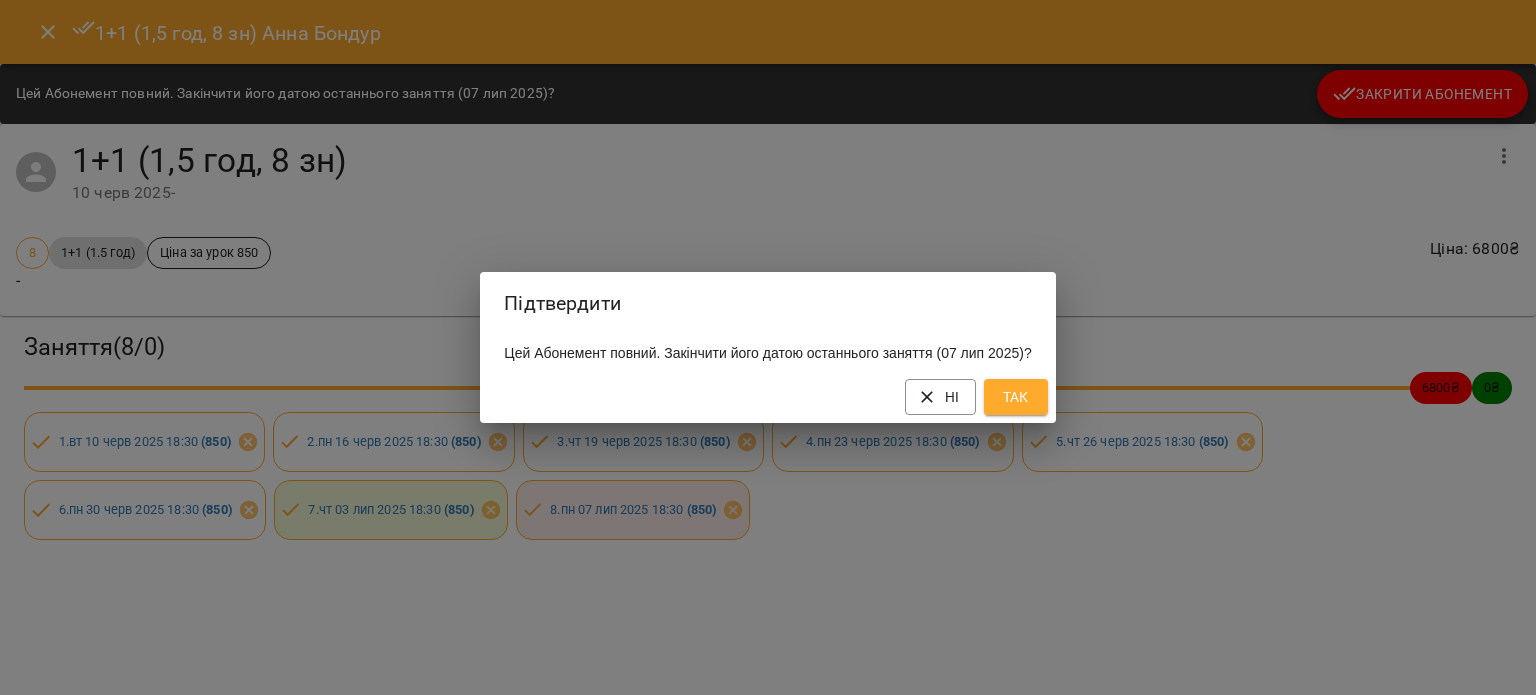 click on "Так" at bounding box center (1016, 397) 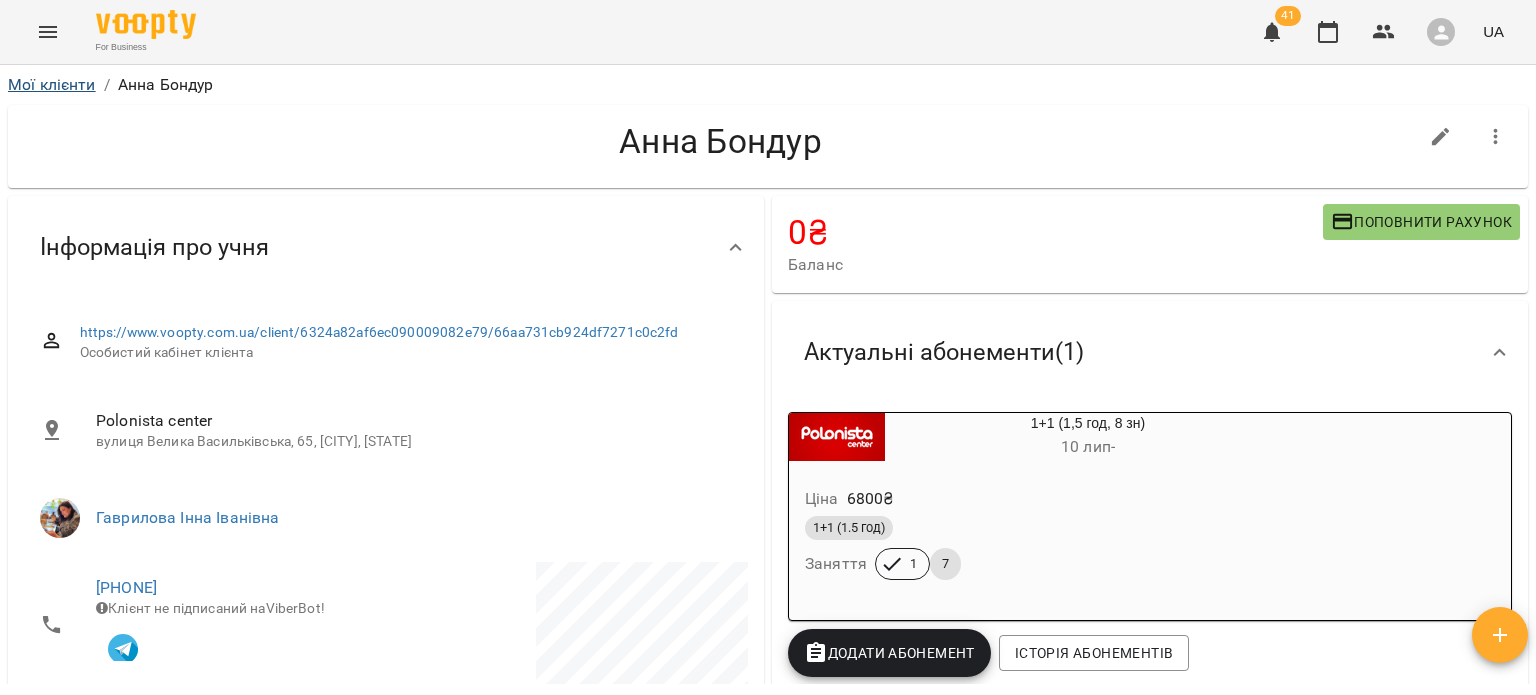scroll, scrollTop: 0, scrollLeft: 0, axis: both 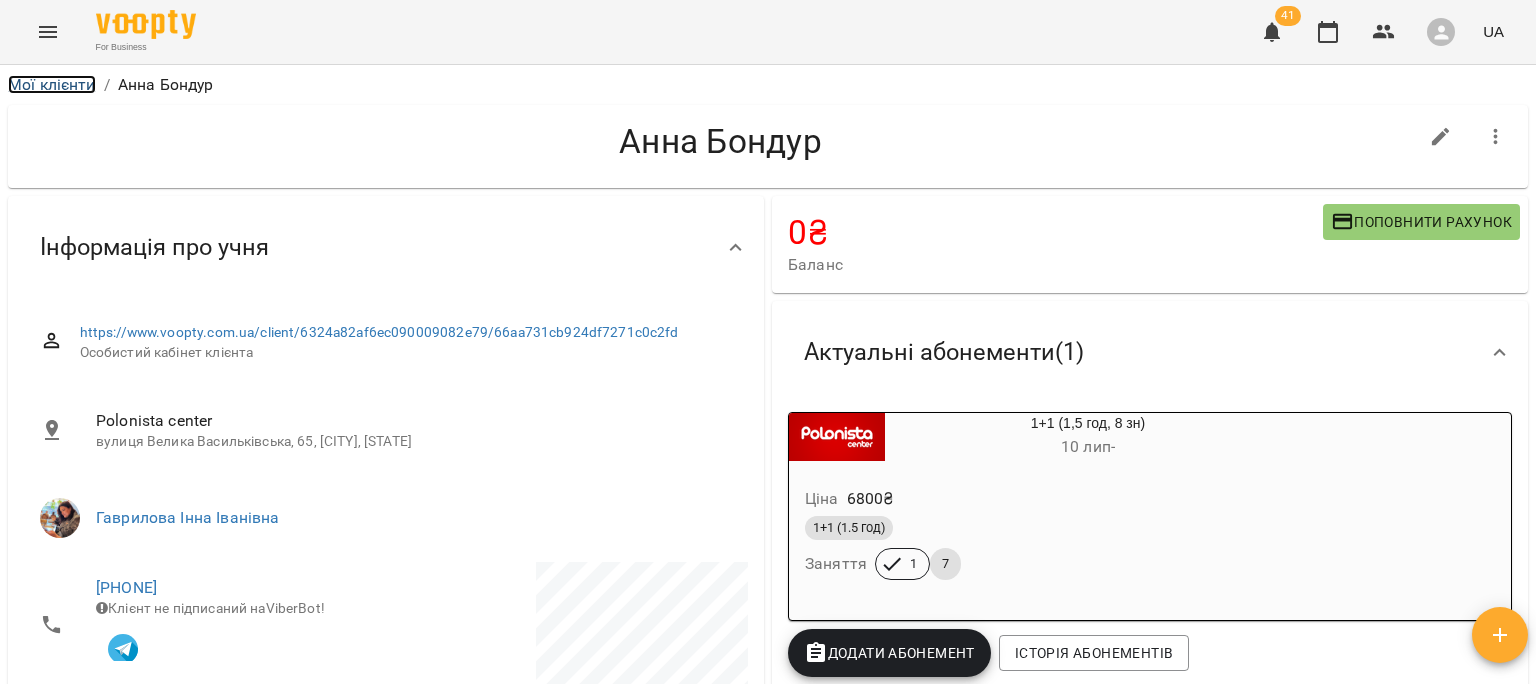 click on "Мої клієнти" at bounding box center (52, 84) 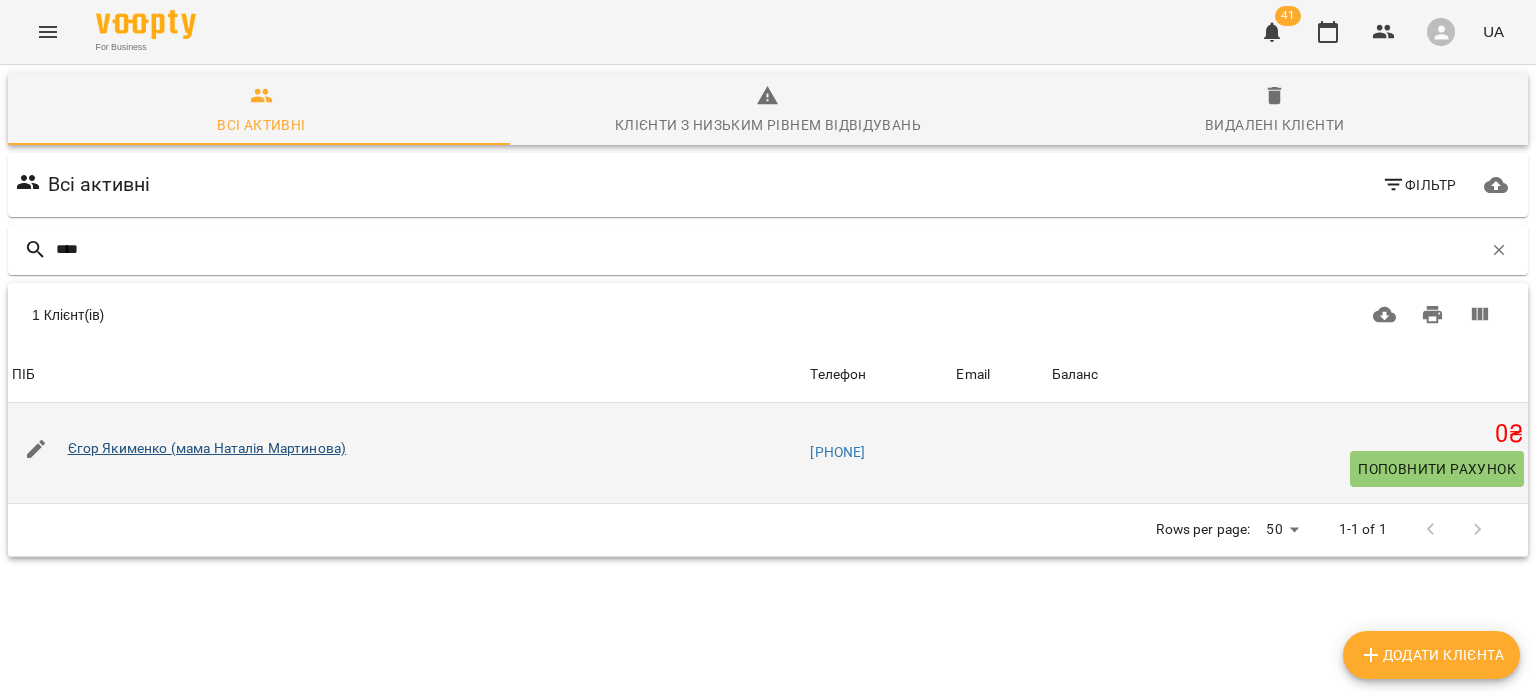 type on "****" 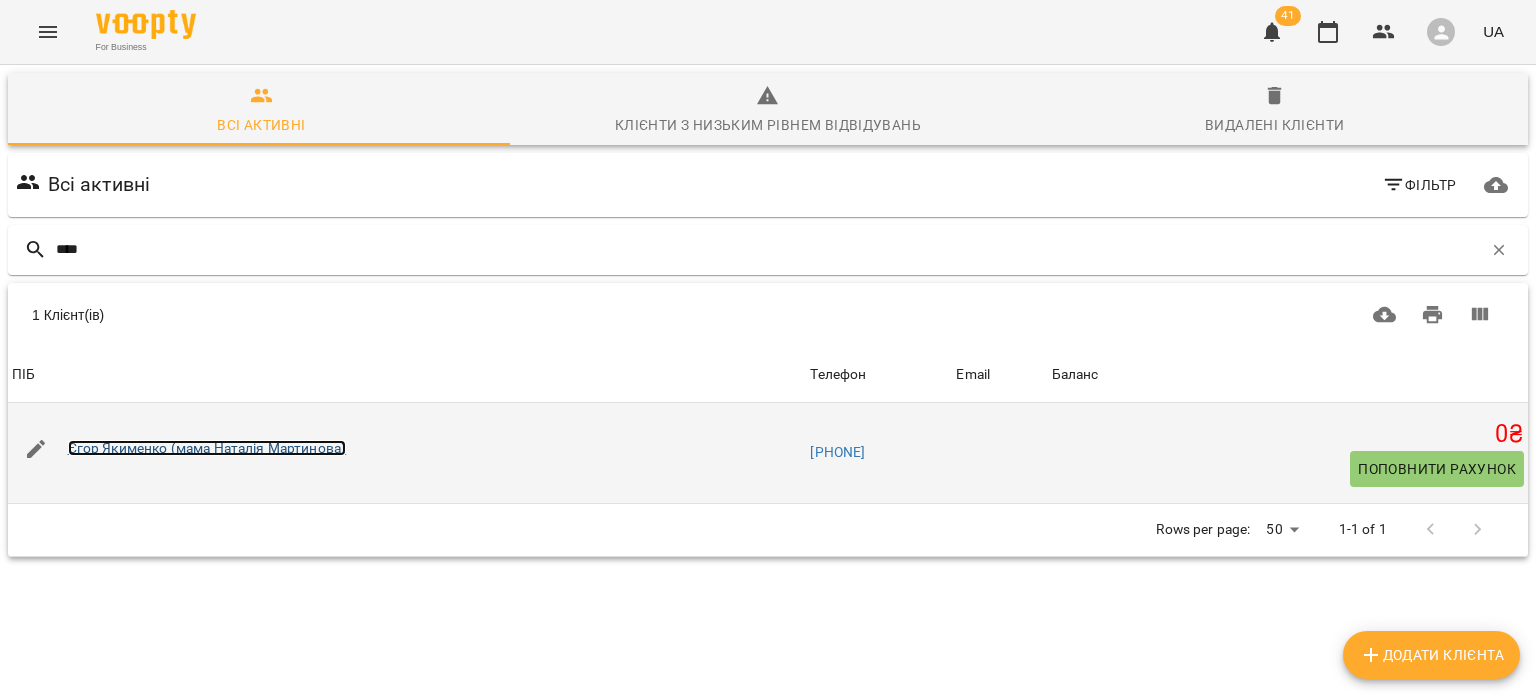 click on "Єгор Якименко (мама Наталія Мартинова)" at bounding box center (207, 448) 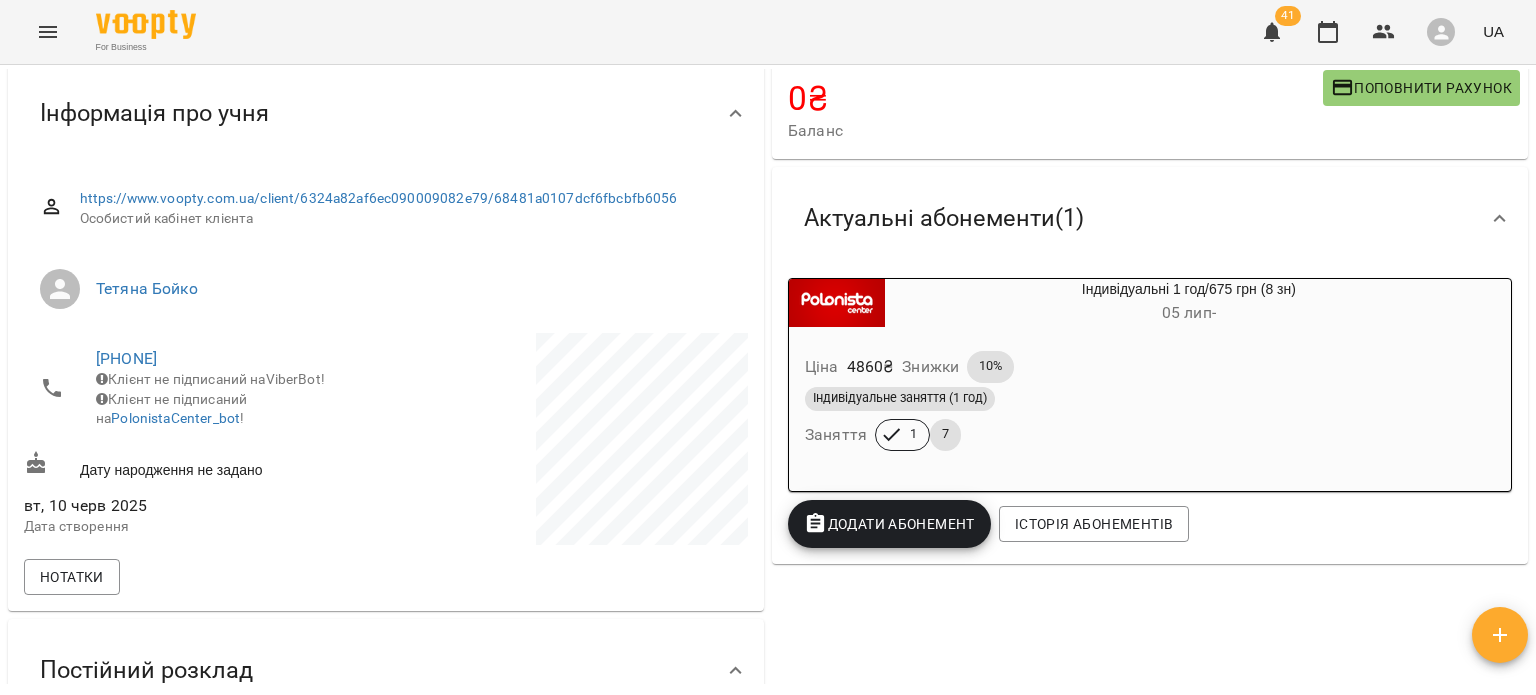 scroll, scrollTop: 0, scrollLeft: 0, axis: both 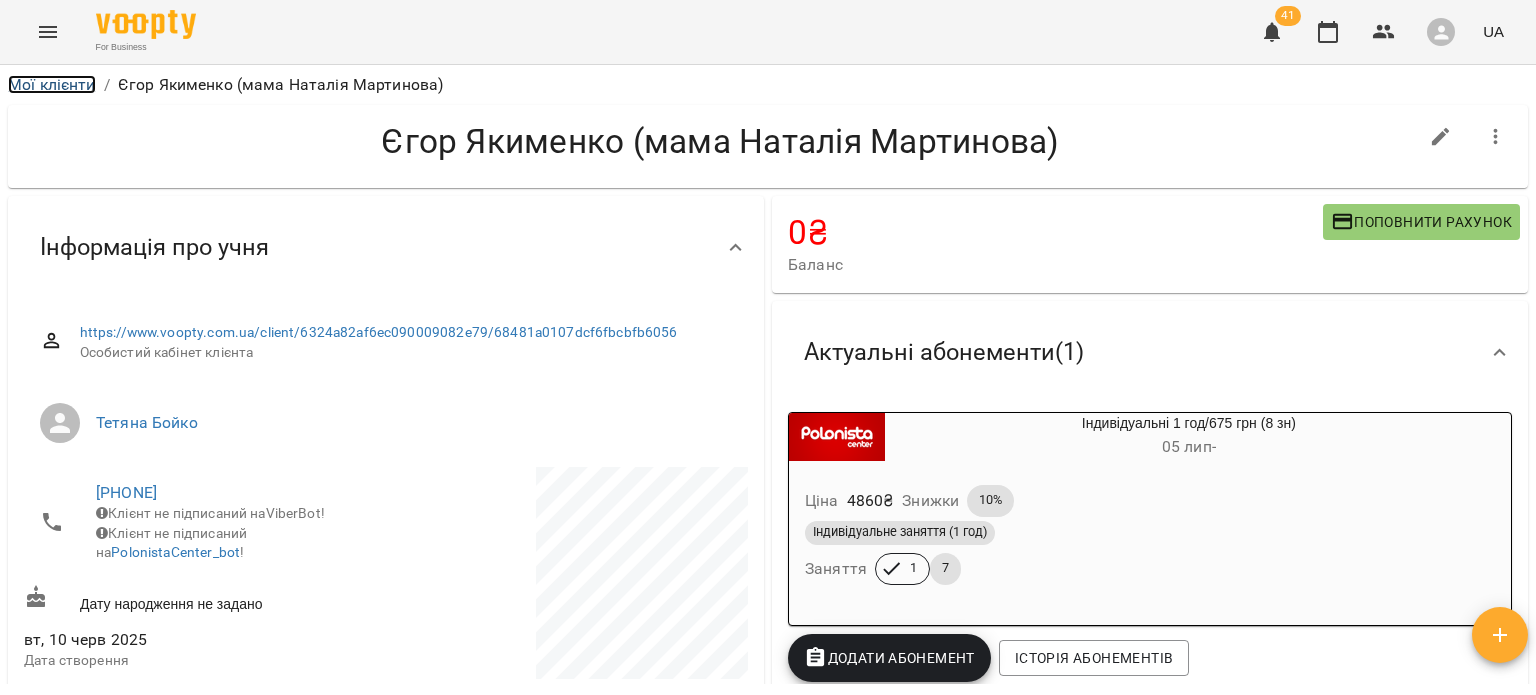 click on "Мої клієнти" at bounding box center [52, 84] 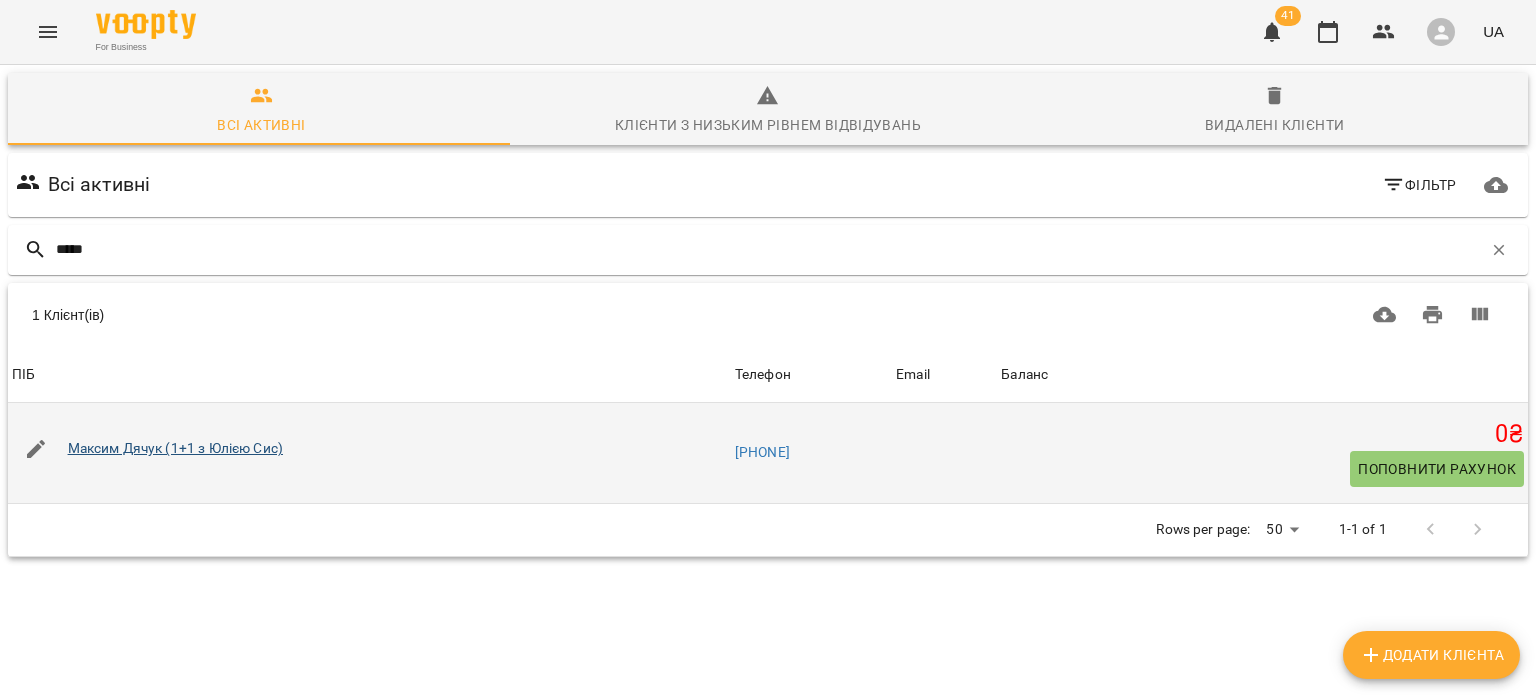 type on "*****" 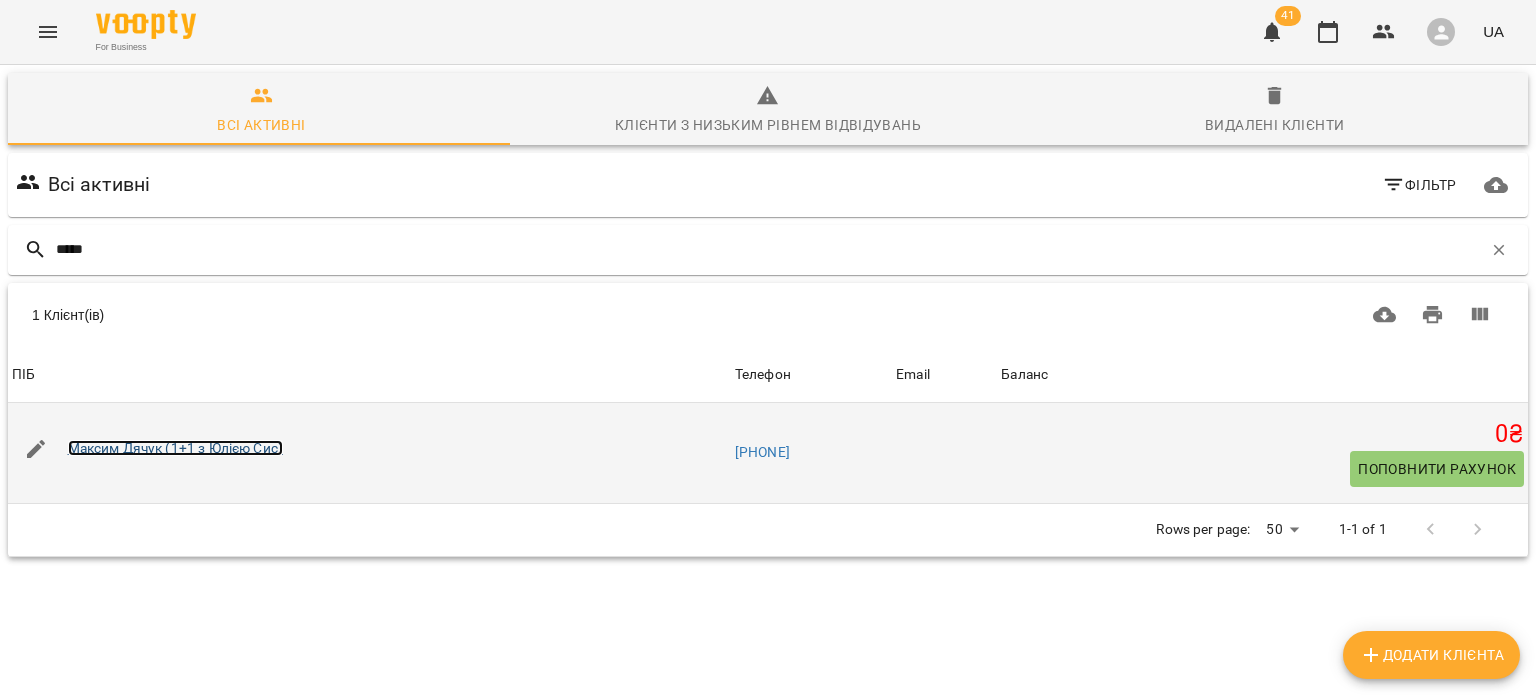 click on "Максим Дячук (1+1 з Юлією Сис)" at bounding box center [175, 448] 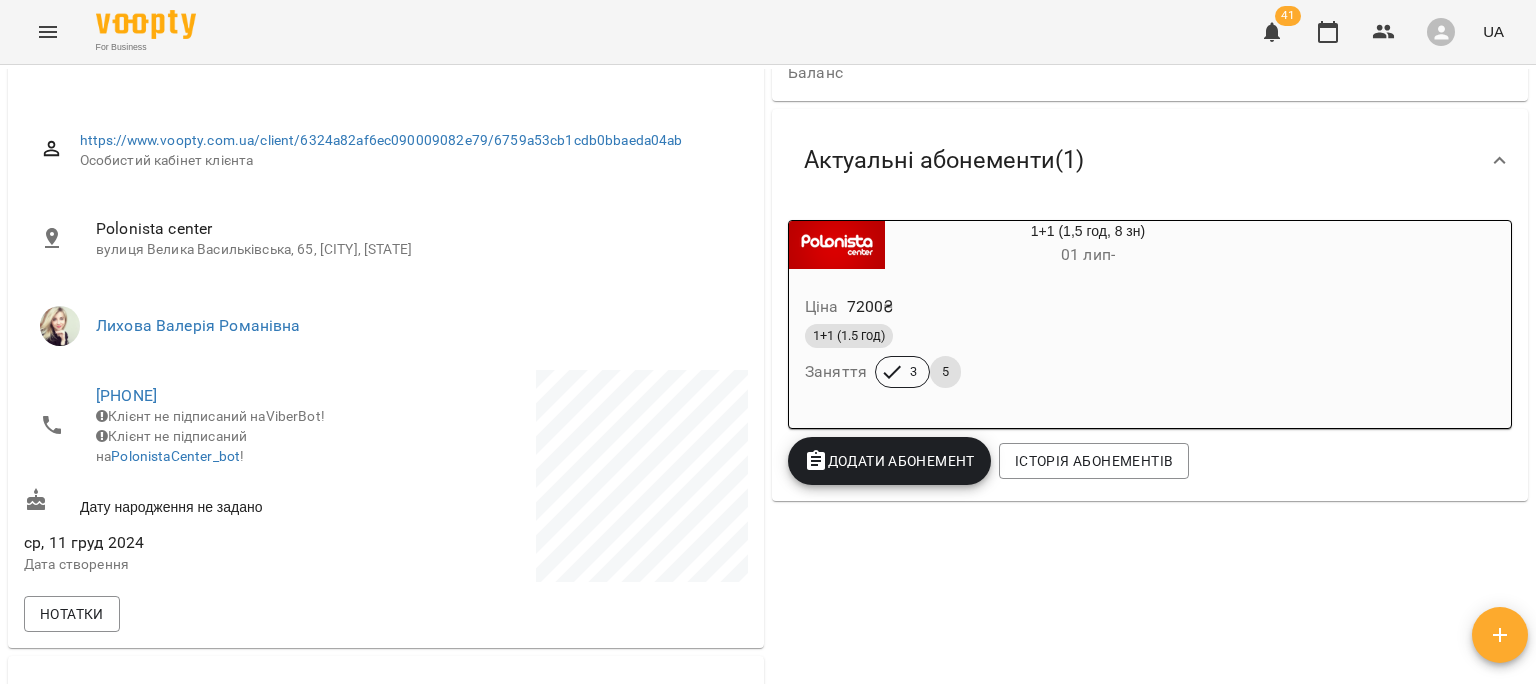scroll, scrollTop: 0, scrollLeft: 0, axis: both 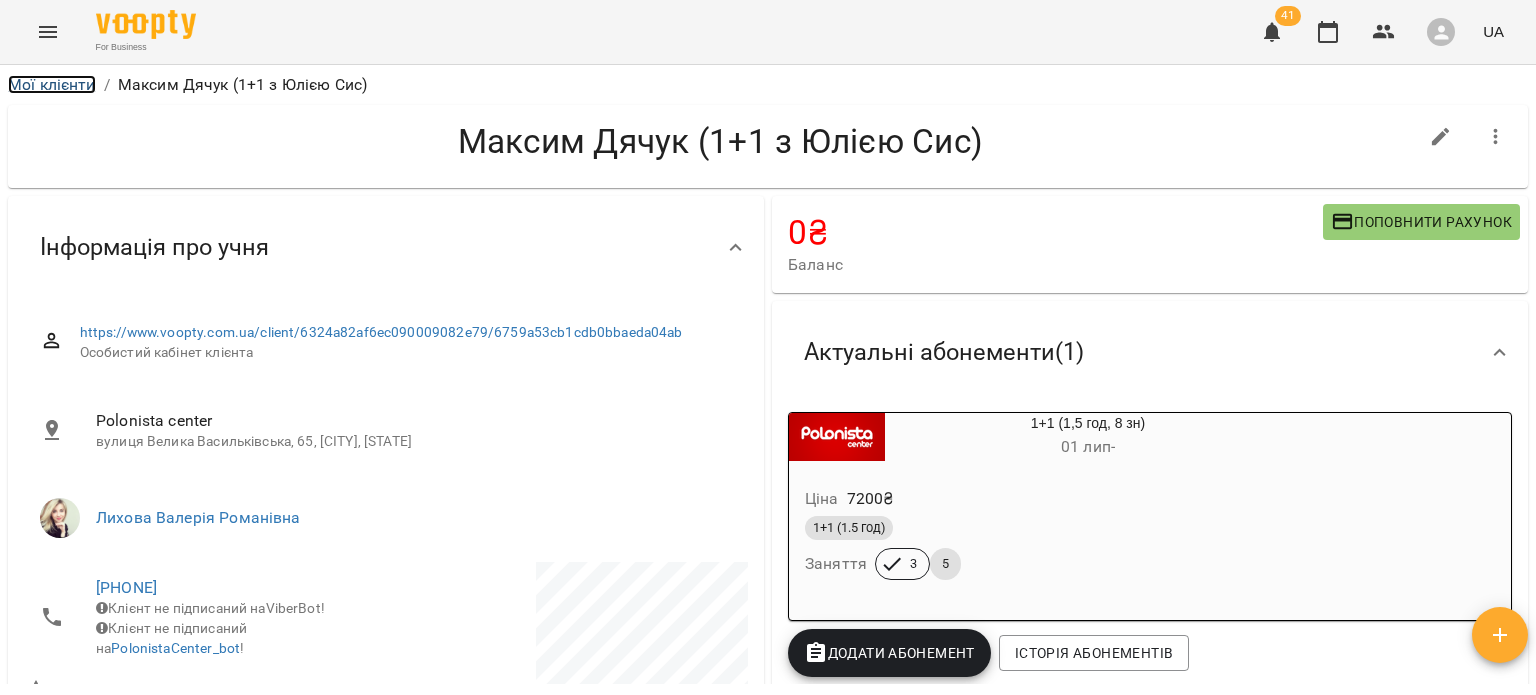 click on "Мої клієнти" at bounding box center [52, 84] 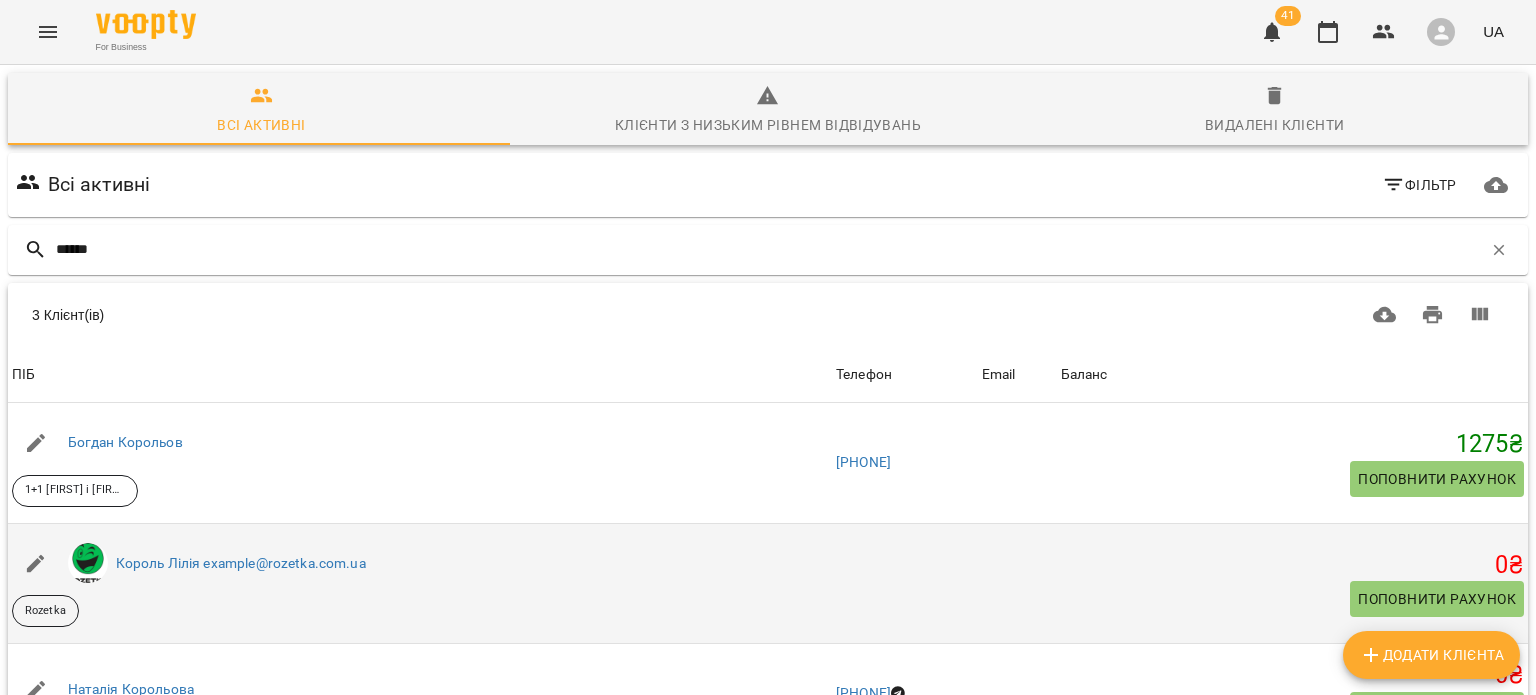 scroll, scrollTop: 128, scrollLeft: 0, axis: vertical 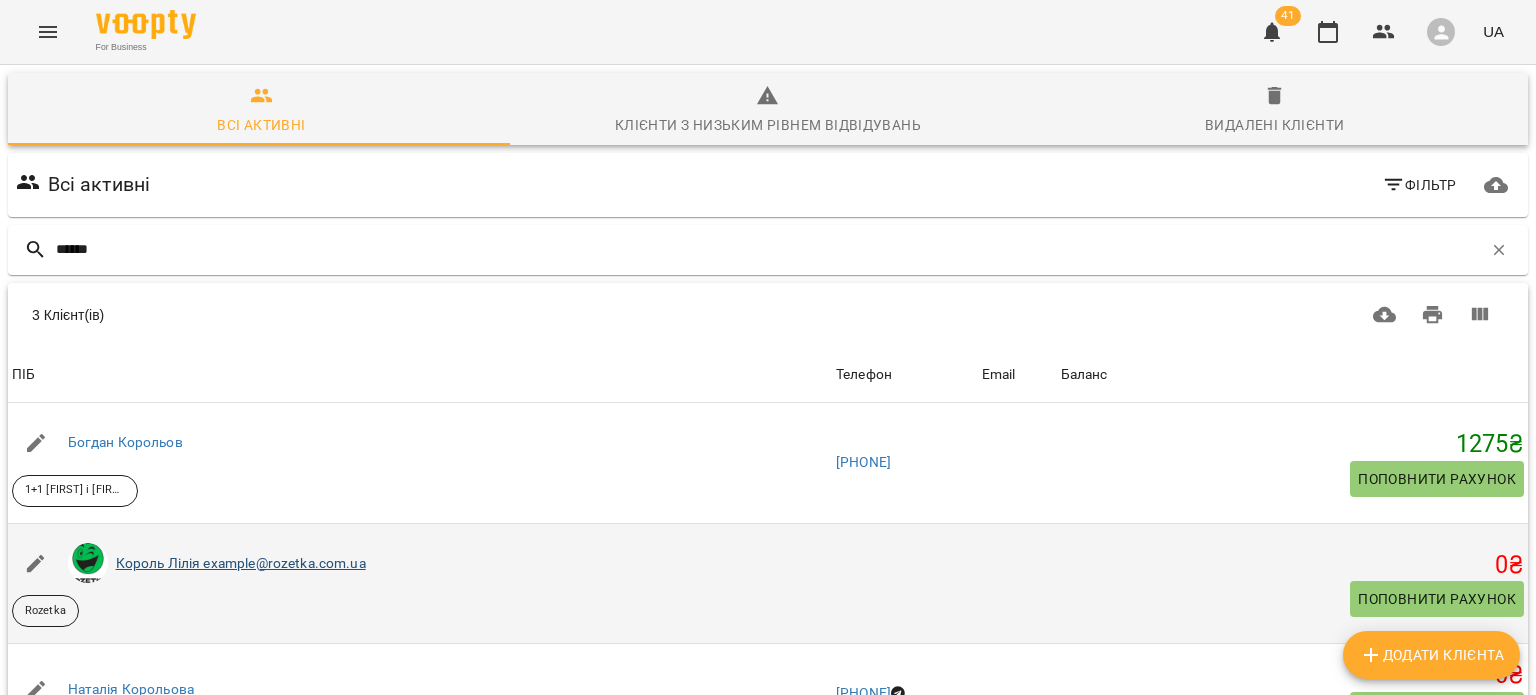 type on "******" 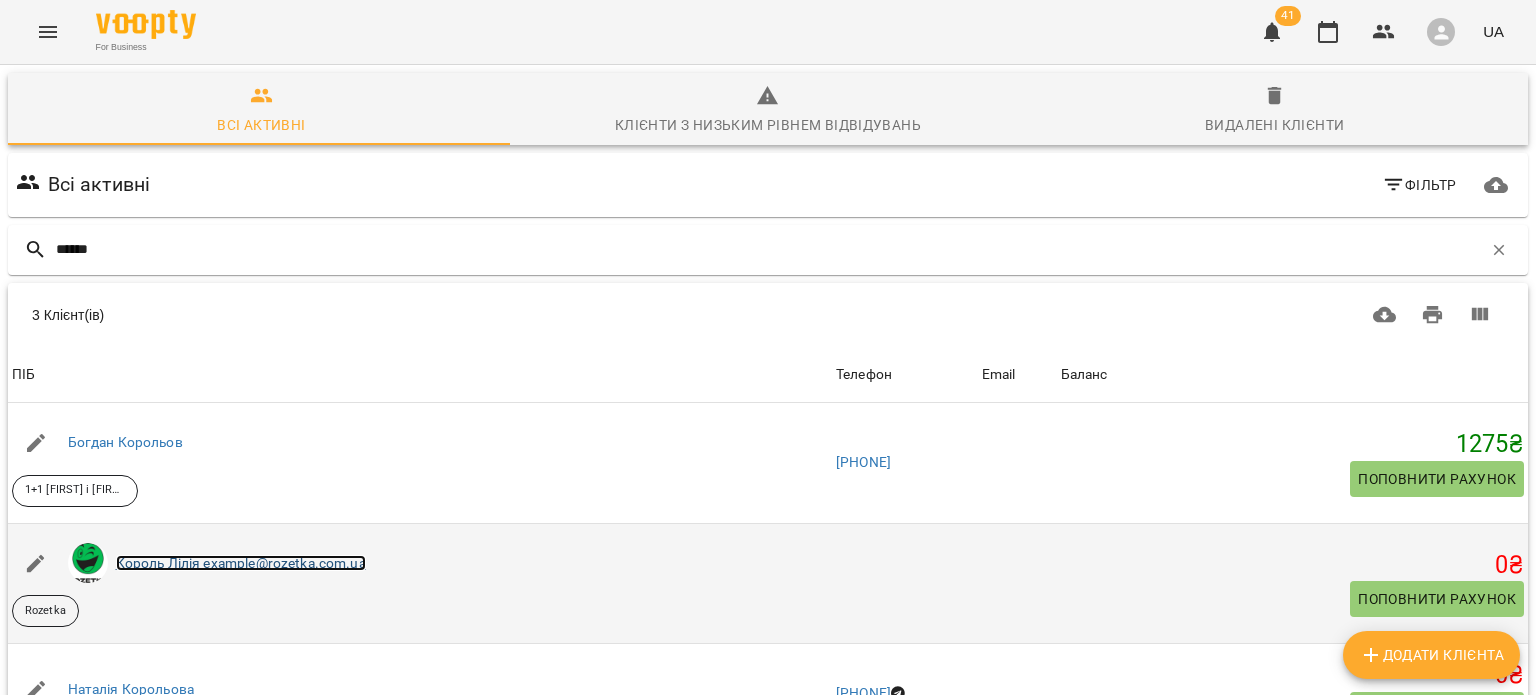 click on "Король Лілія example@rozetka.com.ua" at bounding box center (241, 563) 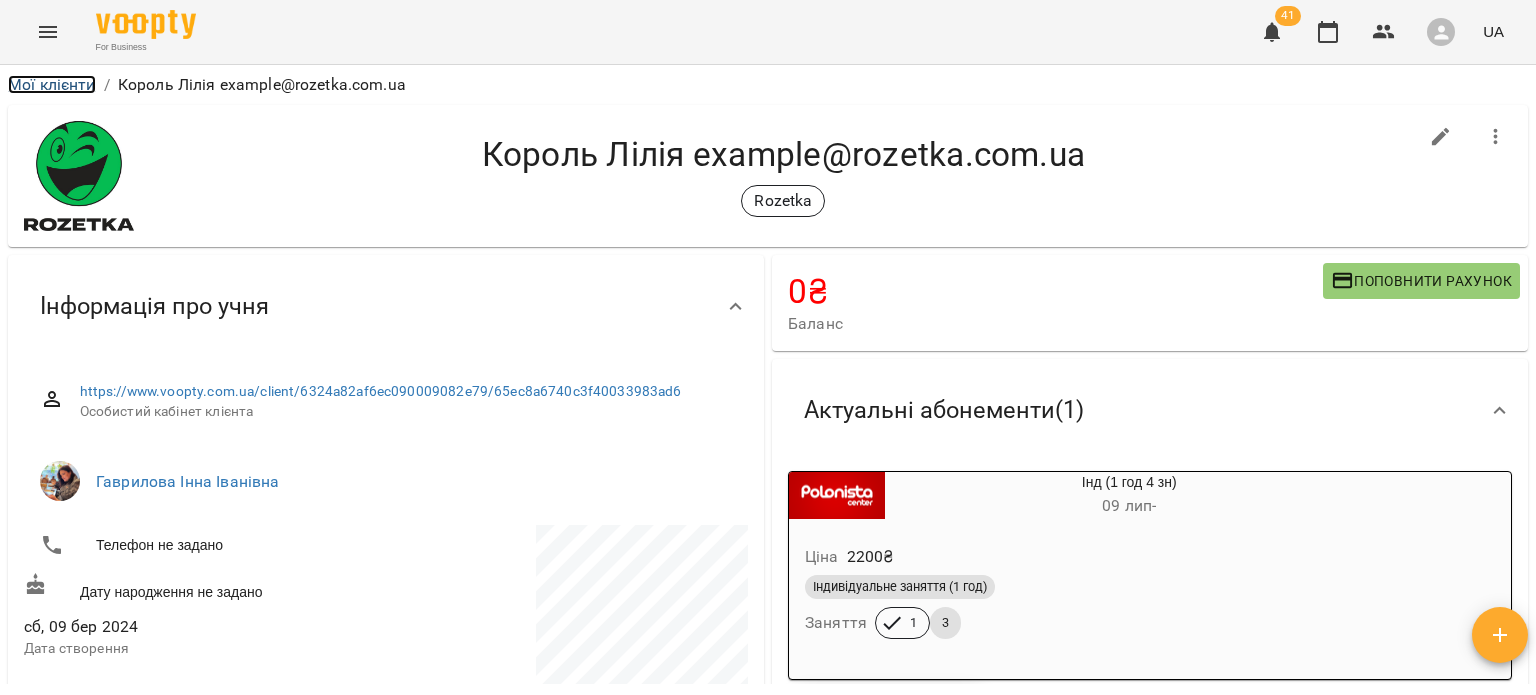 click on "Мої клієнти" at bounding box center (52, 84) 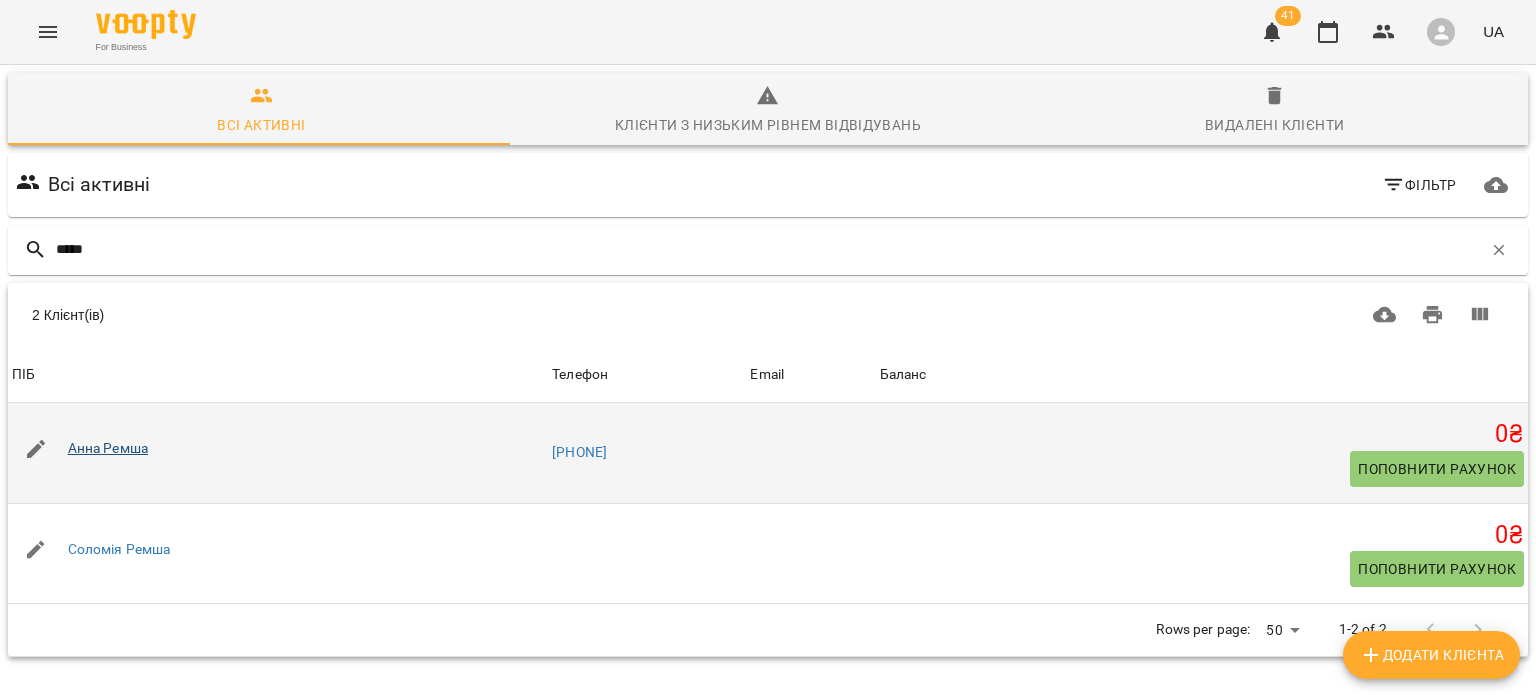 type on "*****" 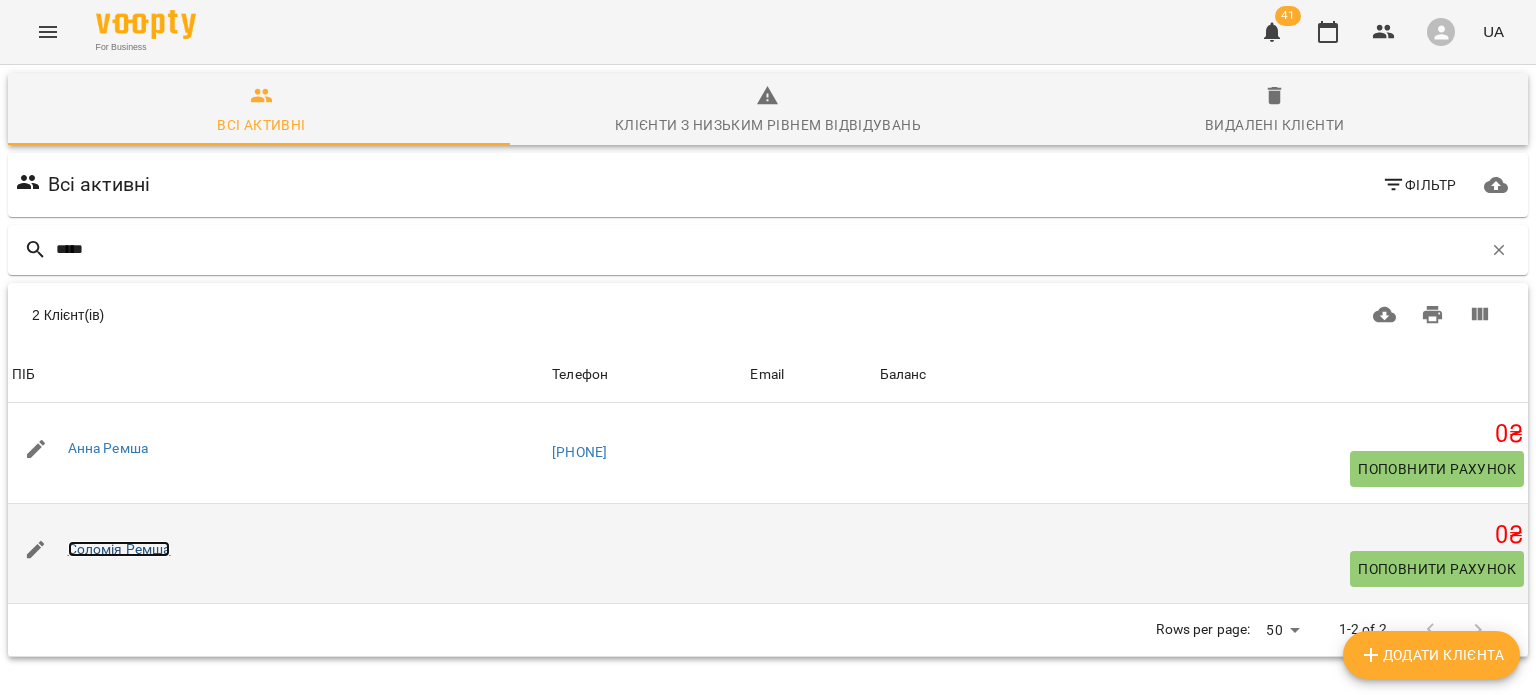 click on "Соломія Ремша" at bounding box center [119, 549] 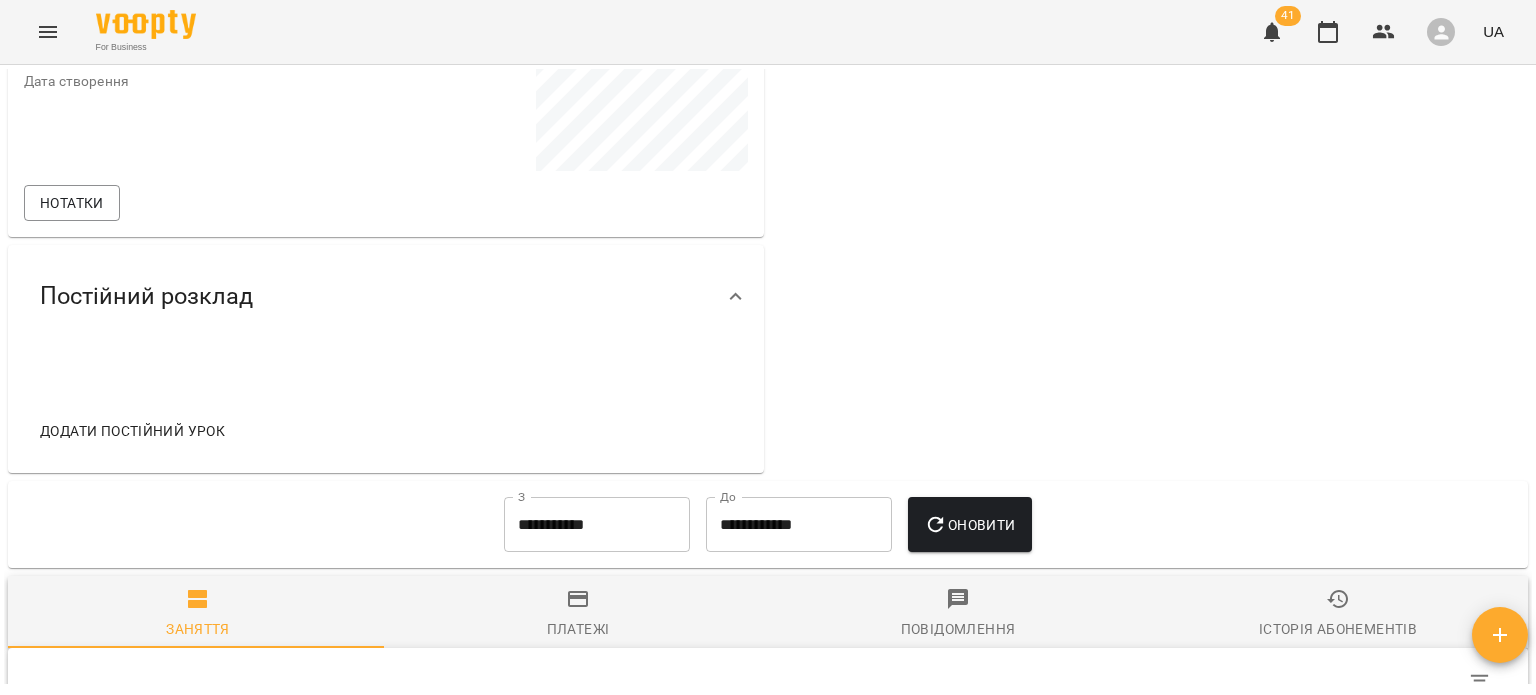 scroll, scrollTop: 0, scrollLeft: 0, axis: both 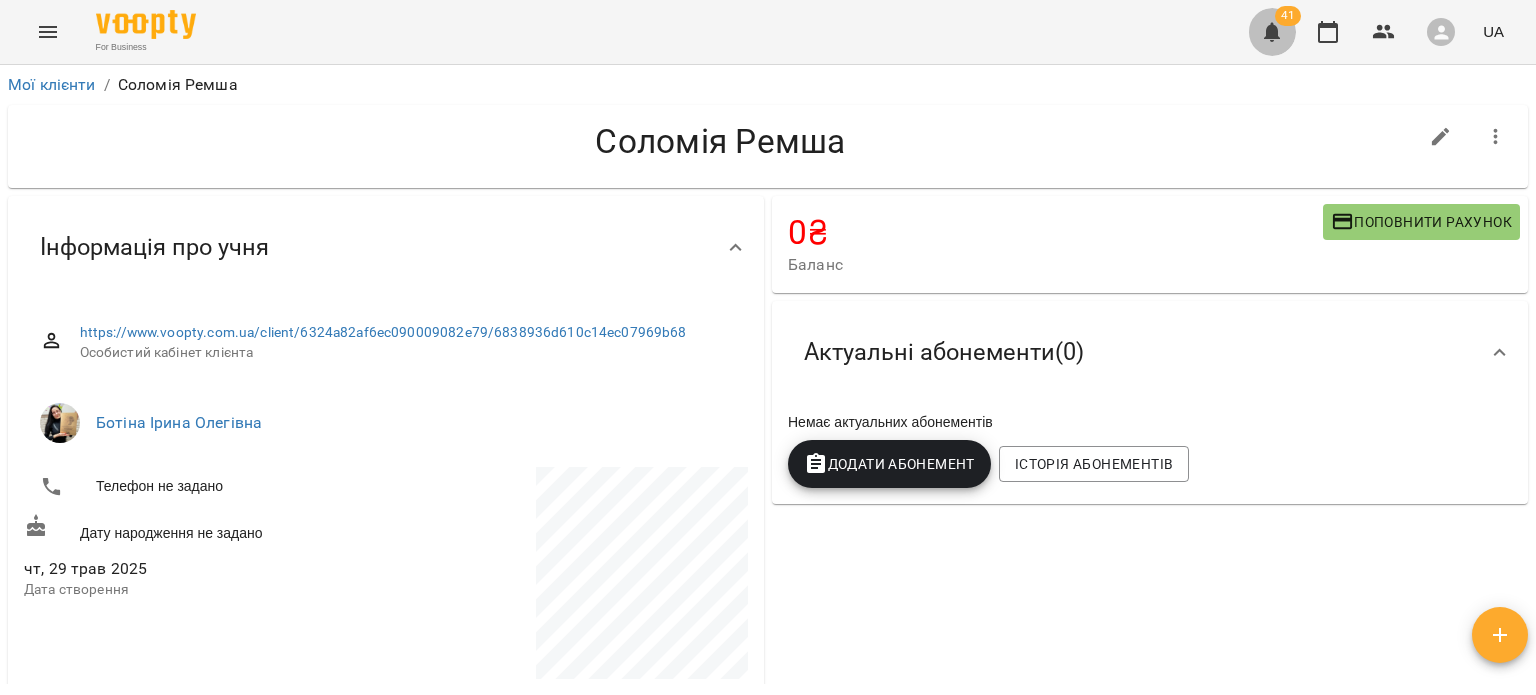 click 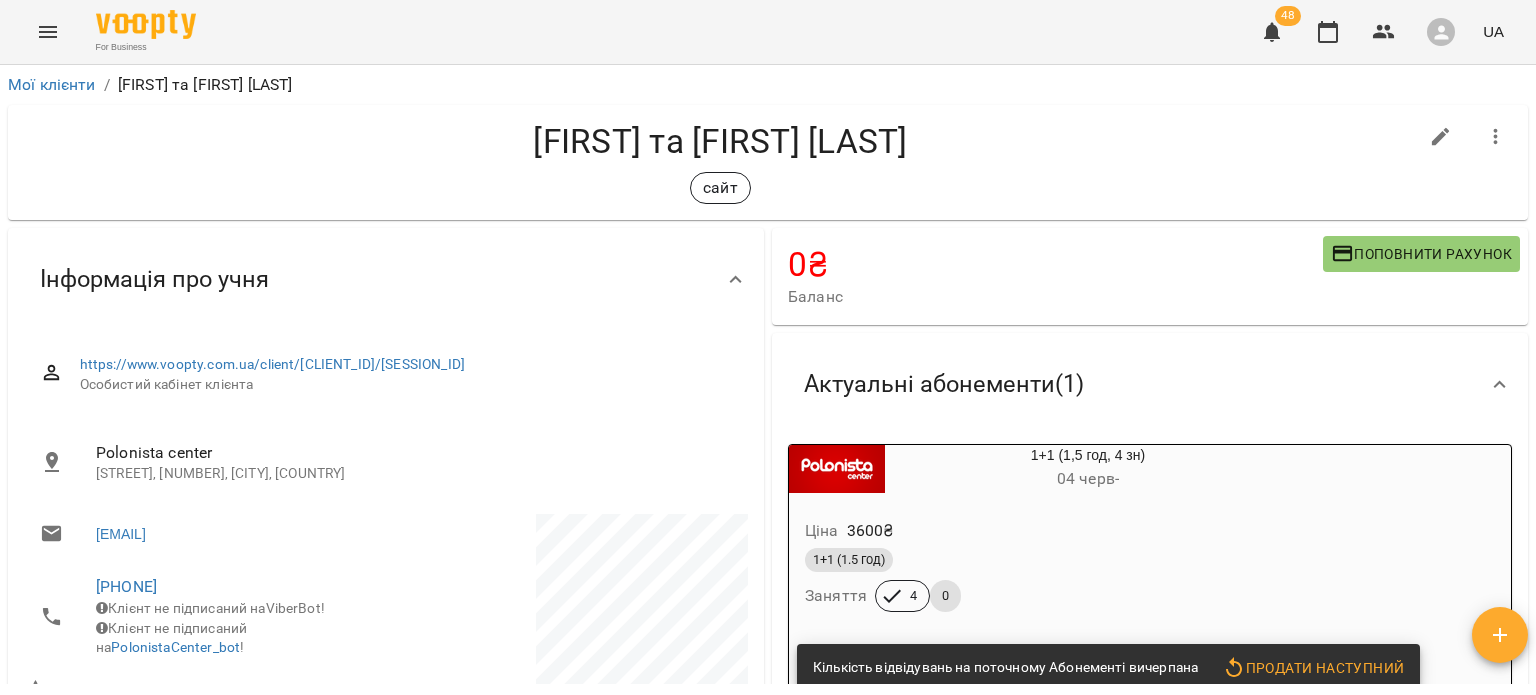 scroll, scrollTop: 0, scrollLeft: 0, axis: both 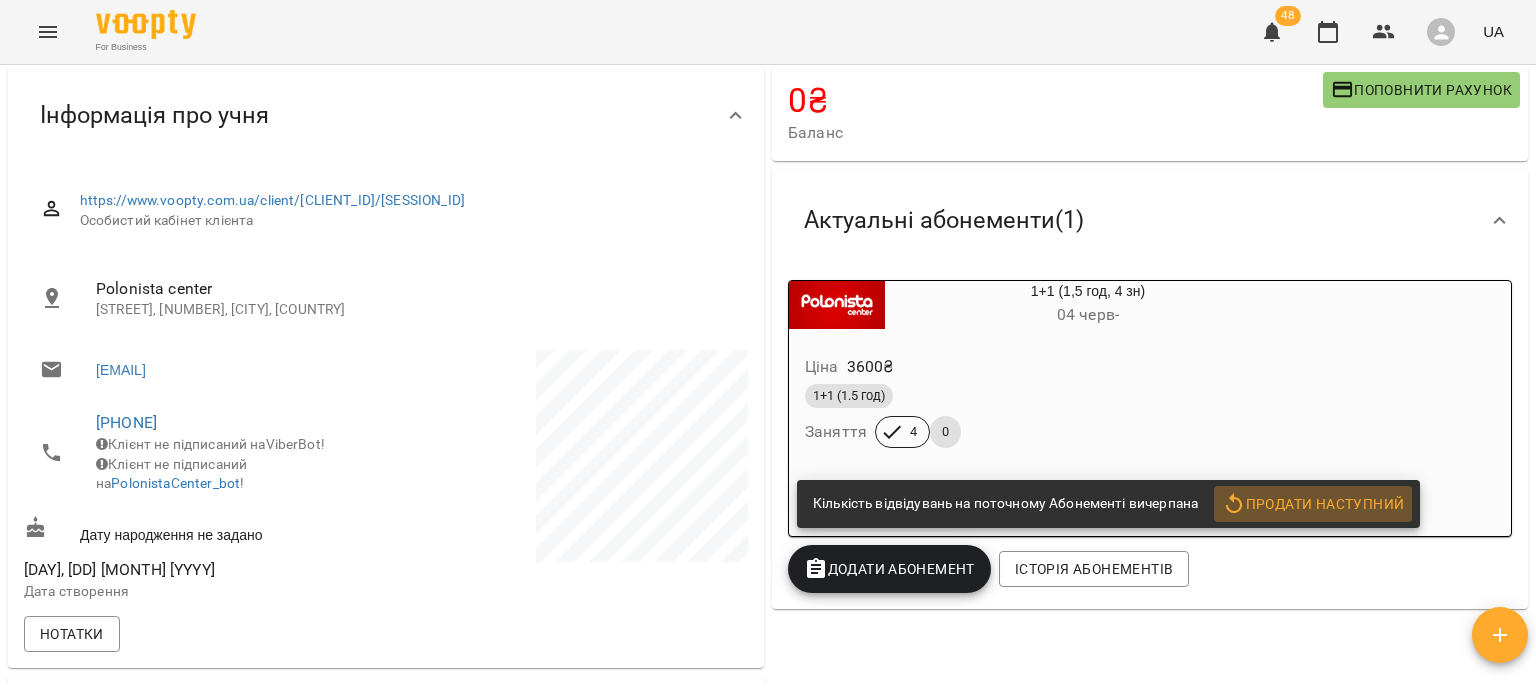 click on "Продати наступний" at bounding box center (1313, 504) 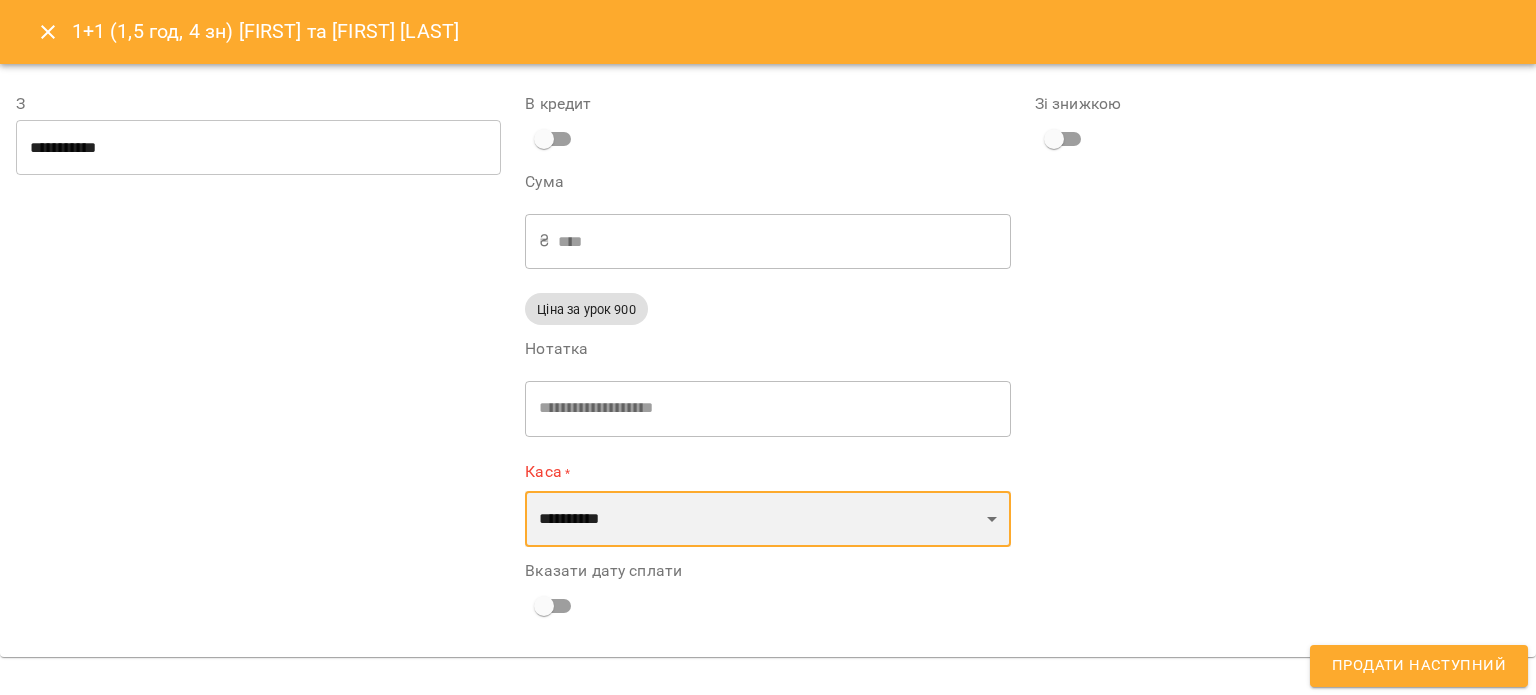 click on "**********" at bounding box center (767, 519) 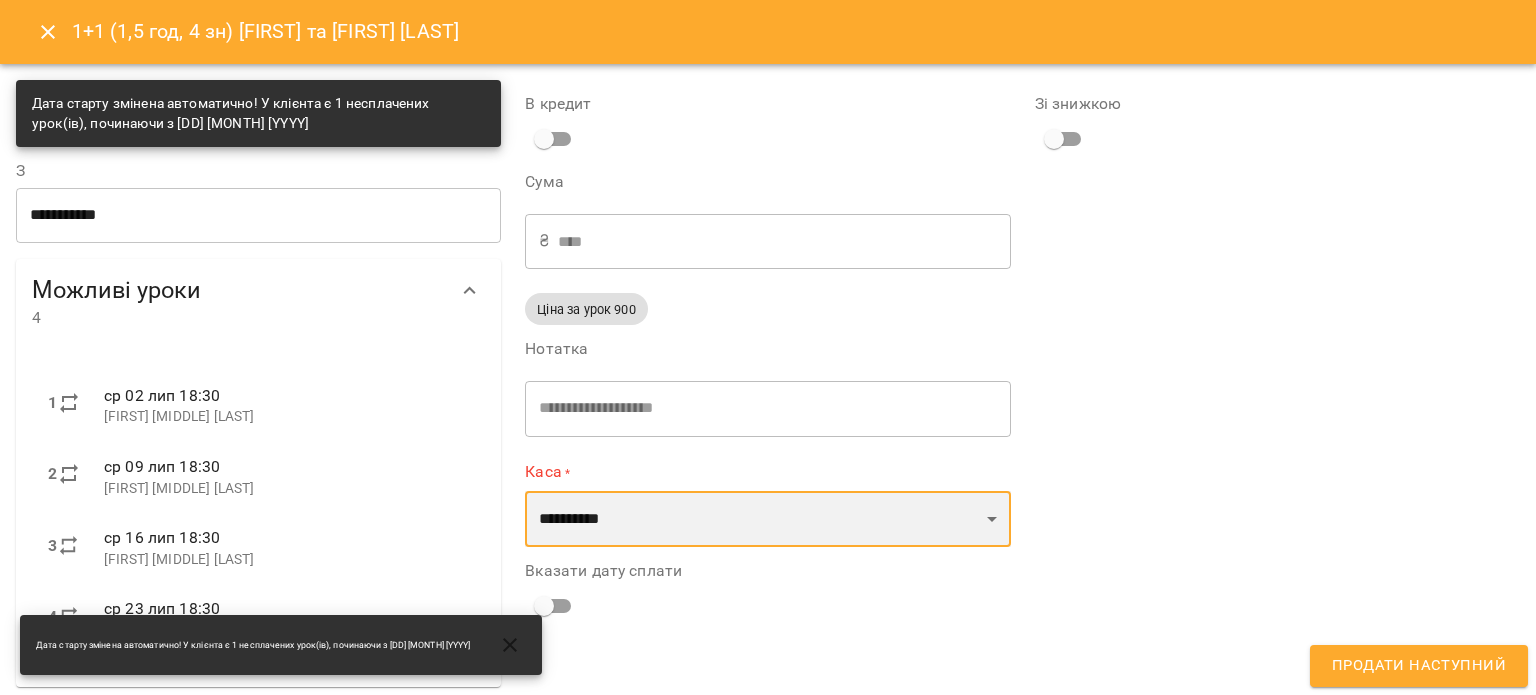 select on "**********" 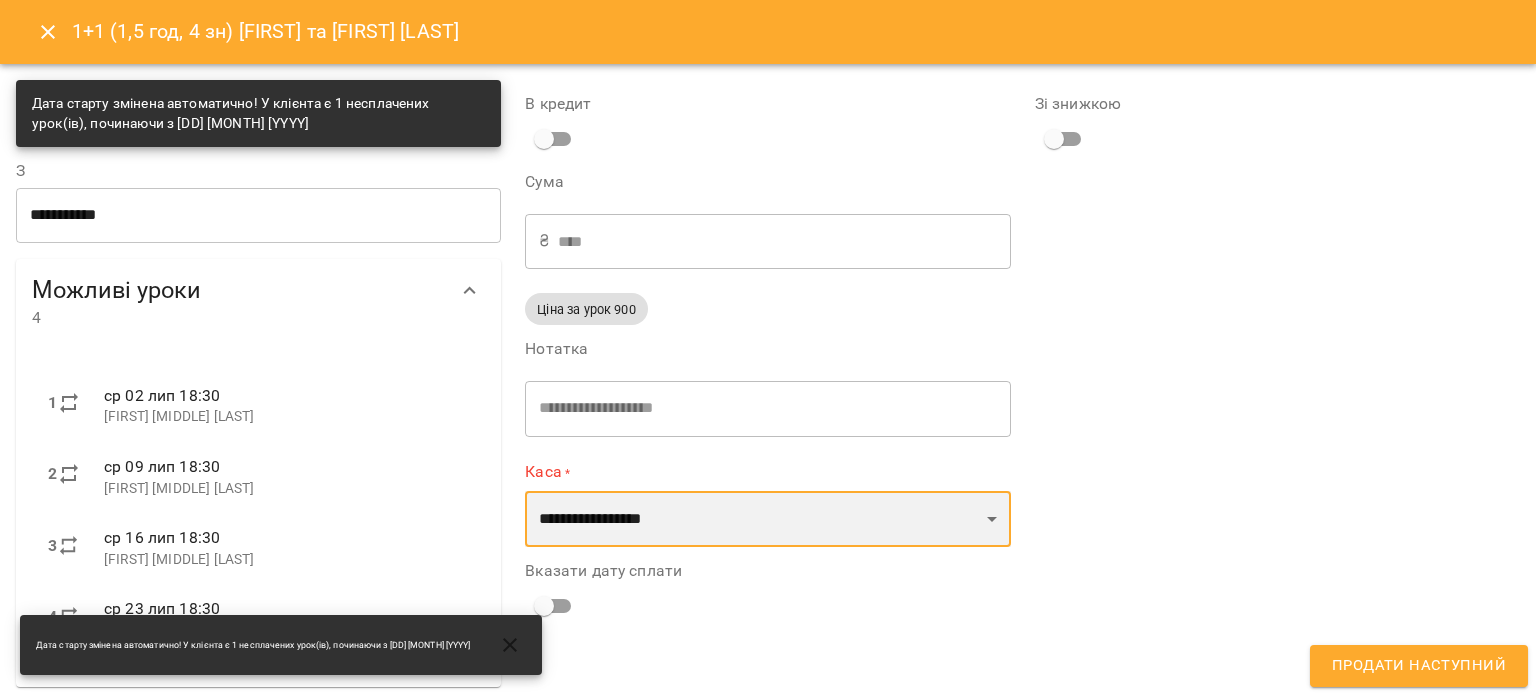 click on "**********" at bounding box center (767, 519) 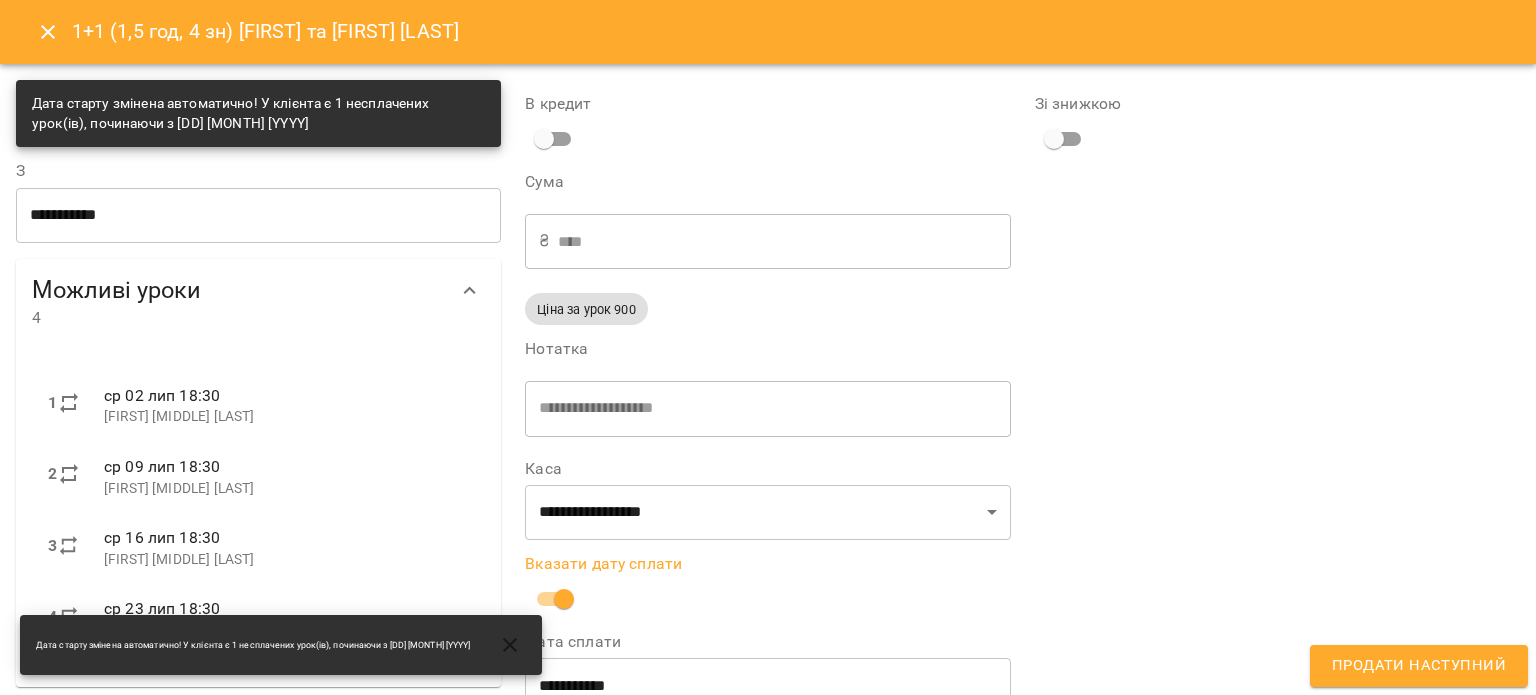 click on "**********" at bounding box center [767, 686] 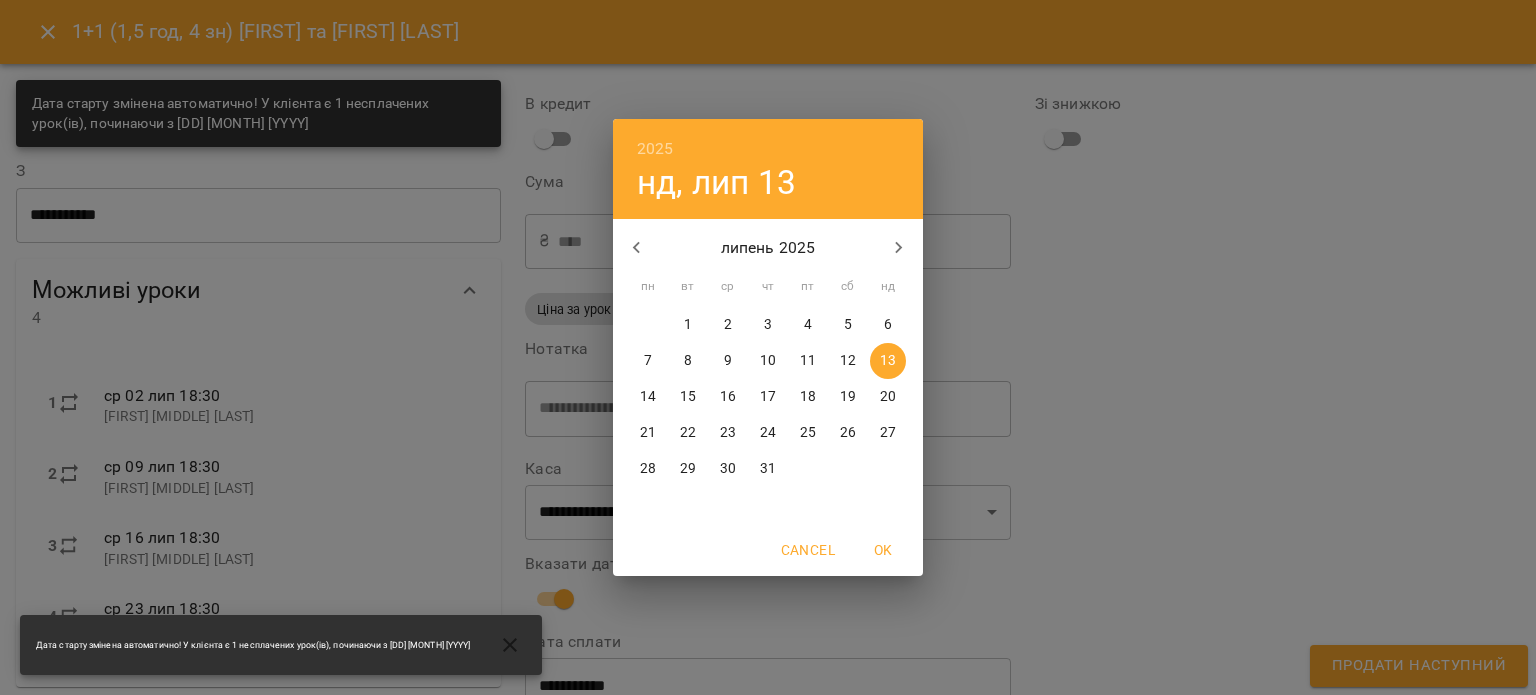 click on "11" at bounding box center (808, 361) 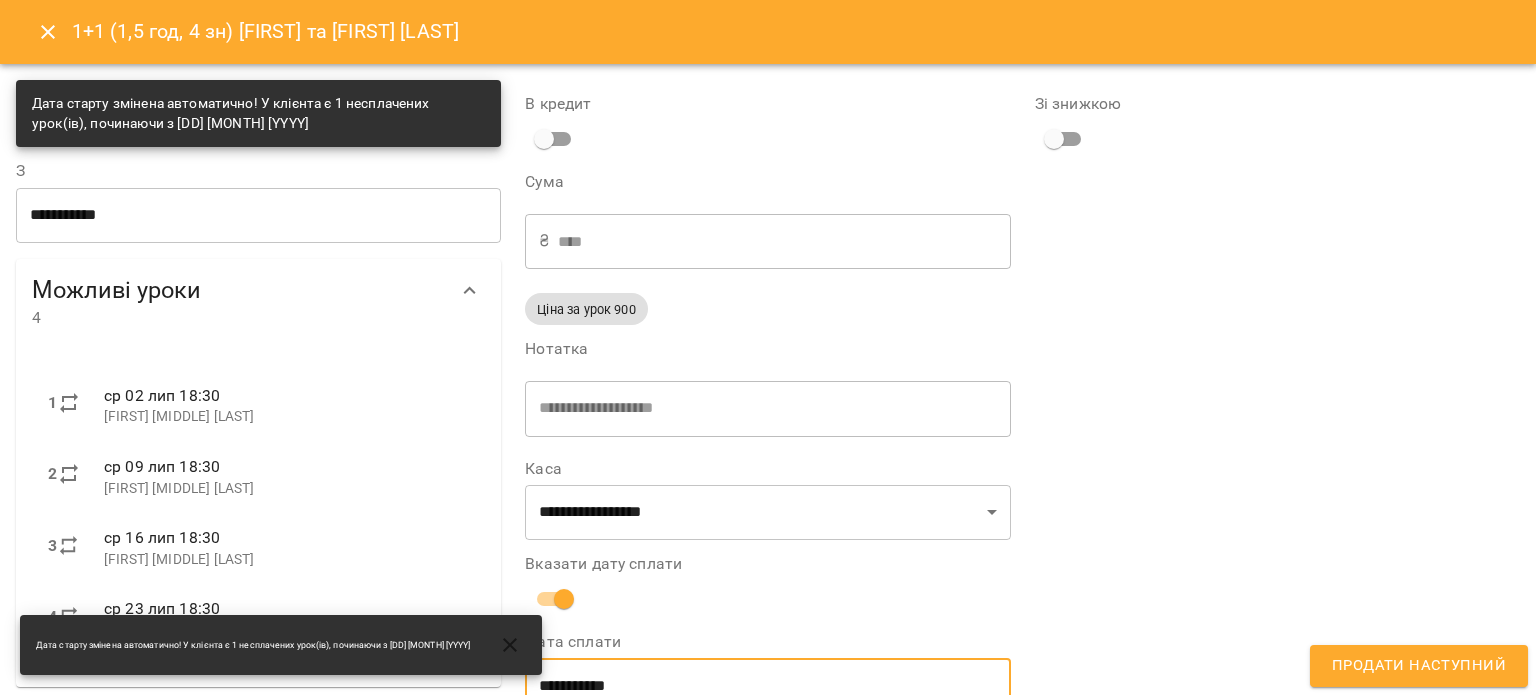 scroll, scrollTop: 18, scrollLeft: 0, axis: vertical 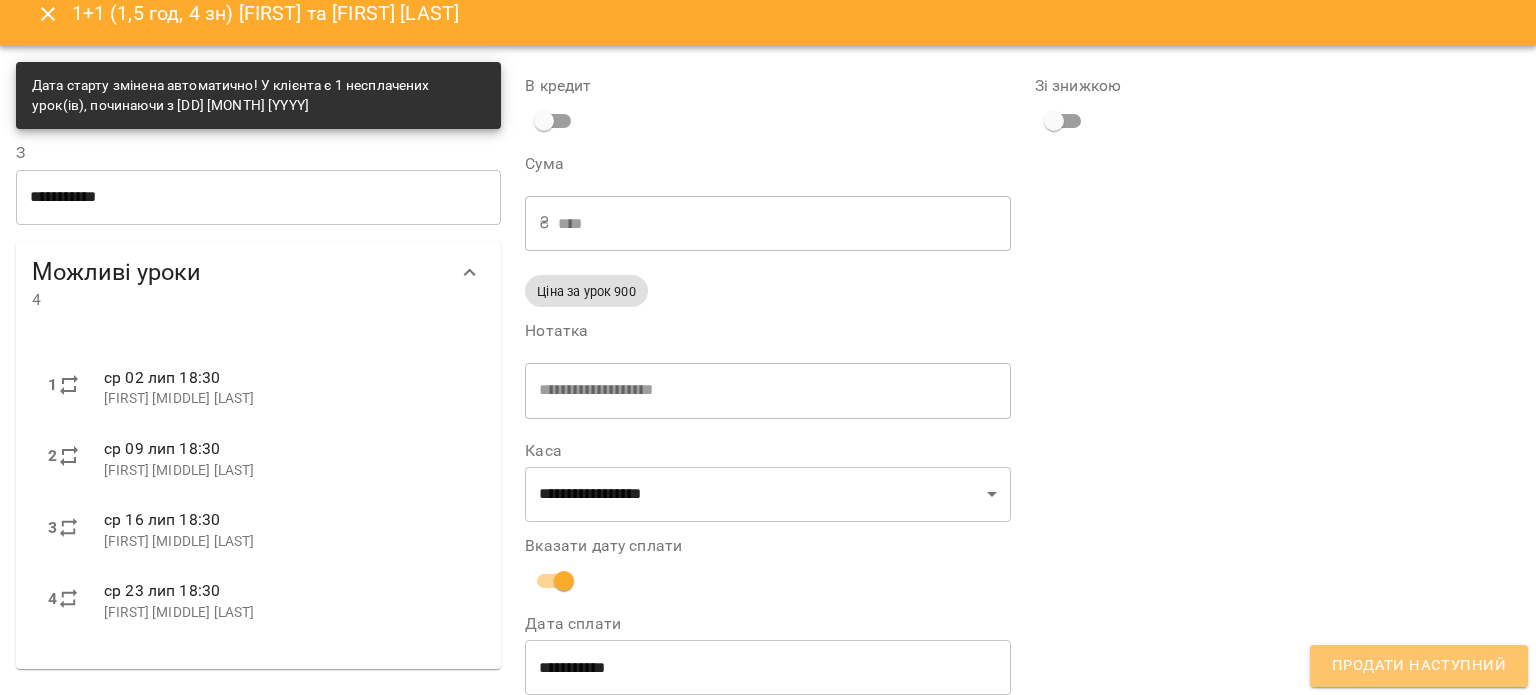 click on "Продати наступний" at bounding box center [1419, 666] 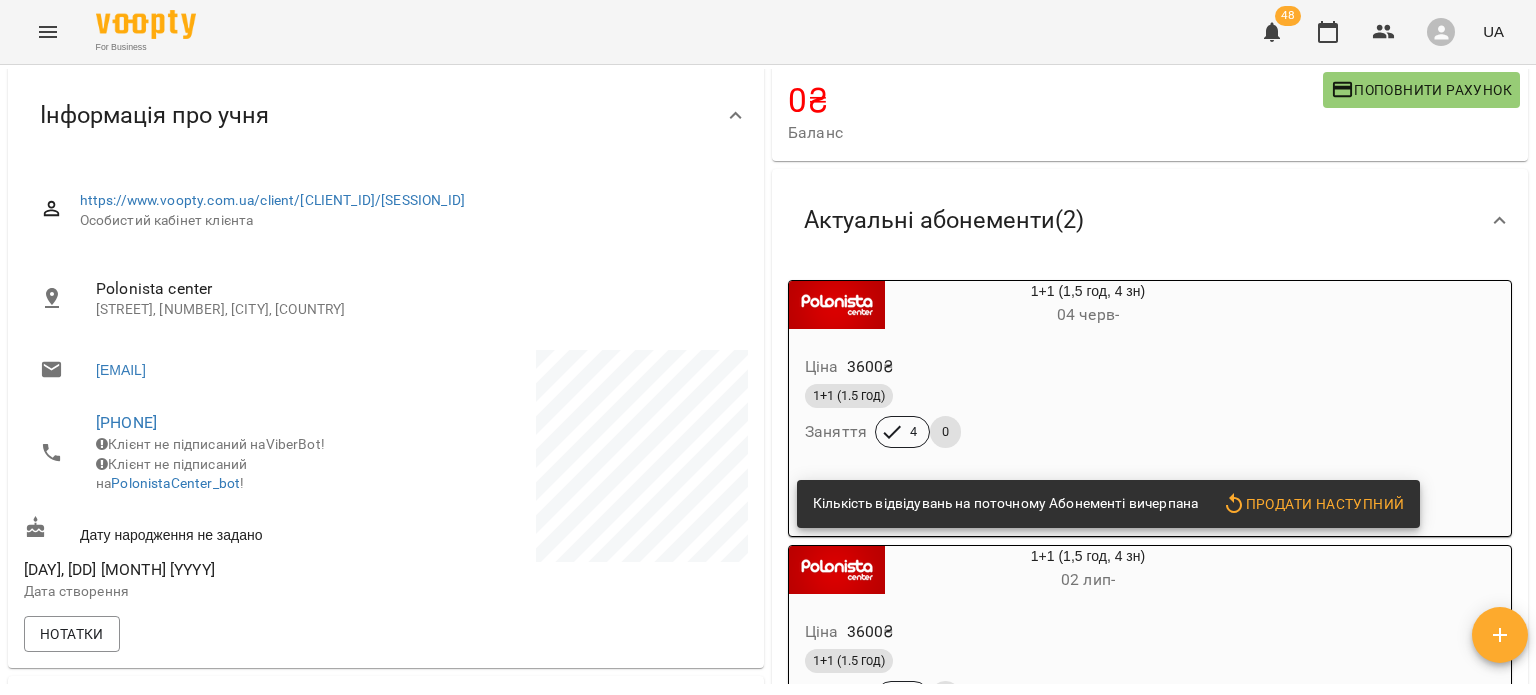 click on "1+1 (1.5 год)" at bounding box center [1040, 396] 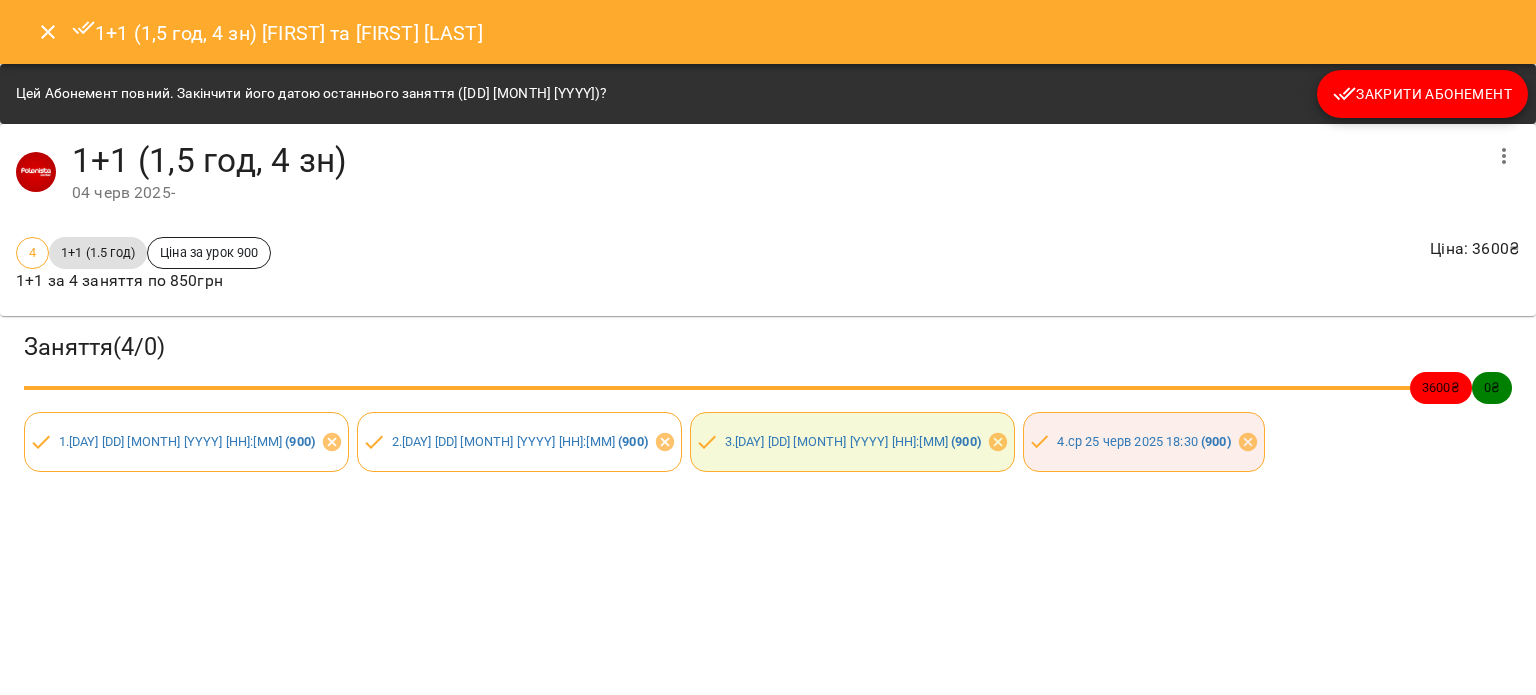click on "Закрити Абонемент" at bounding box center (1422, 94) 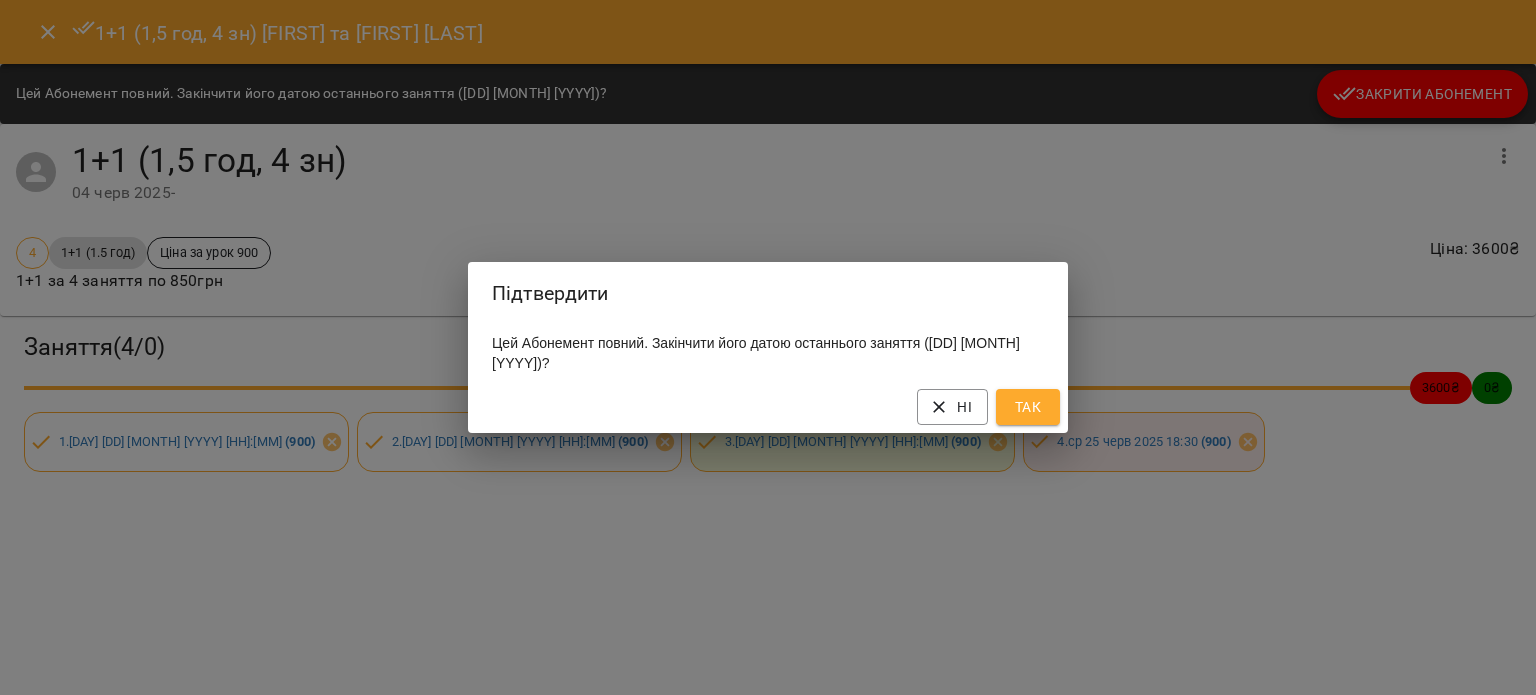 click on "Так" at bounding box center [1028, 407] 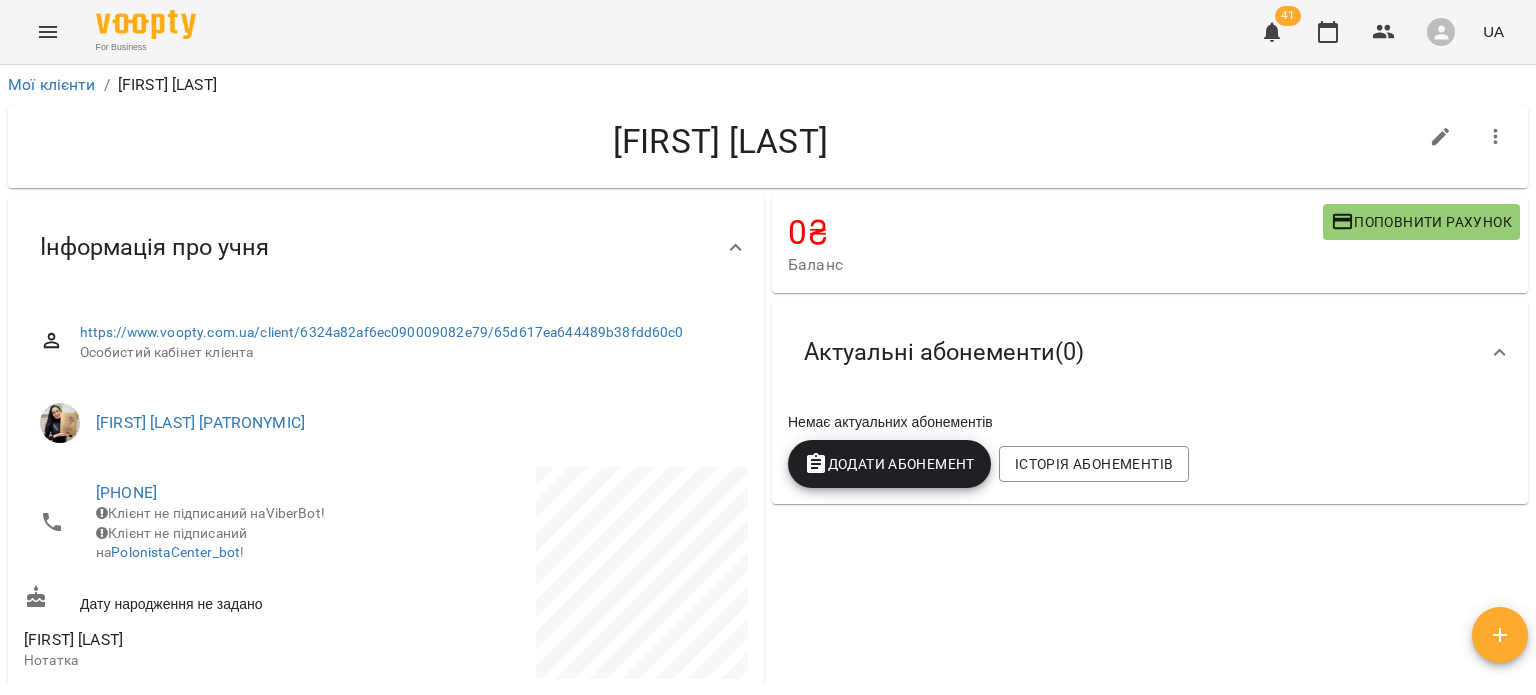scroll, scrollTop: 0, scrollLeft: 0, axis: both 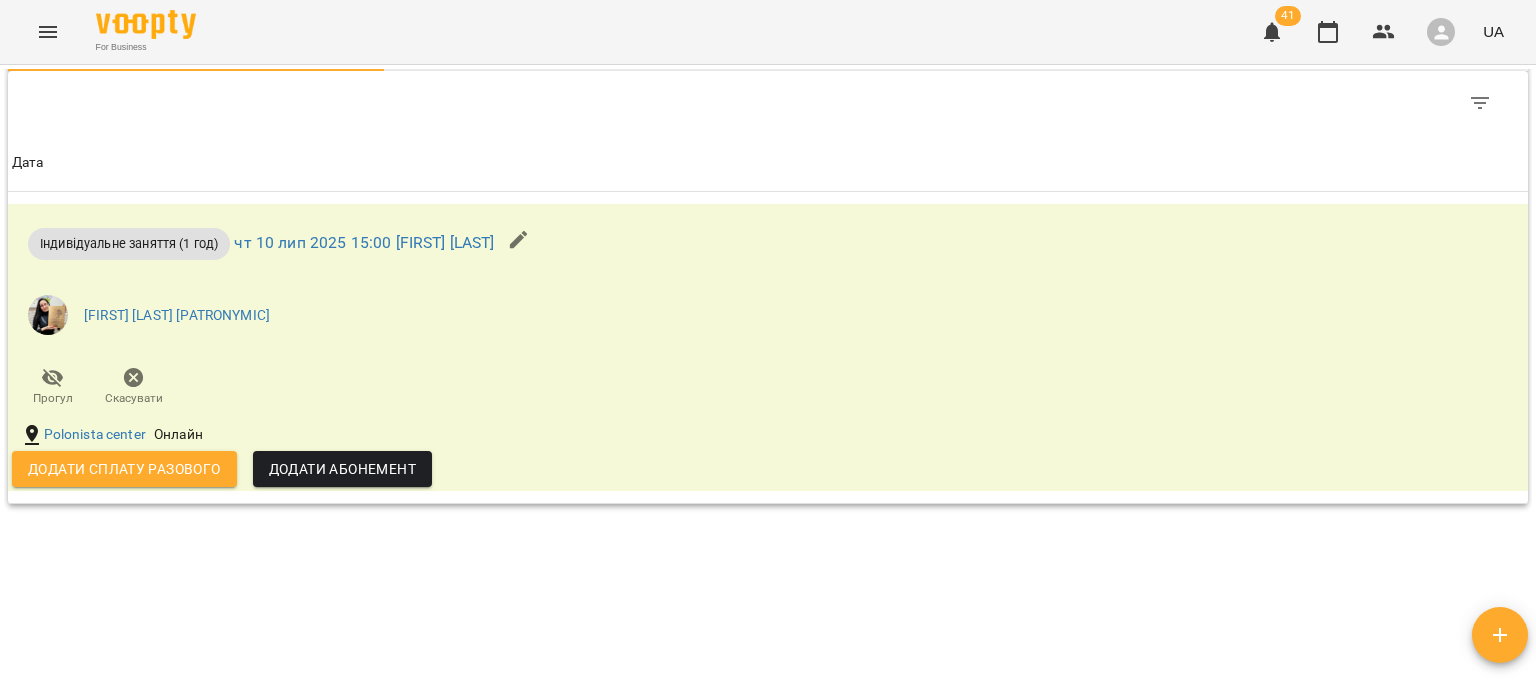 click 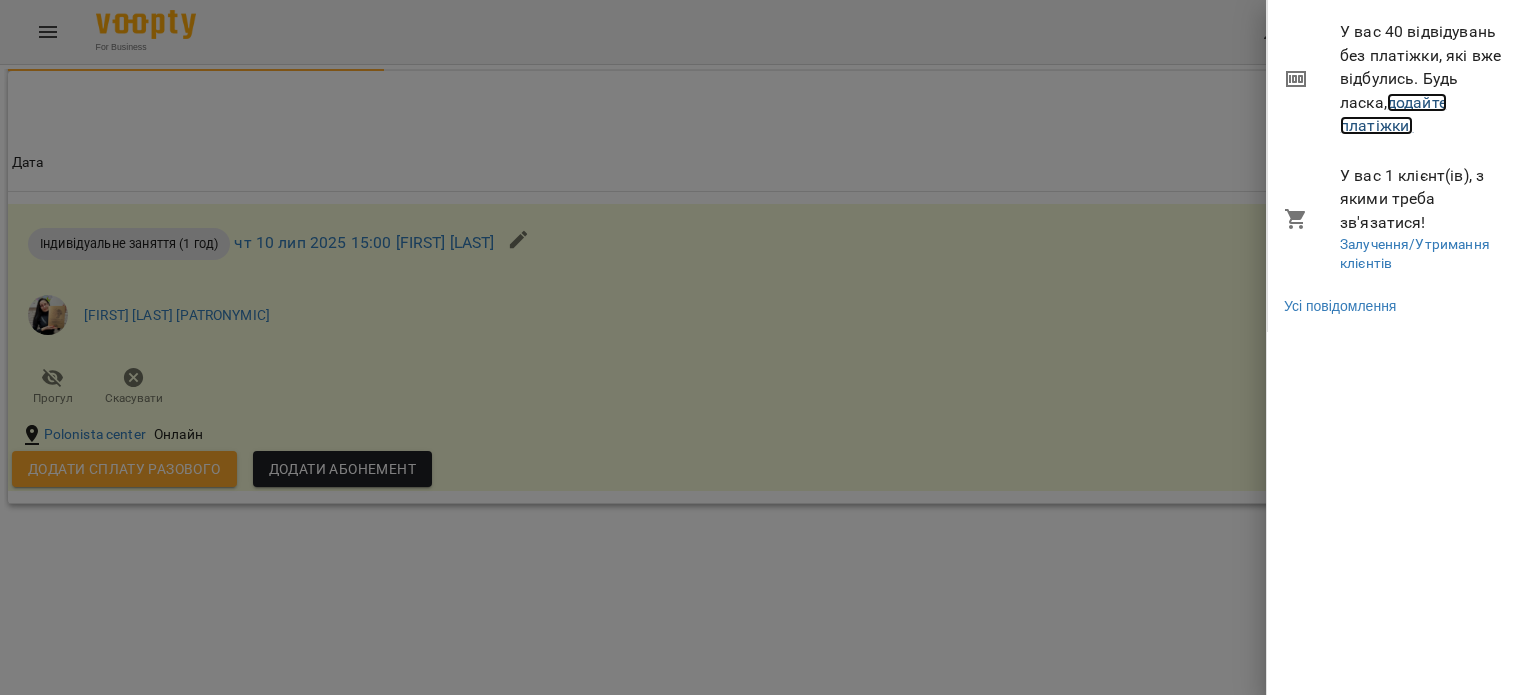click on "додайте платіжки!" at bounding box center (1393, 114) 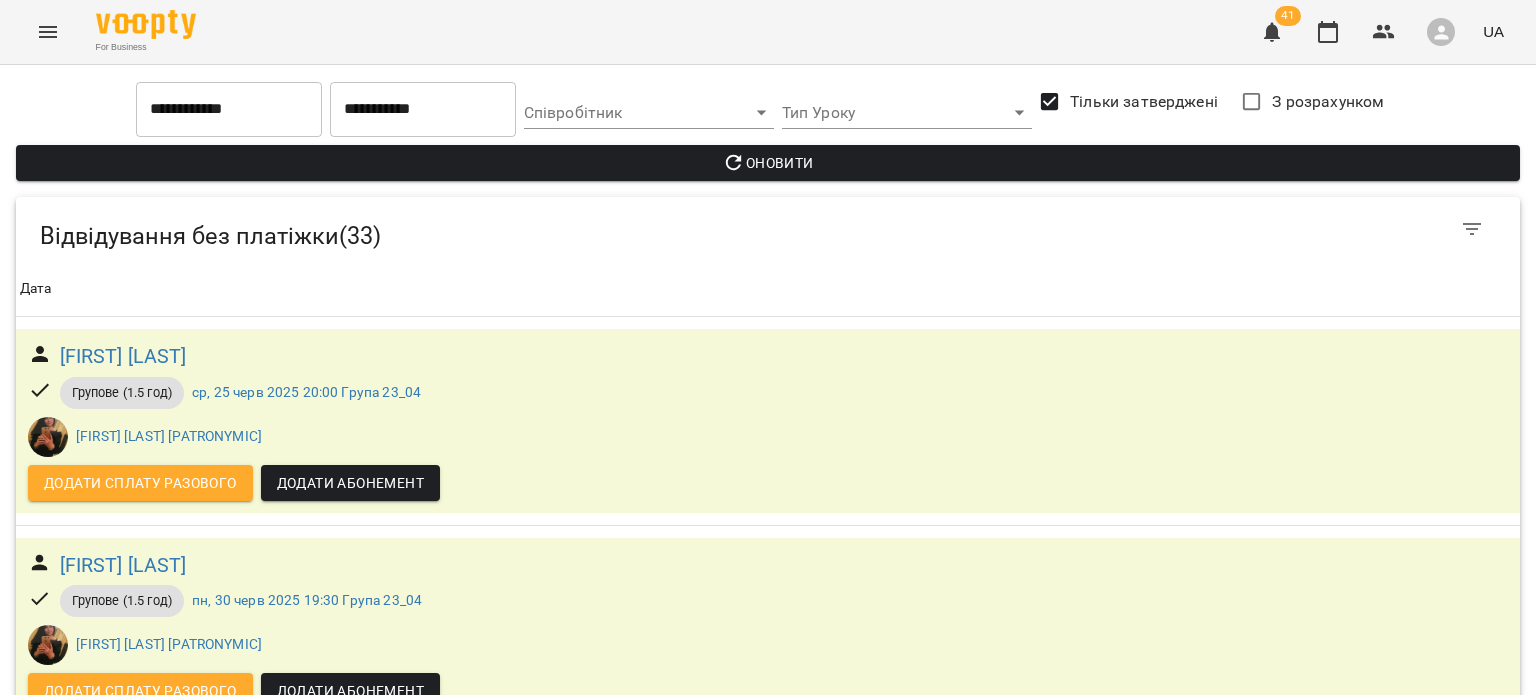 scroll, scrollTop: 2880, scrollLeft: 0, axis: vertical 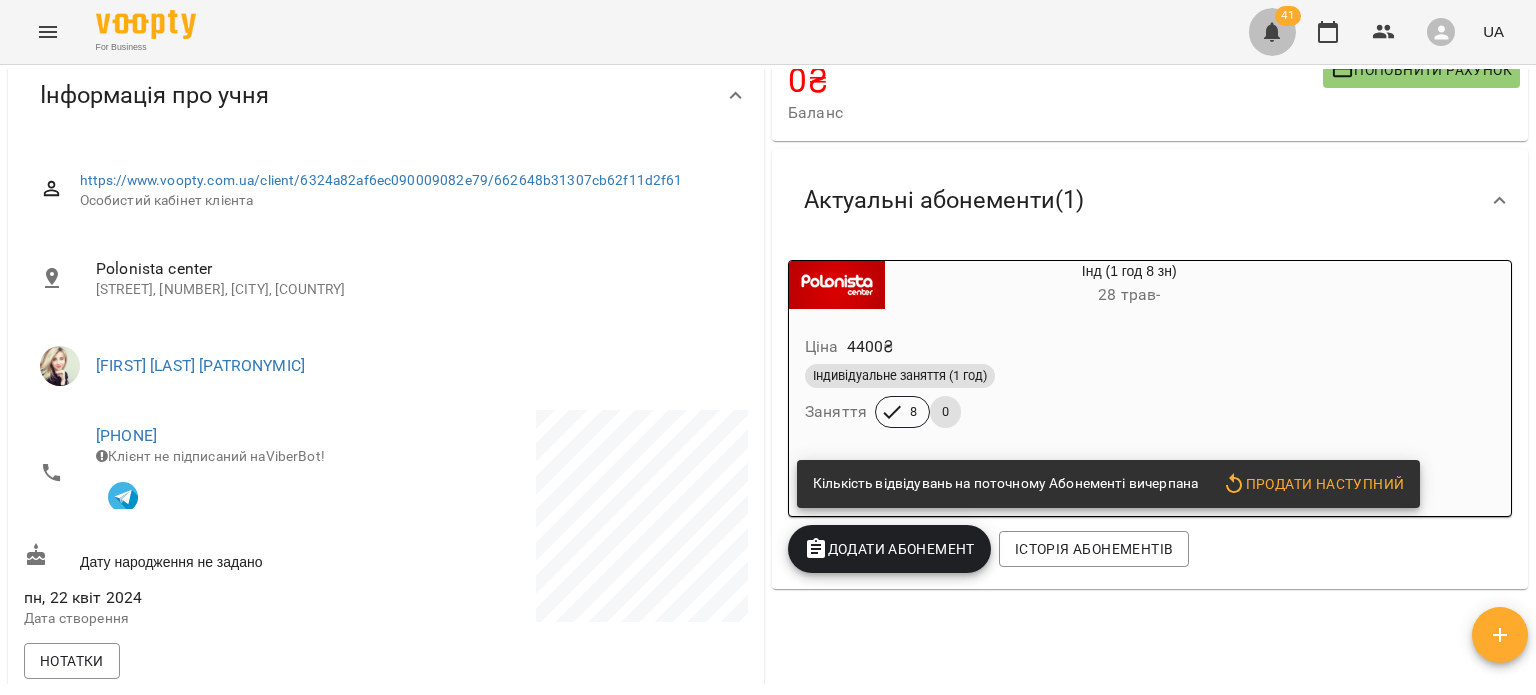 click 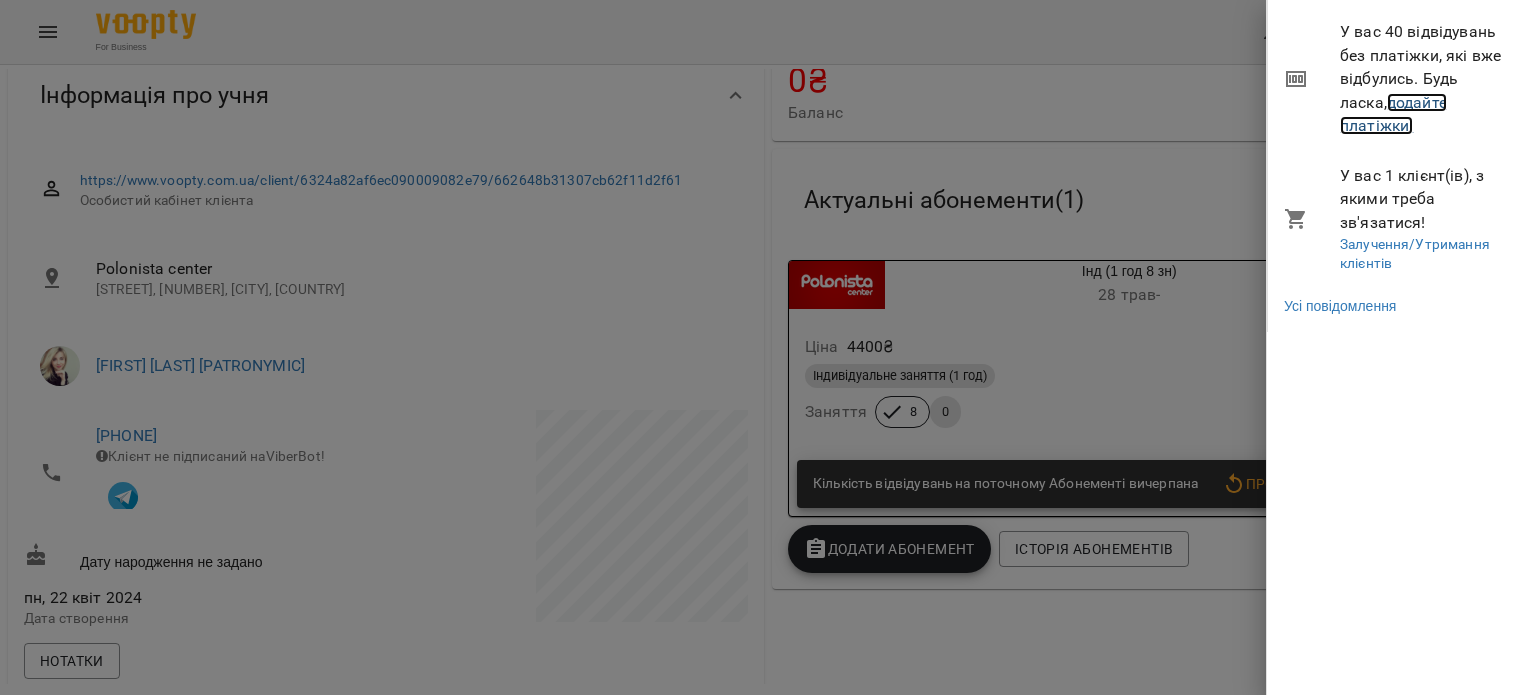 click on "додайте платіжки!" at bounding box center (1393, 114) 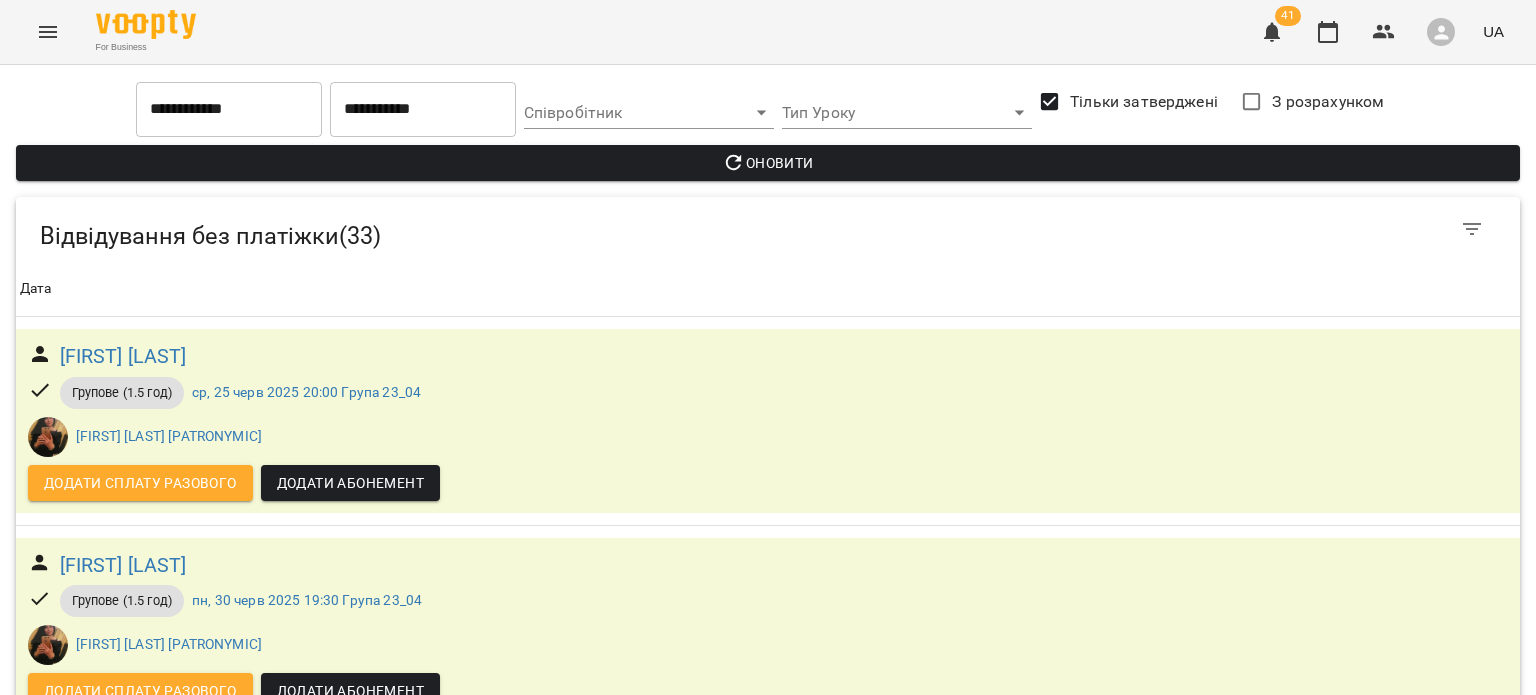 scroll, scrollTop: 6476, scrollLeft: 0, axis: vertical 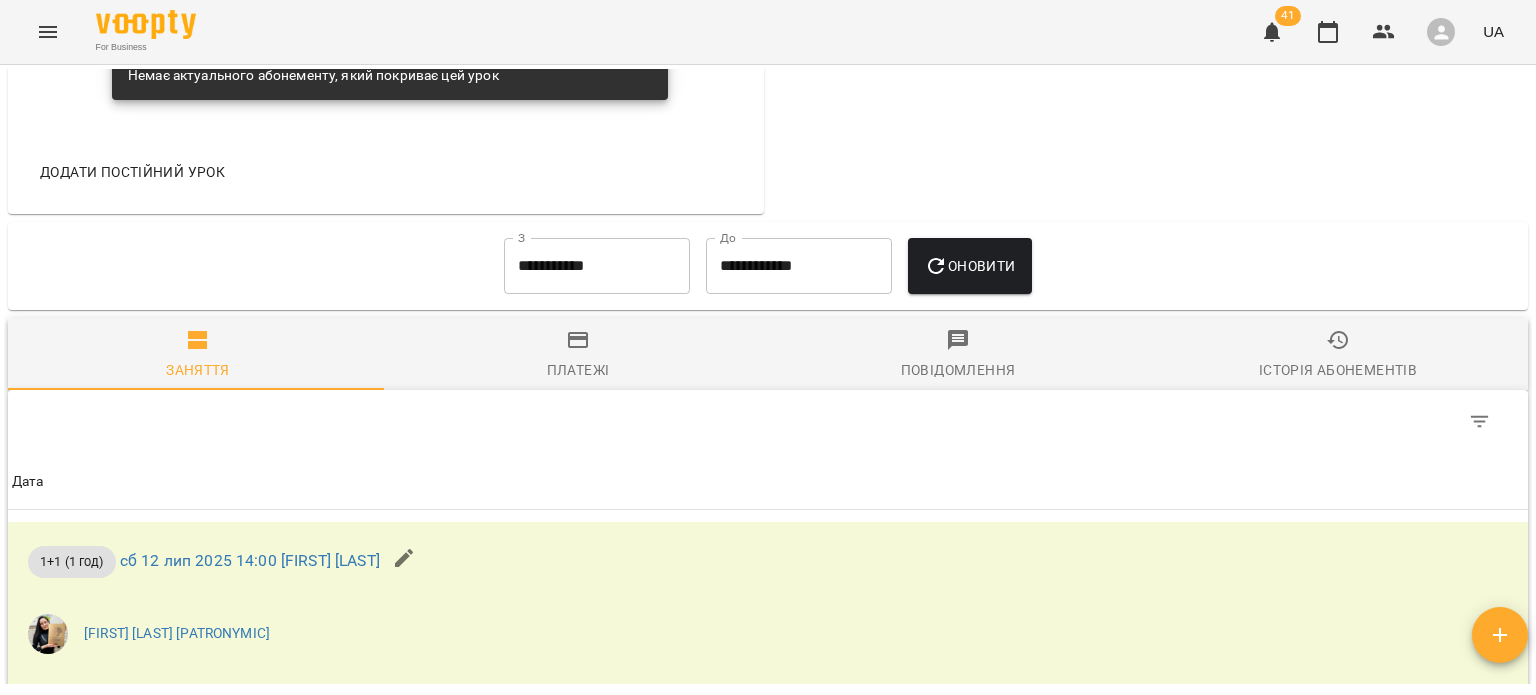 click on "**********" at bounding box center (597, 266) 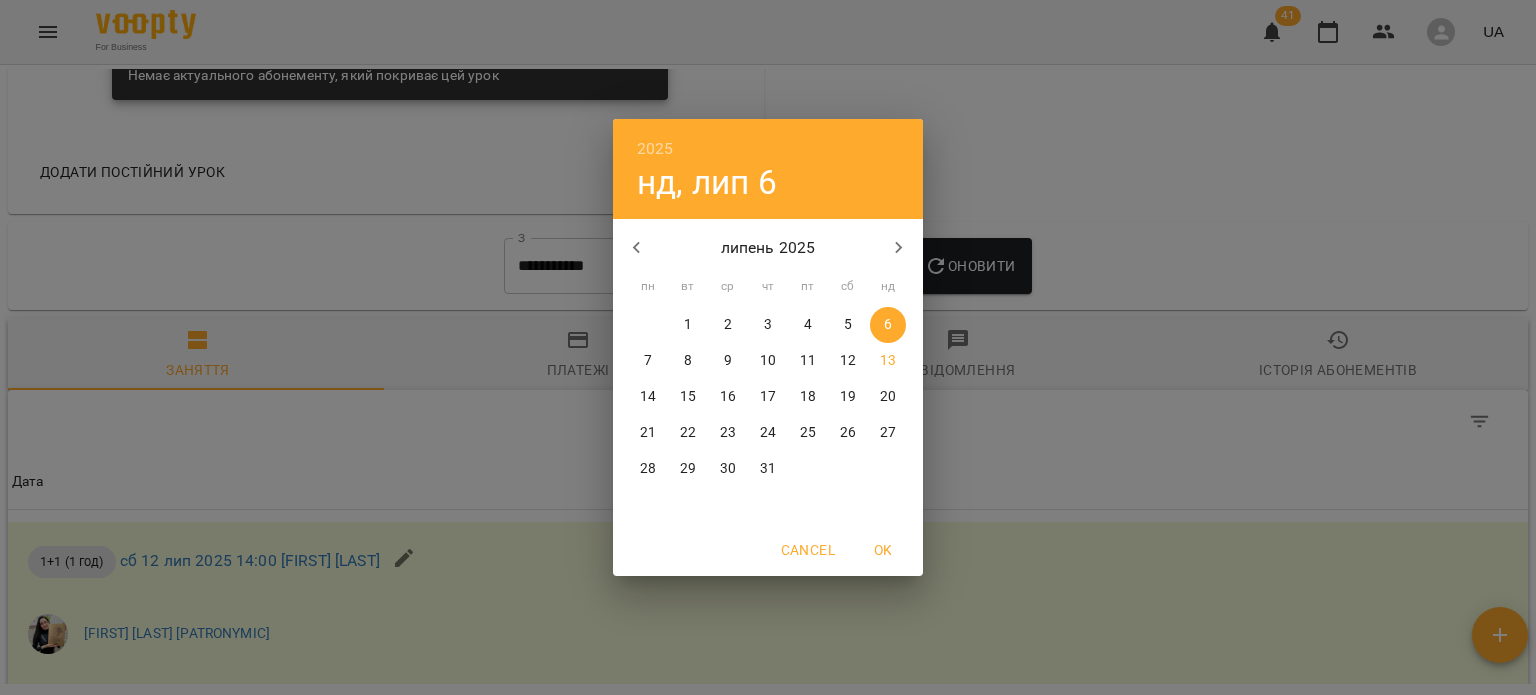 click on "3" at bounding box center (768, 325) 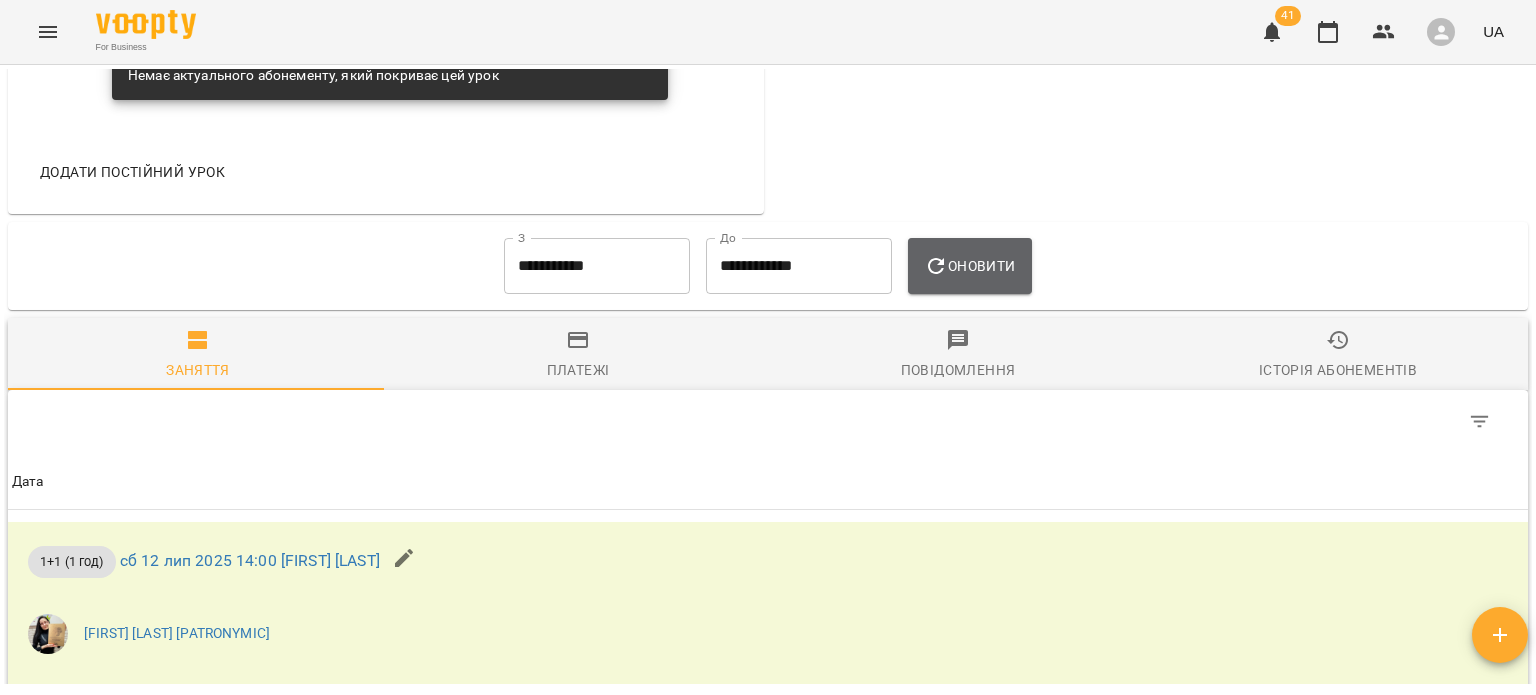 click on "Оновити" at bounding box center [969, 266] 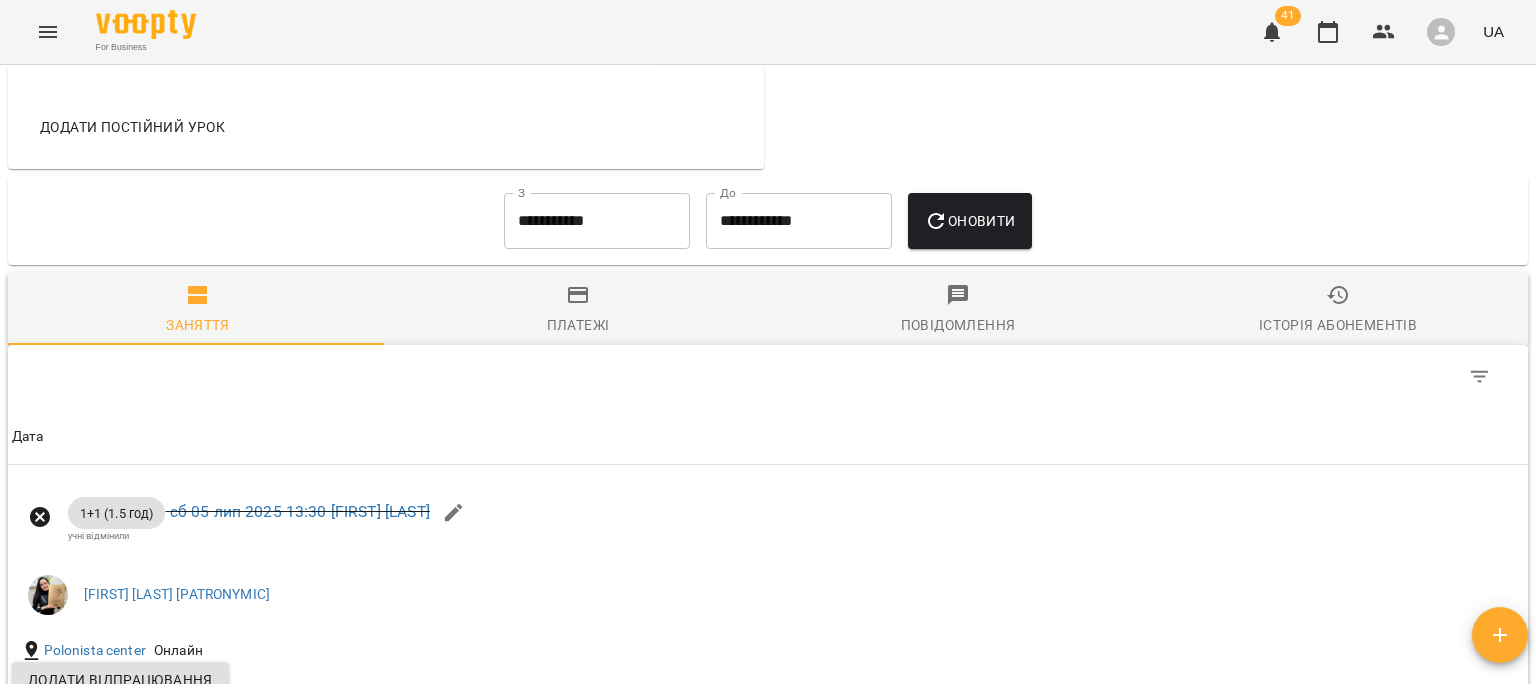 scroll, scrollTop: 1207, scrollLeft: 0, axis: vertical 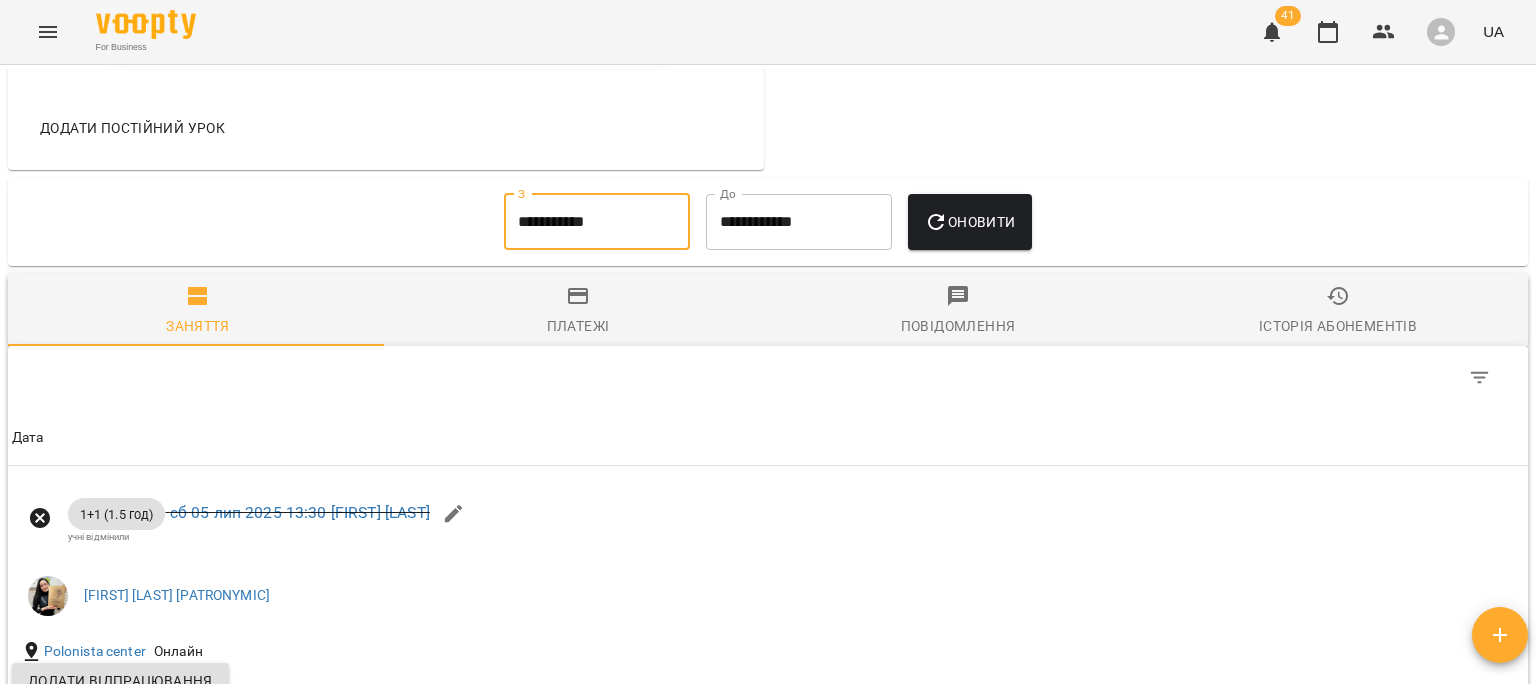 click on "**********" at bounding box center [597, 222] 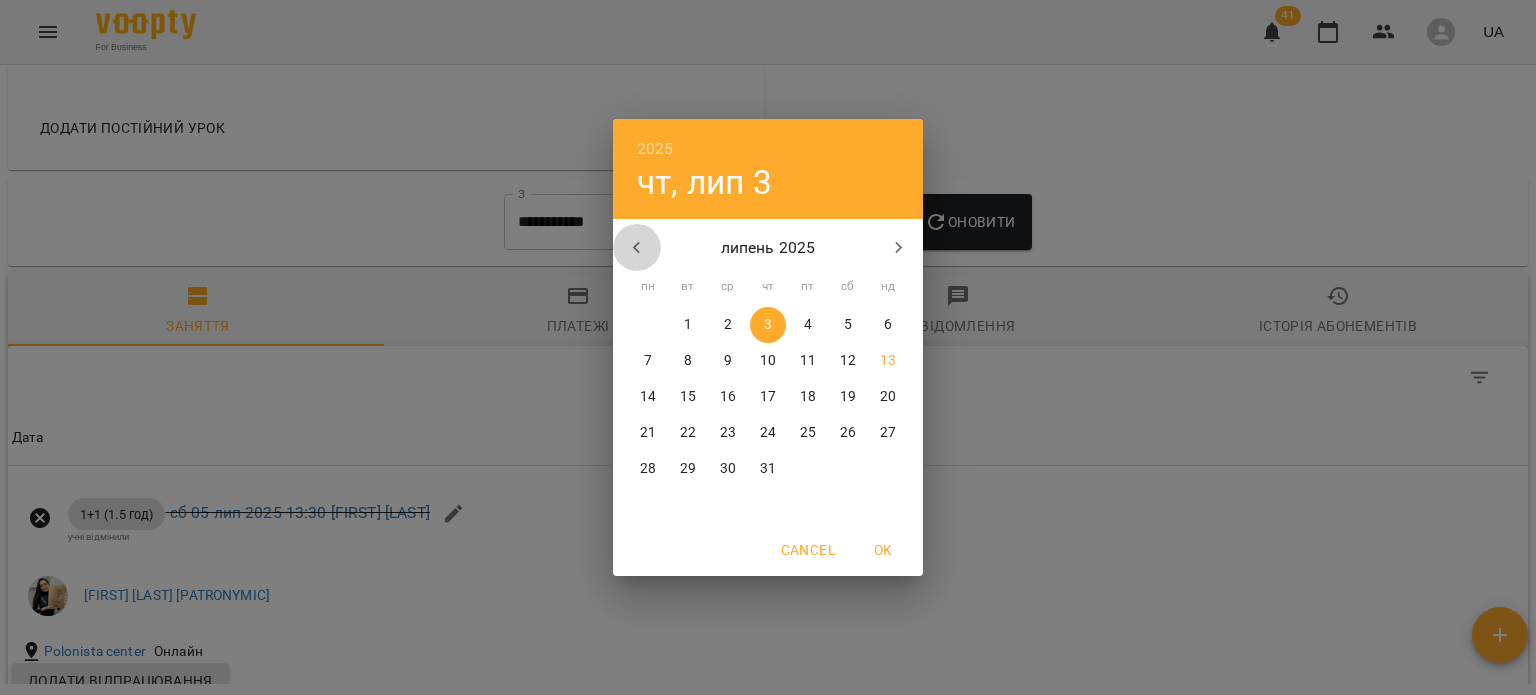 click 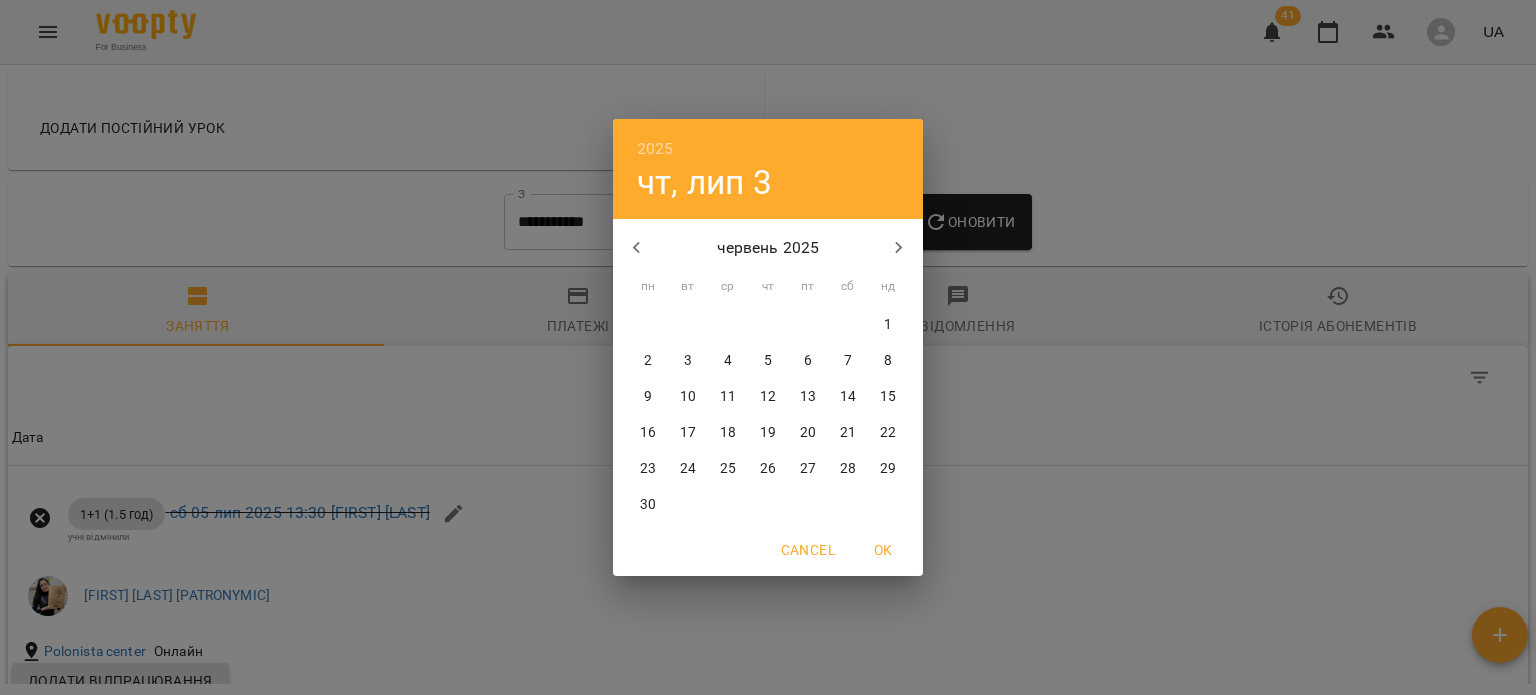 click on "4" at bounding box center [728, 361] 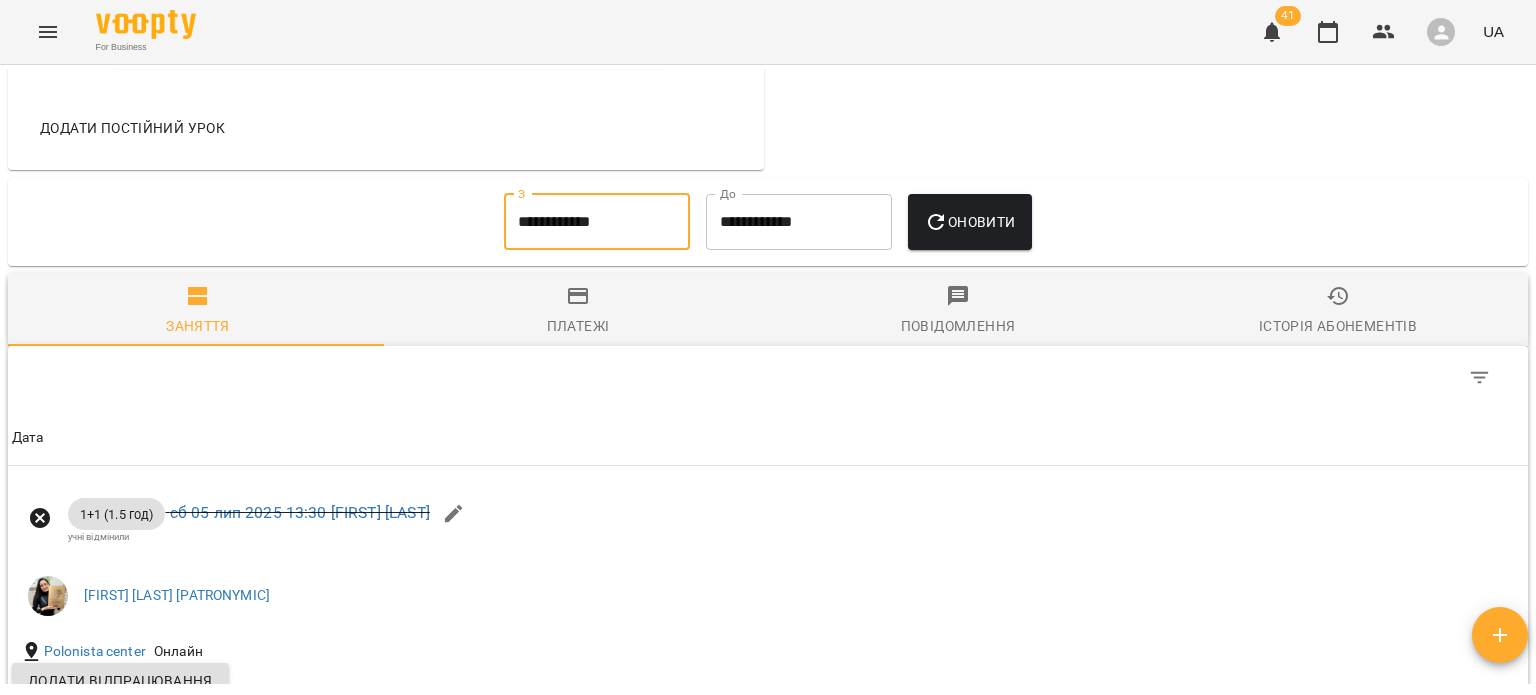 click 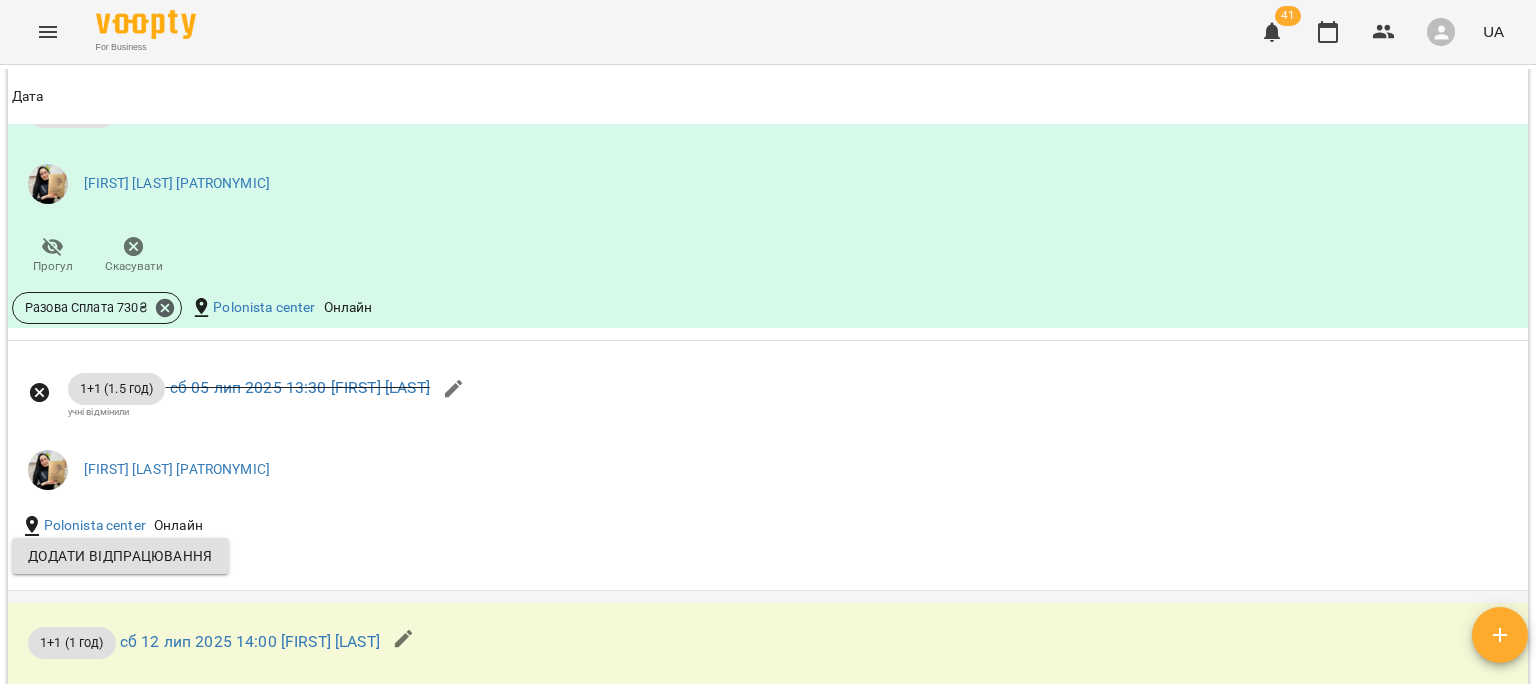 scroll, scrollTop: 2424, scrollLeft: 0, axis: vertical 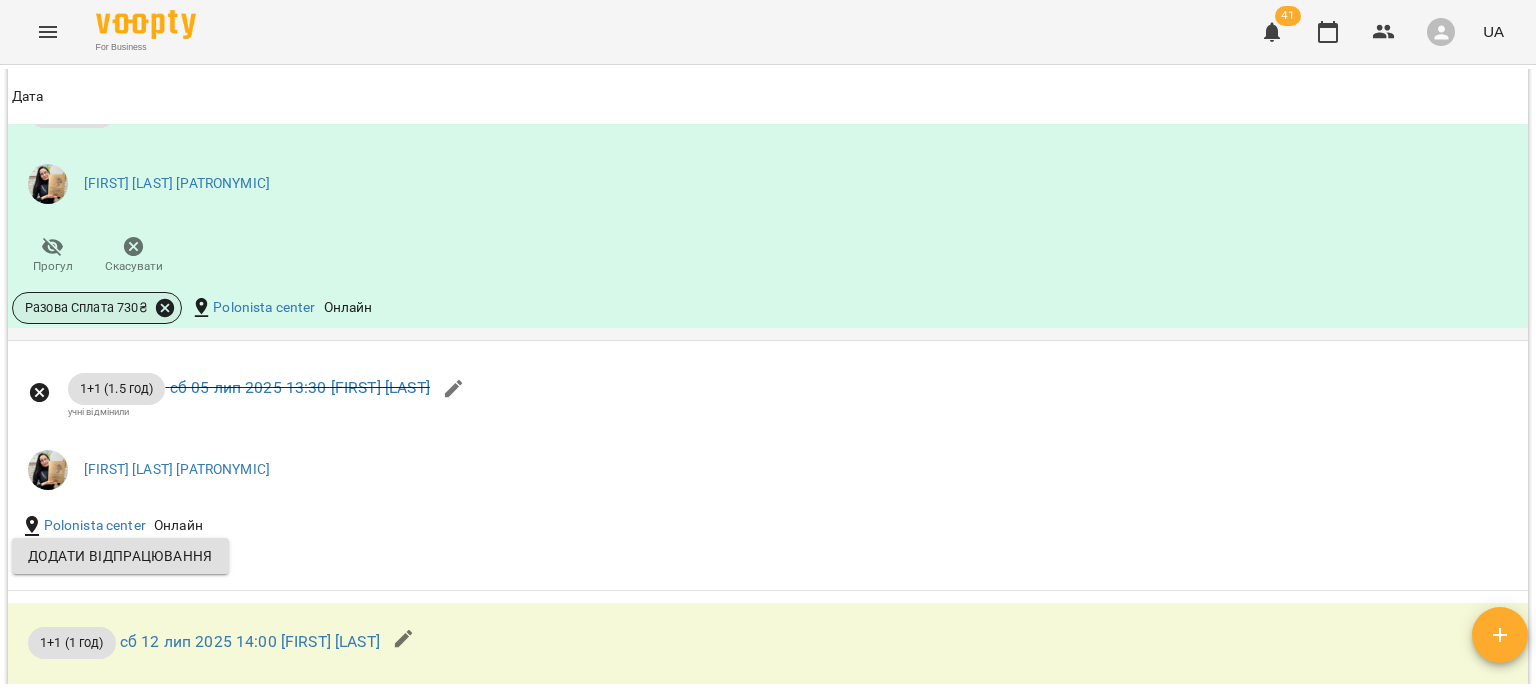 click 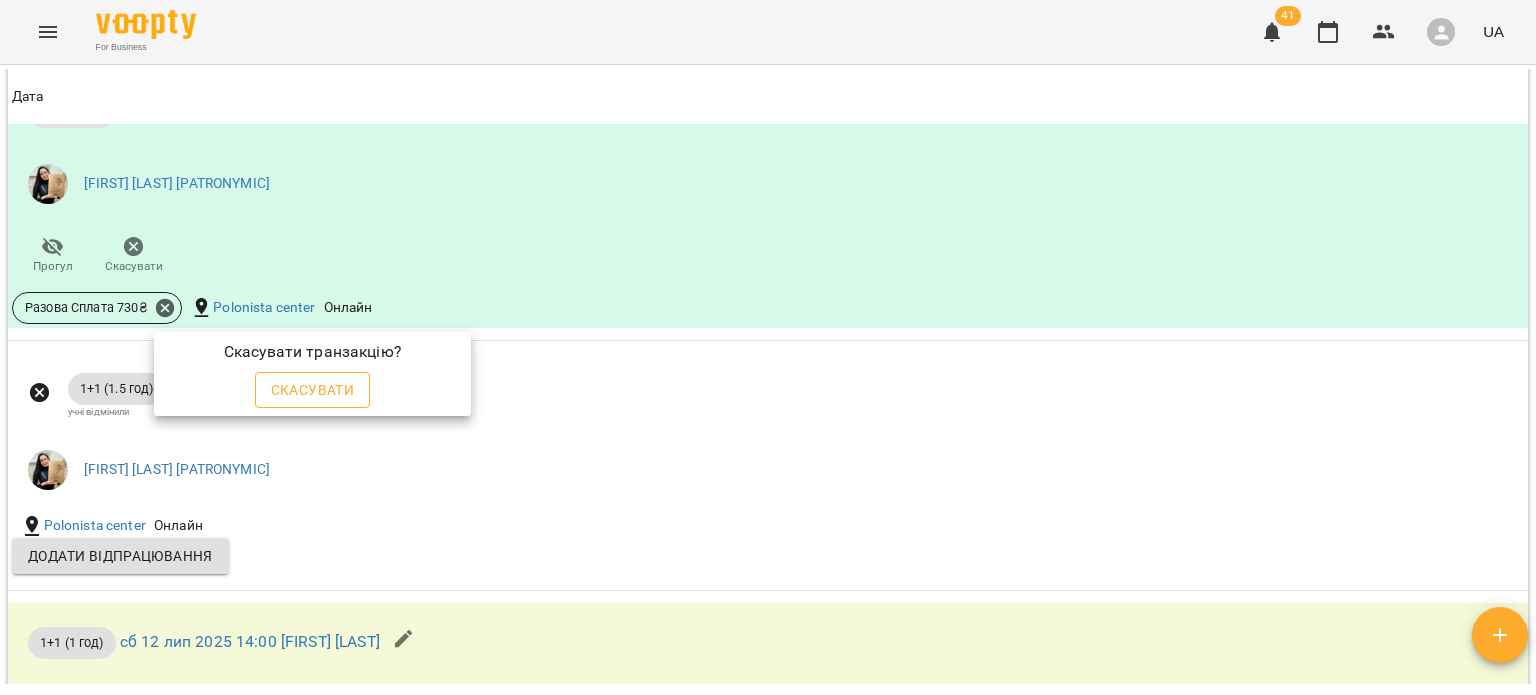 click on "Скасувати" at bounding box center (313, 390) 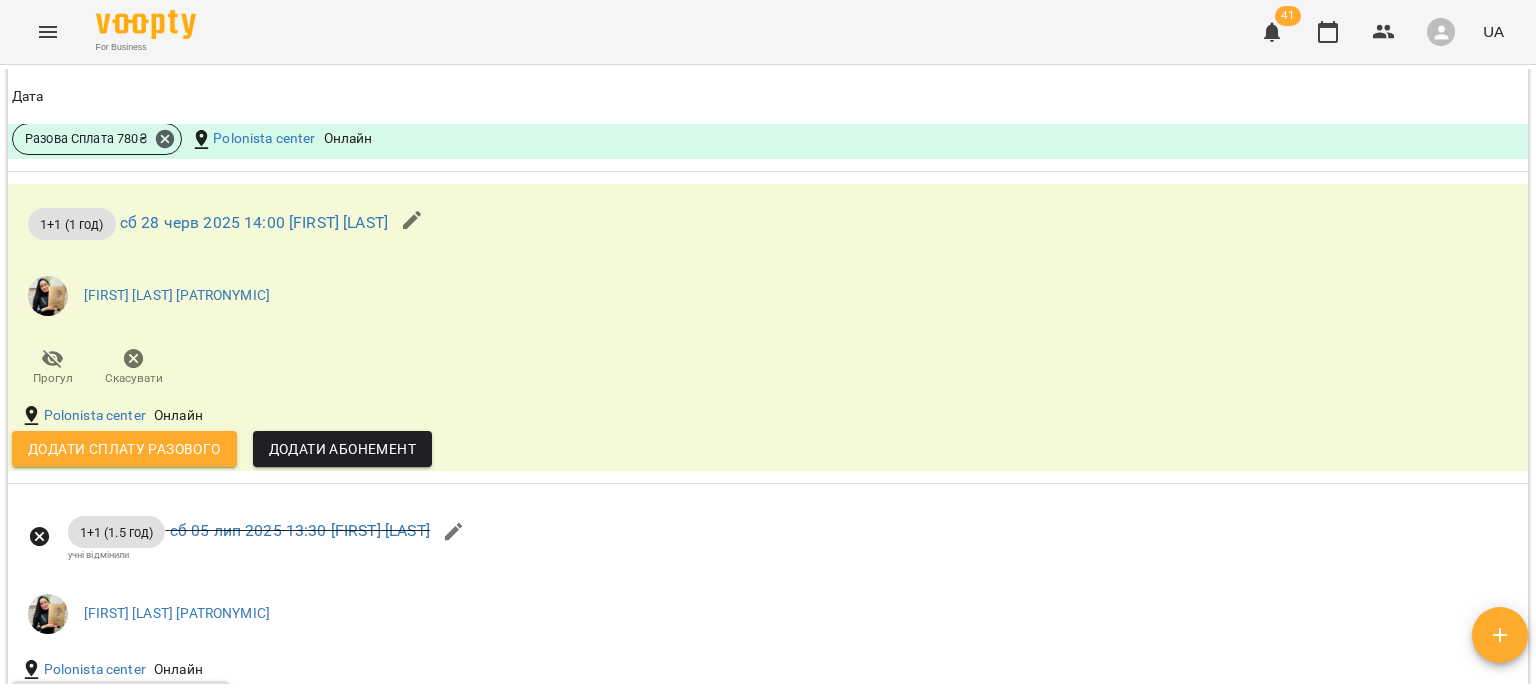 scroll, scrollTop: 2312, scrollLeft: 0, axis: vertical 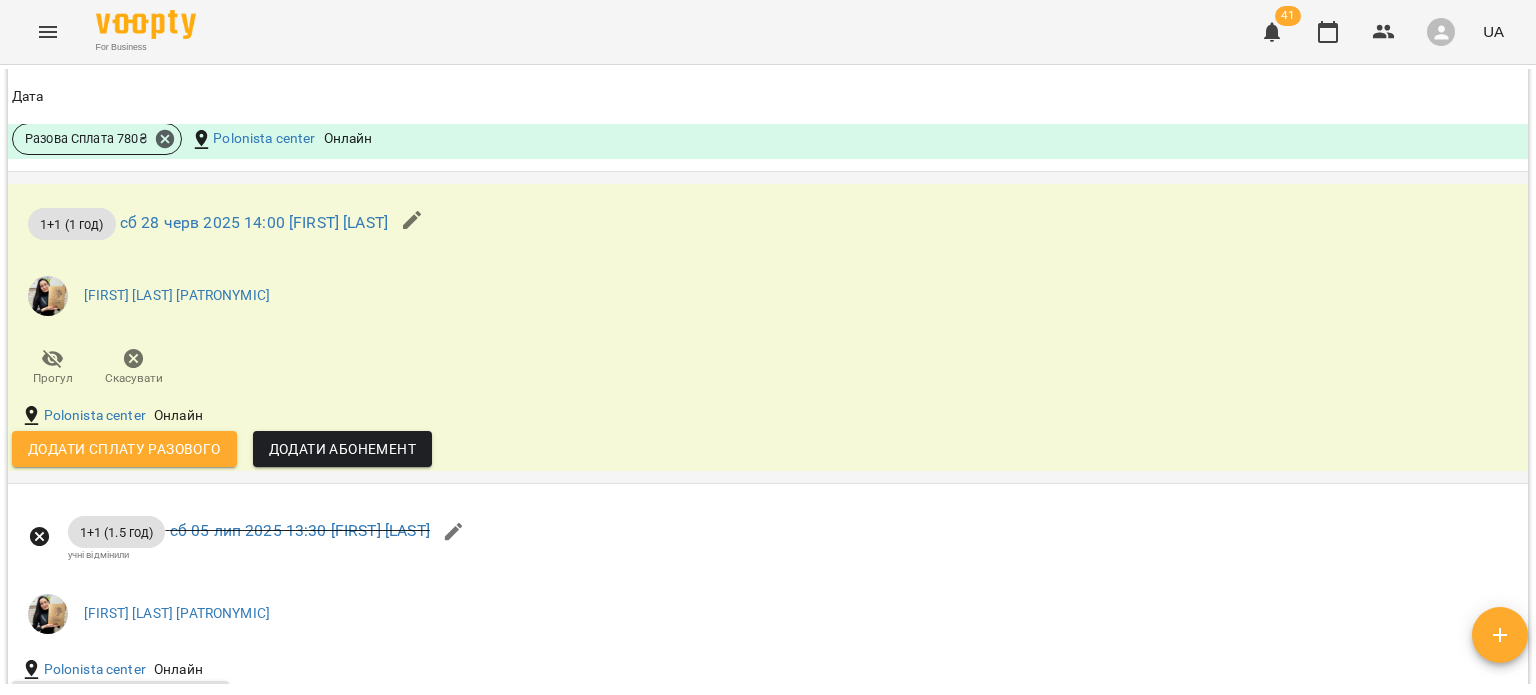 click on "Додати сплату разового" at bounding box center [124, 449] 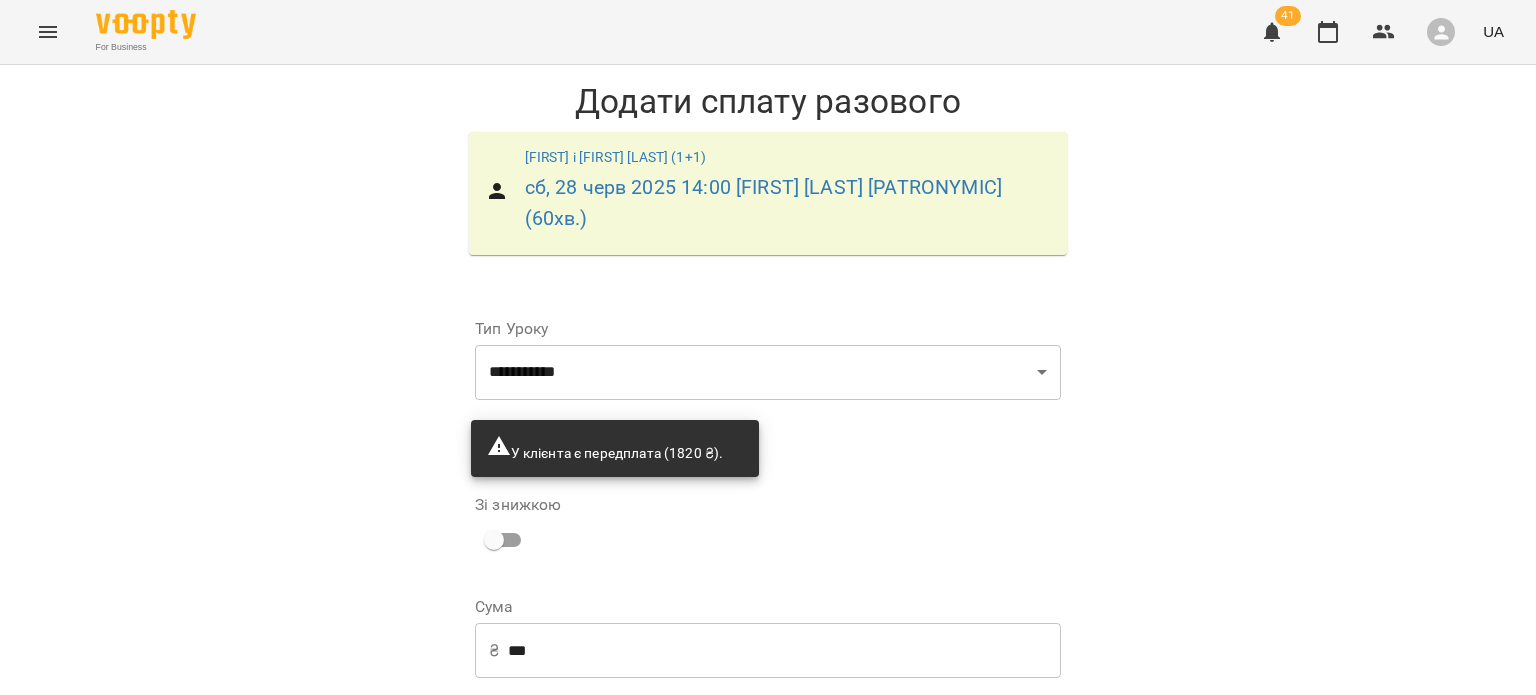 scroll, scrollTop: 104, scrollLeft: 0, axis: vertical 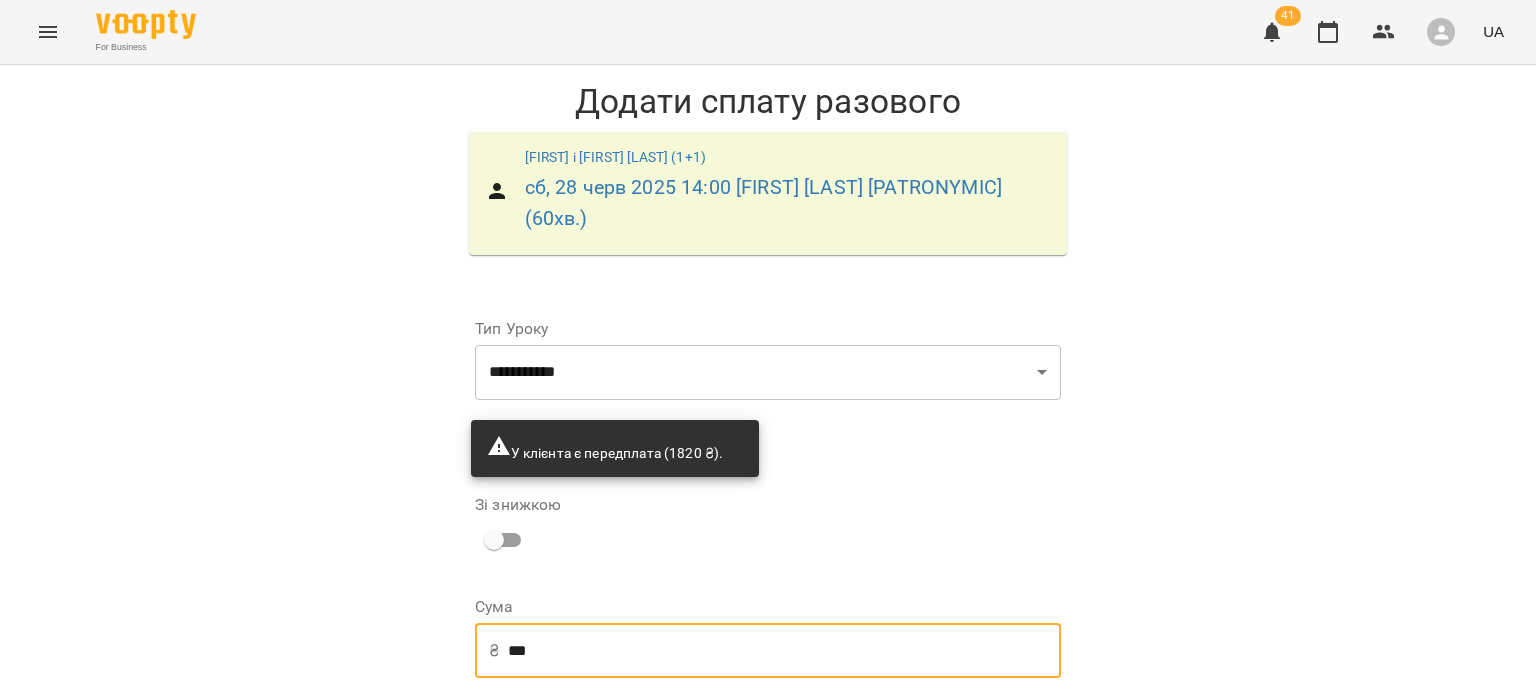 click on "***" at bounding box center [784, 651] 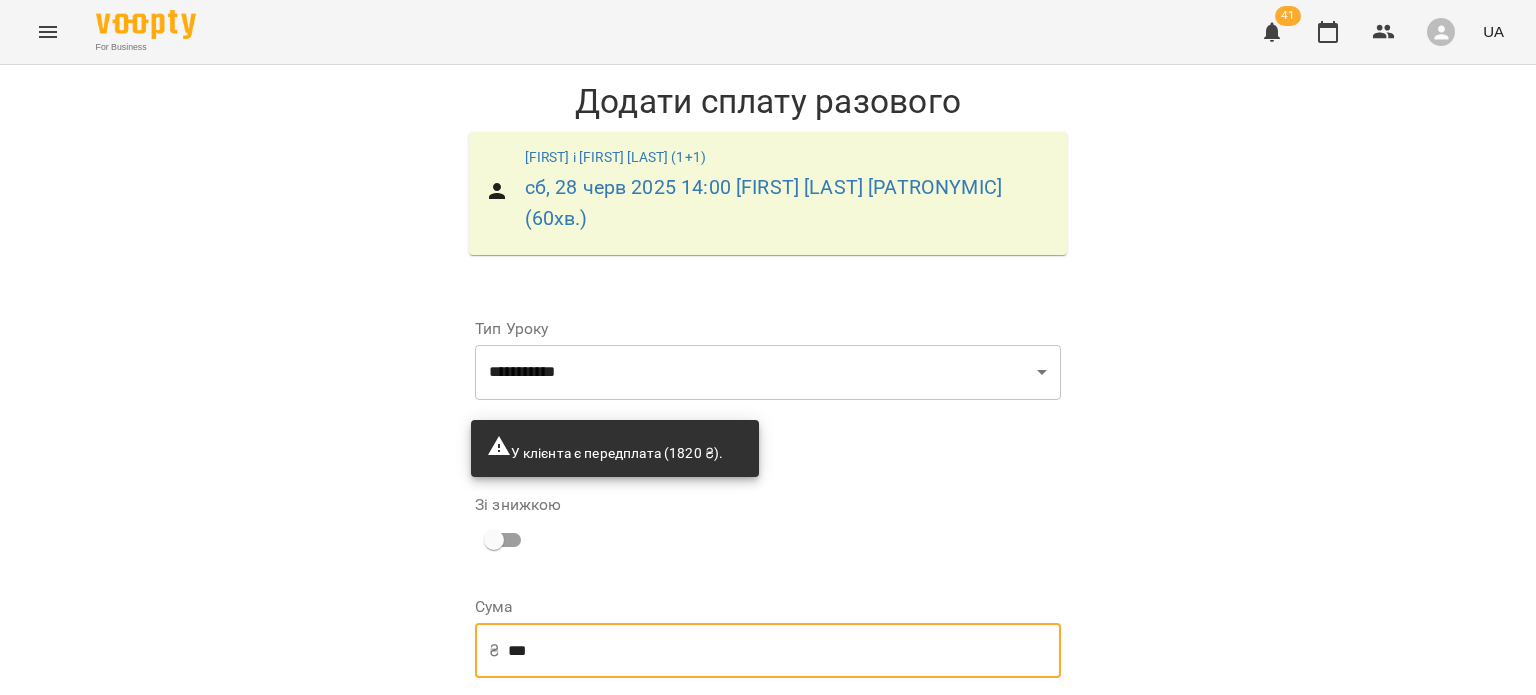 type on "***" 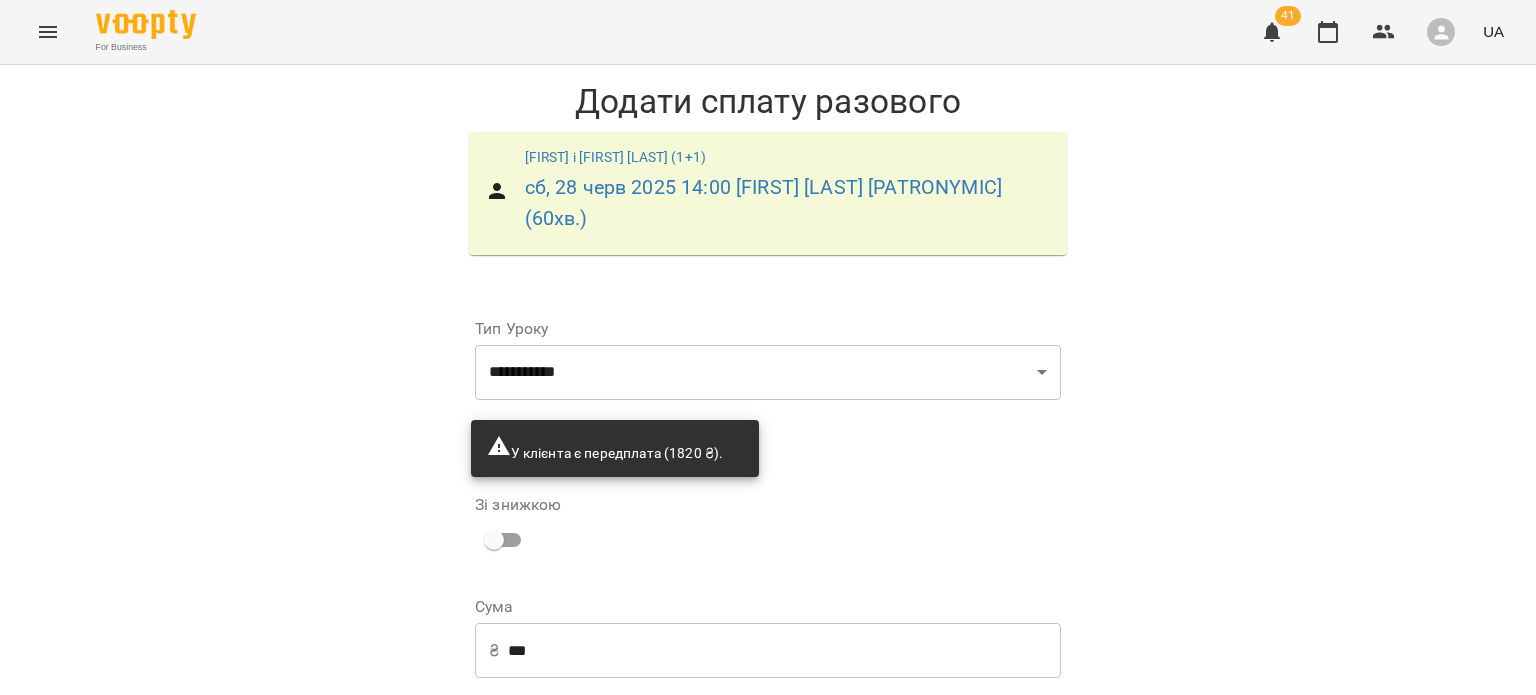 scroll, scrollTop: 104, scrollLeft: 0, axis: vertical 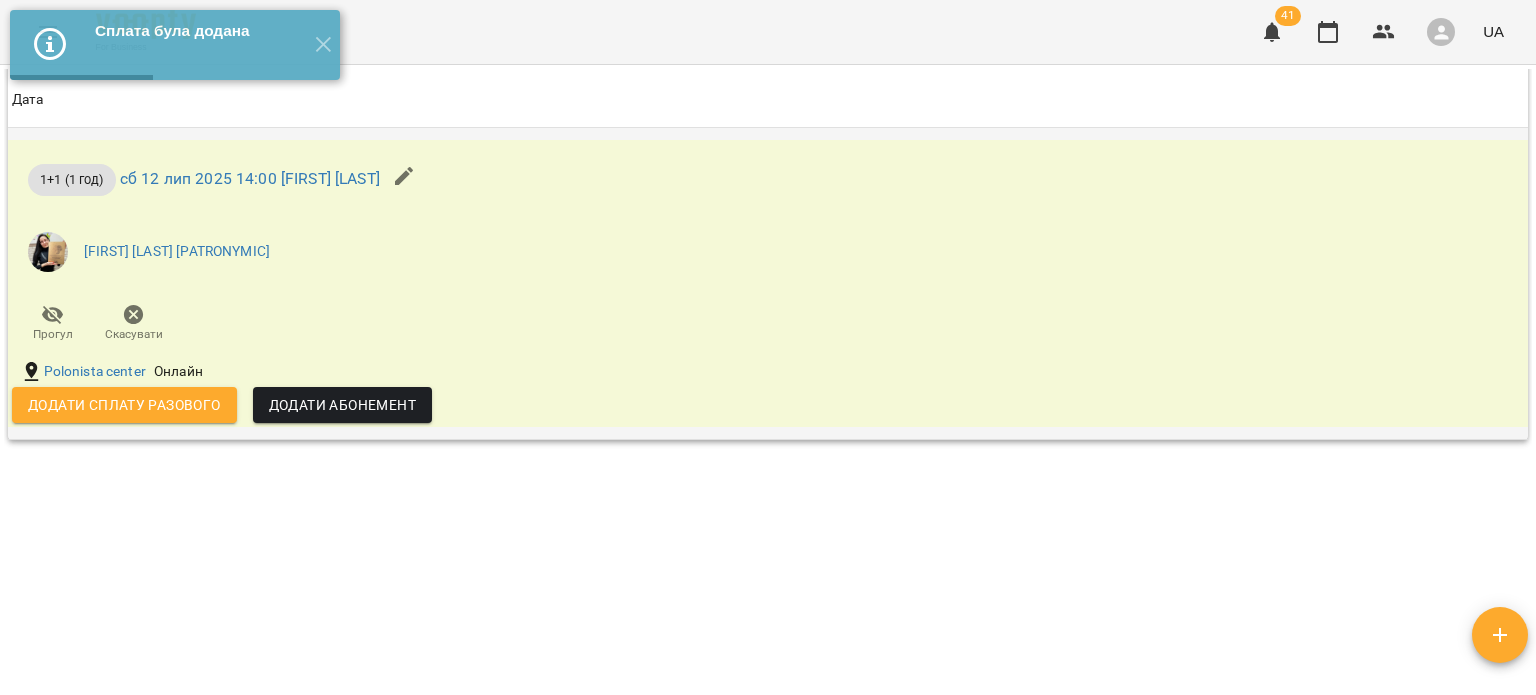 click on "Додати сплату разового" at bounding box center (124, 405) 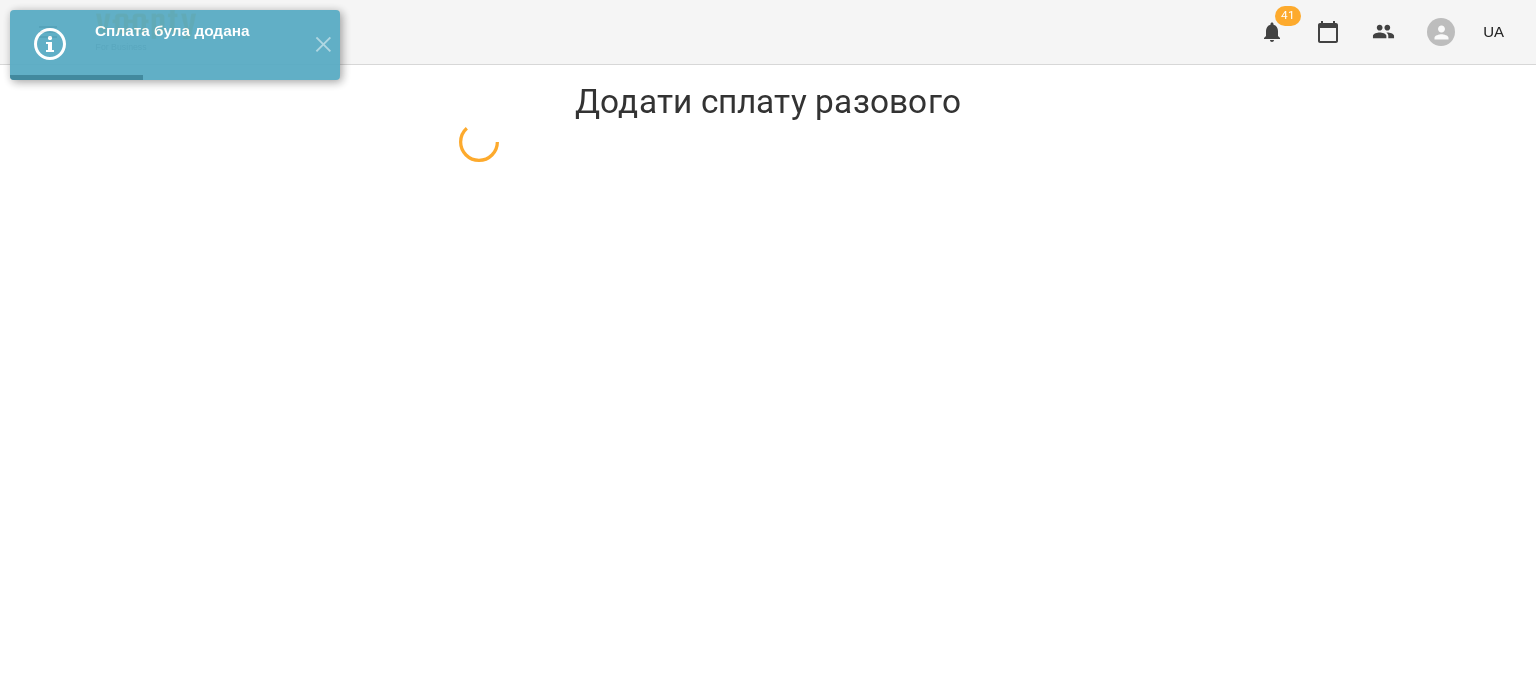 scroll, scrollTop: 0, scrollLeft: 0, axis: both 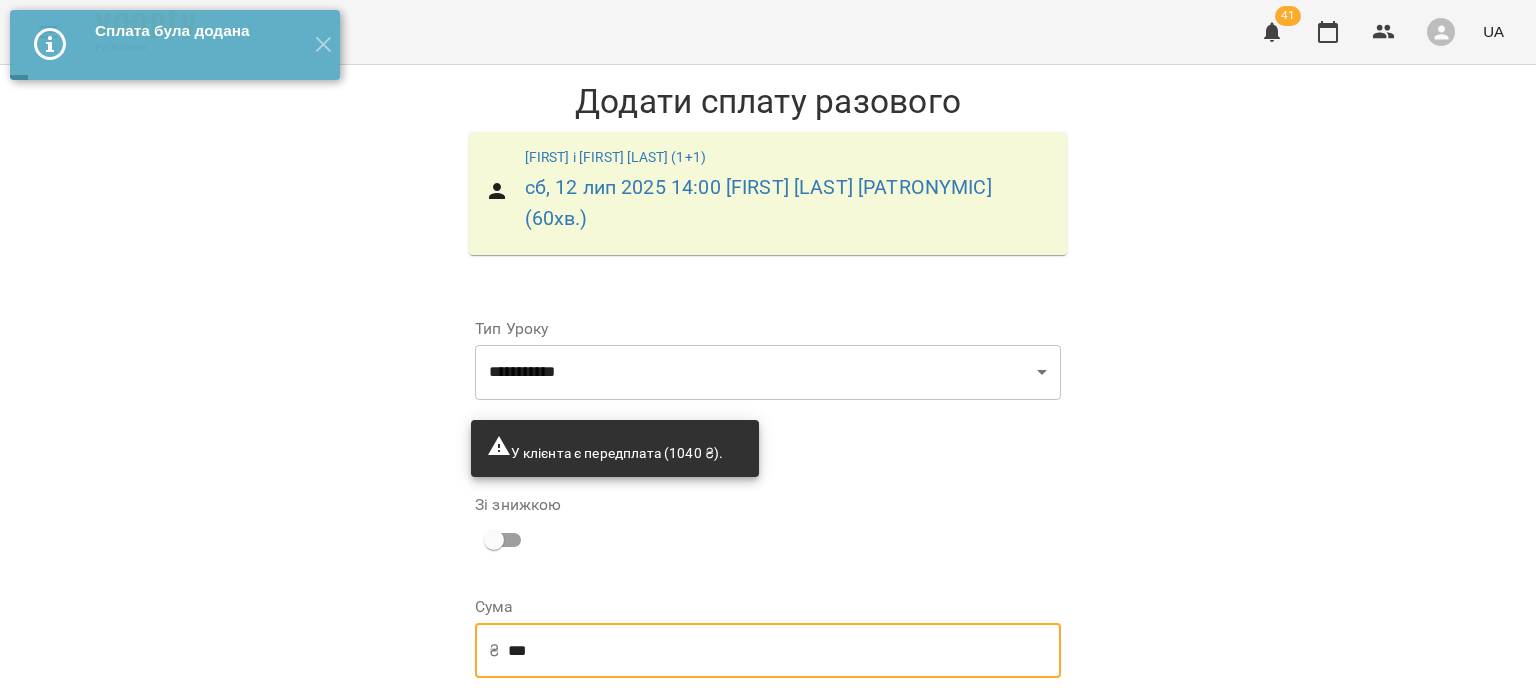click on "***" at bounding box center [784, 651] 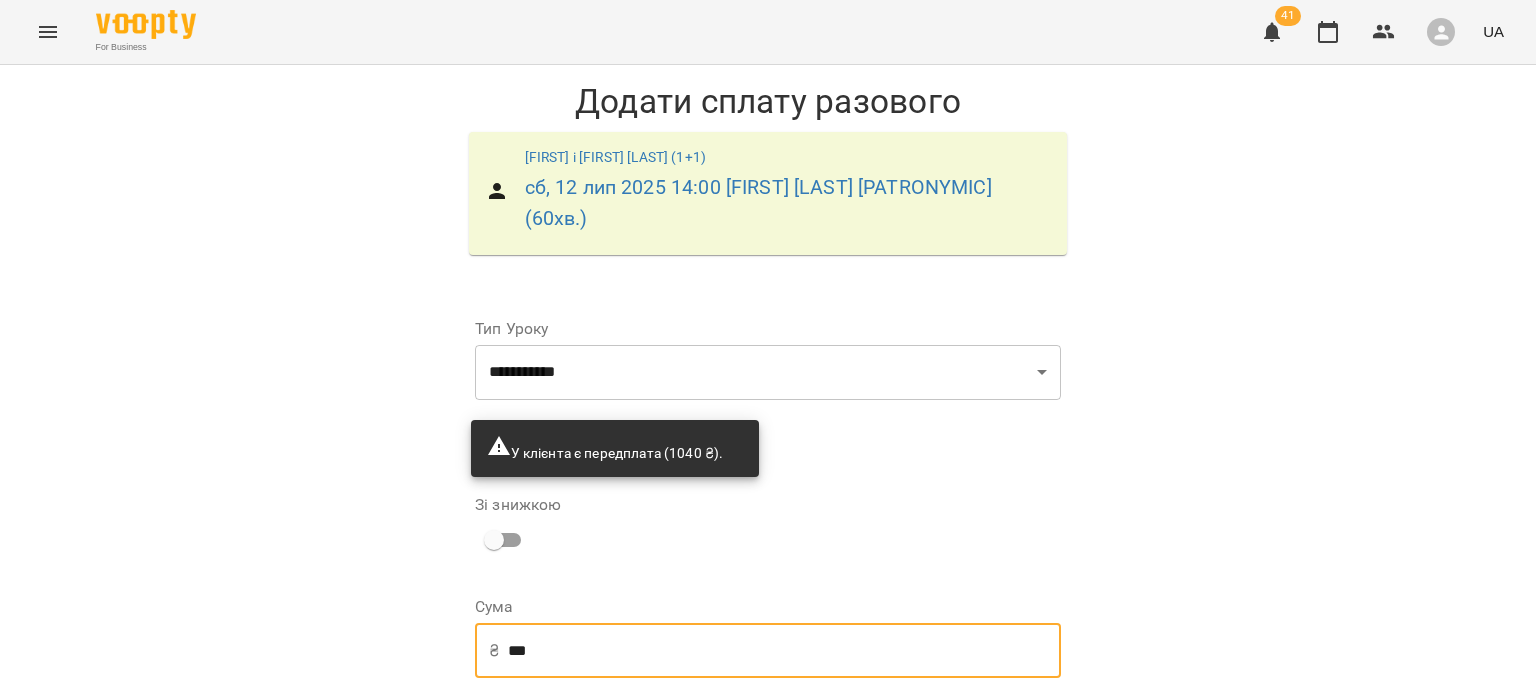 type on "***" 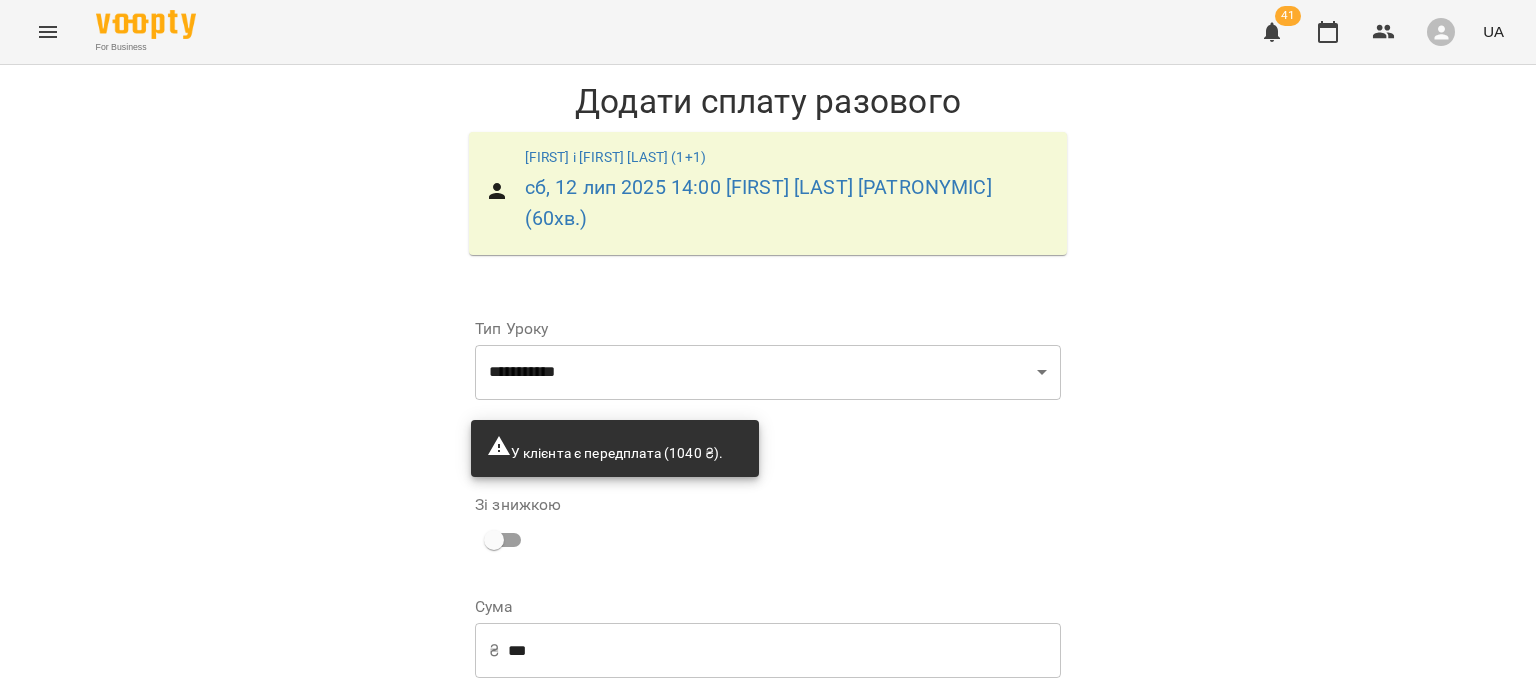 scroll, scrollTop: 104, scrollLeft: 0, axis: vertical 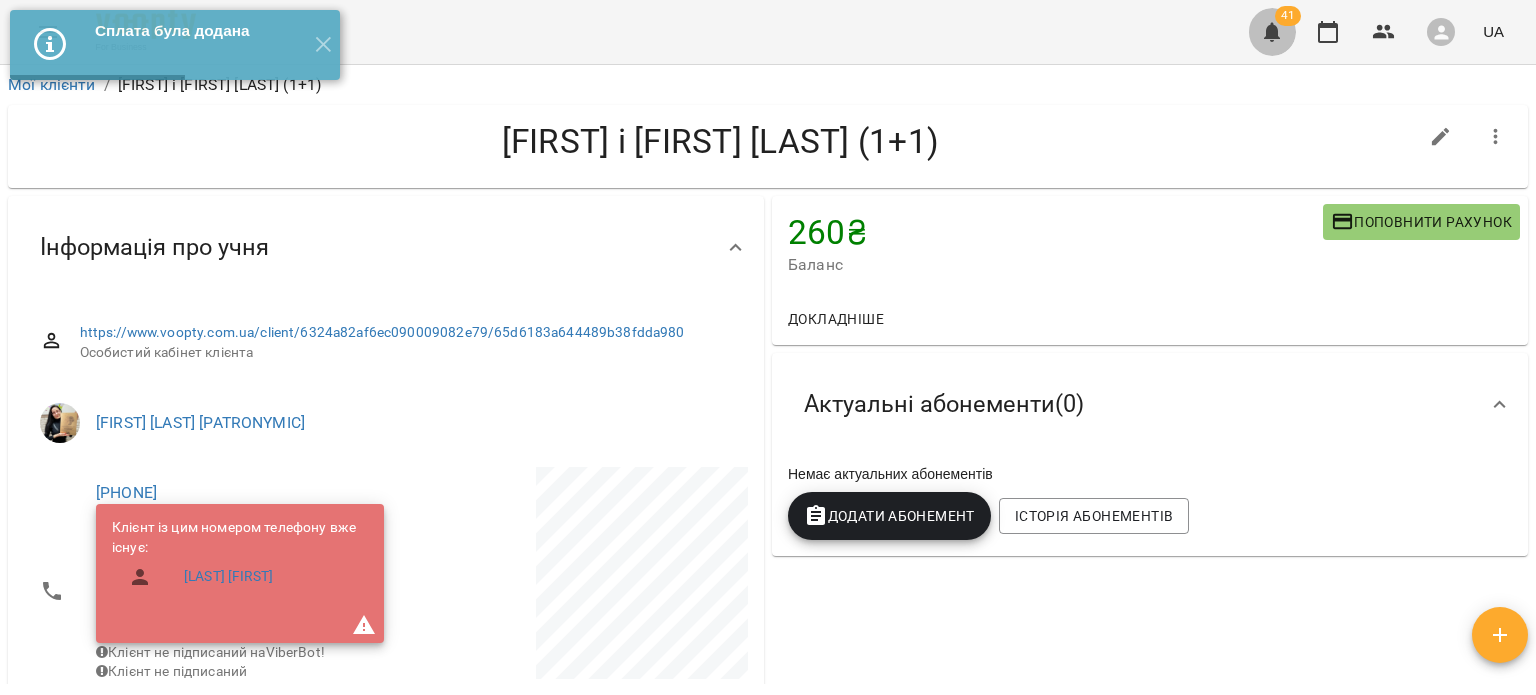 click 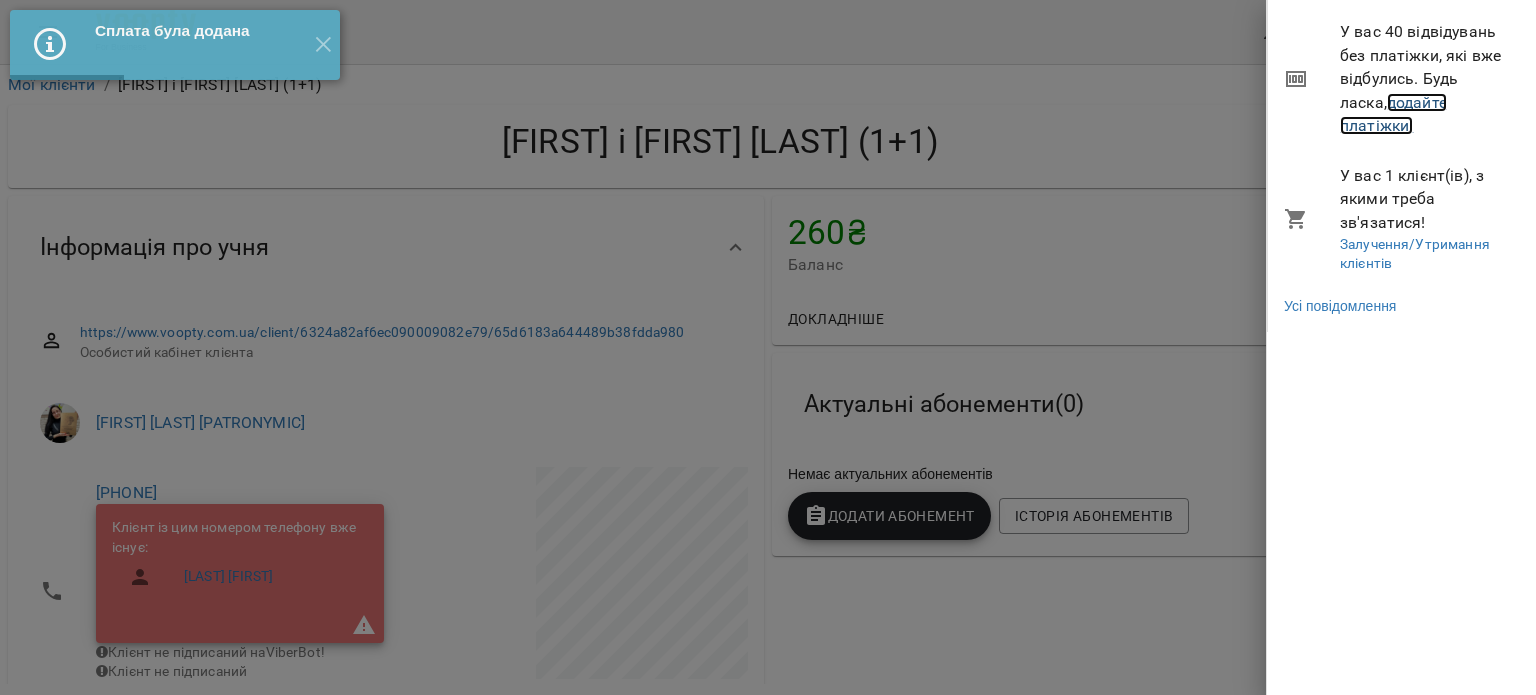 click on "додайте платіжки!" at bounding box center (1393, 114) 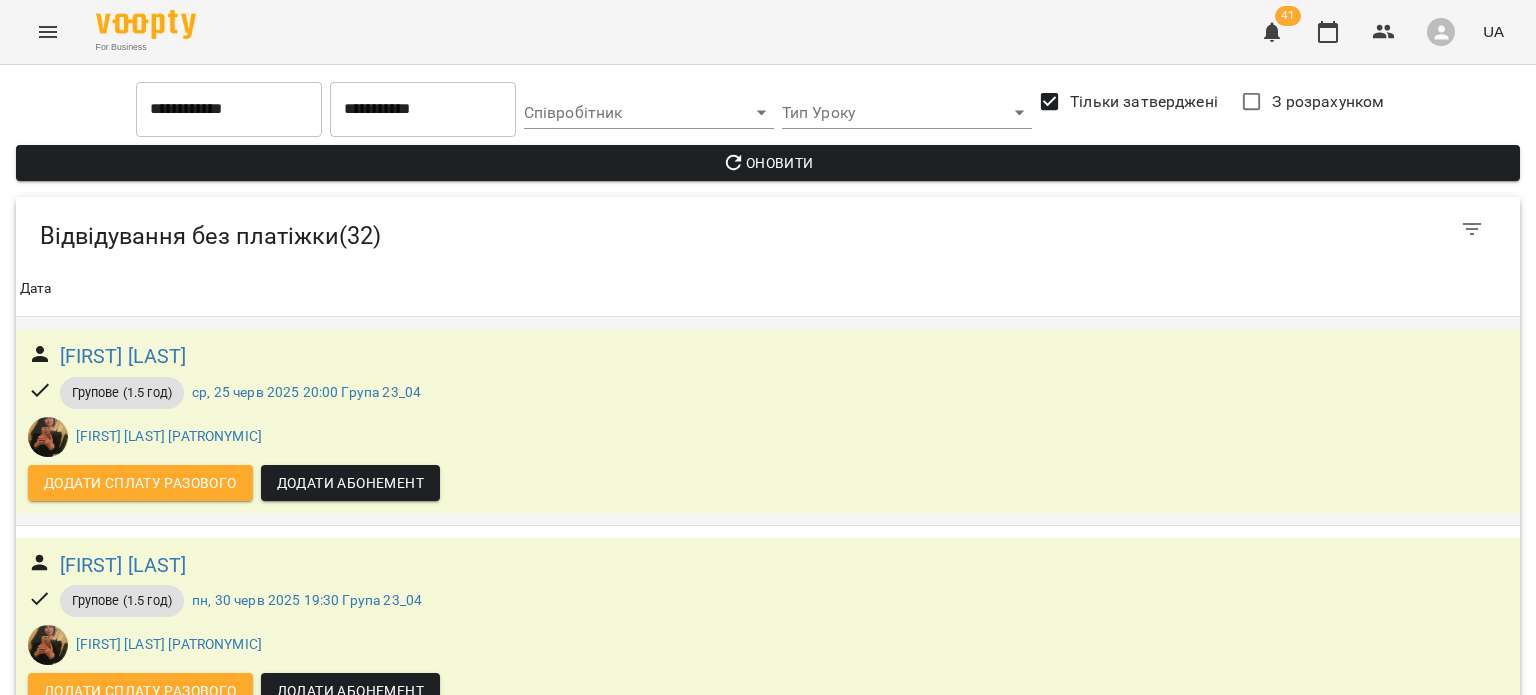 scroll, scrollTop: 6302, scrollLeft: 0, axis: vertical 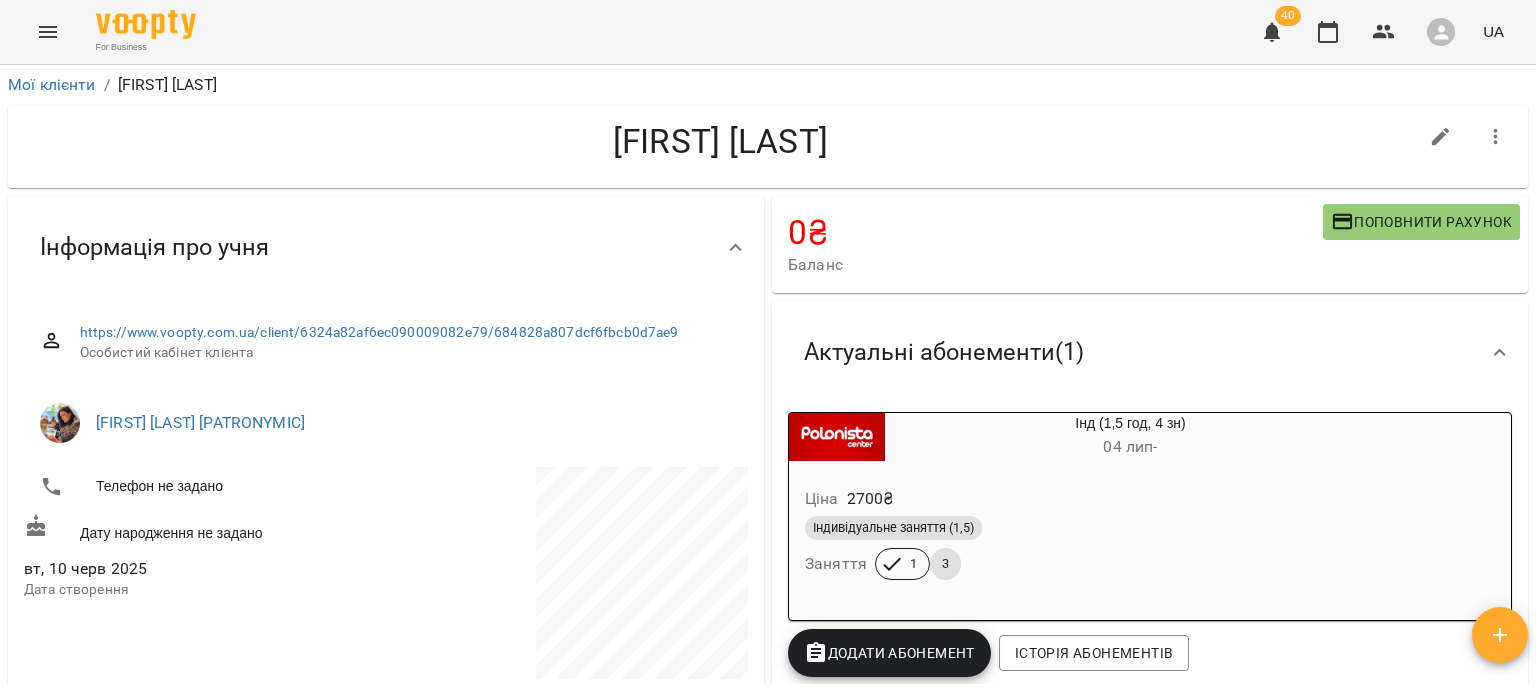 click 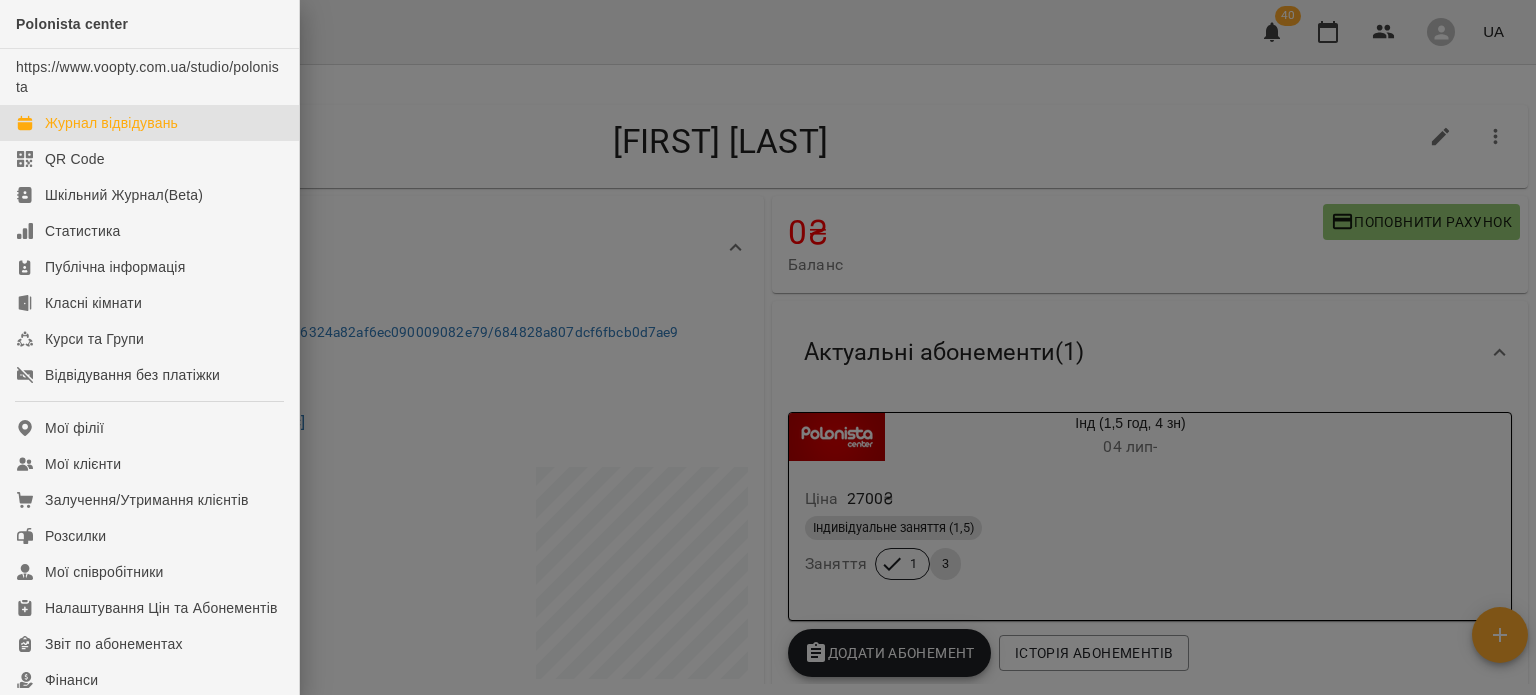 click on "Журнал відвідувань" at bounding box center (111, 123) 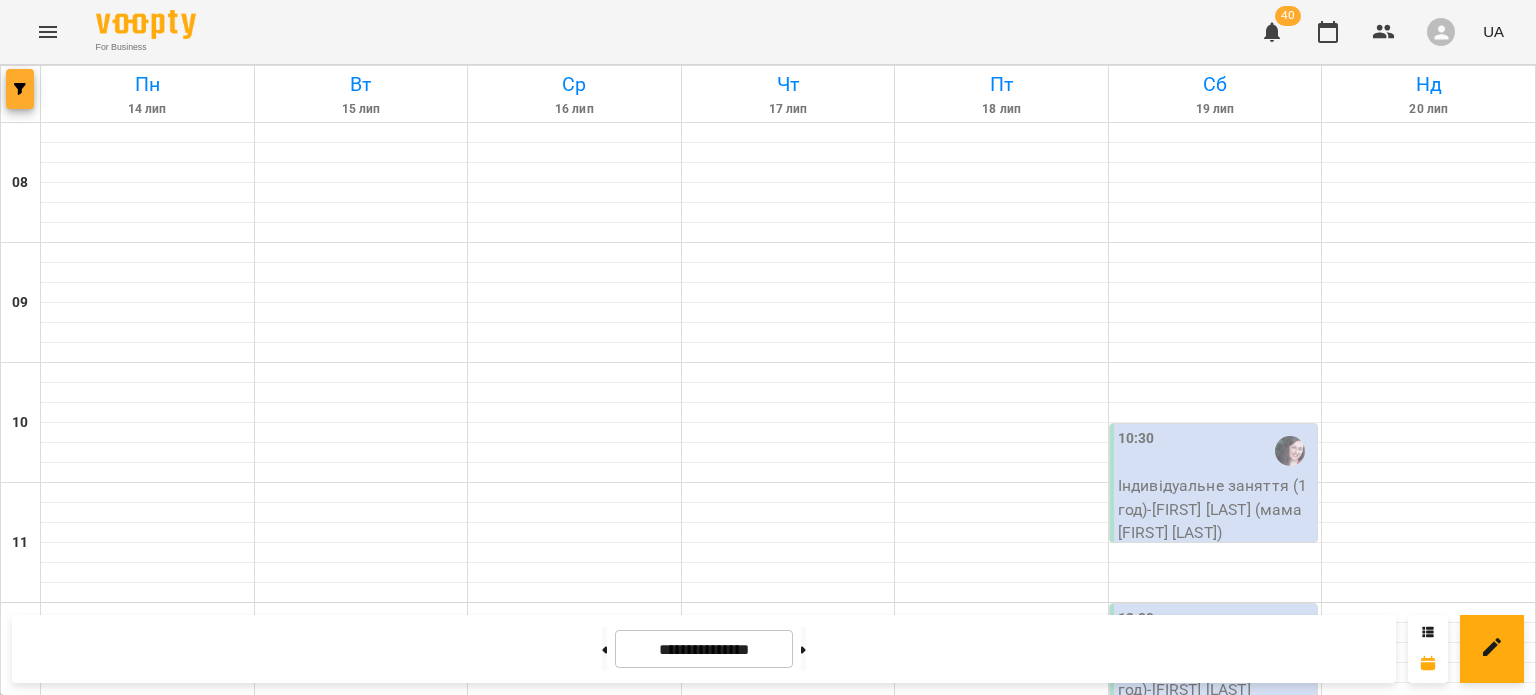 click at bounding box center [20, 89] 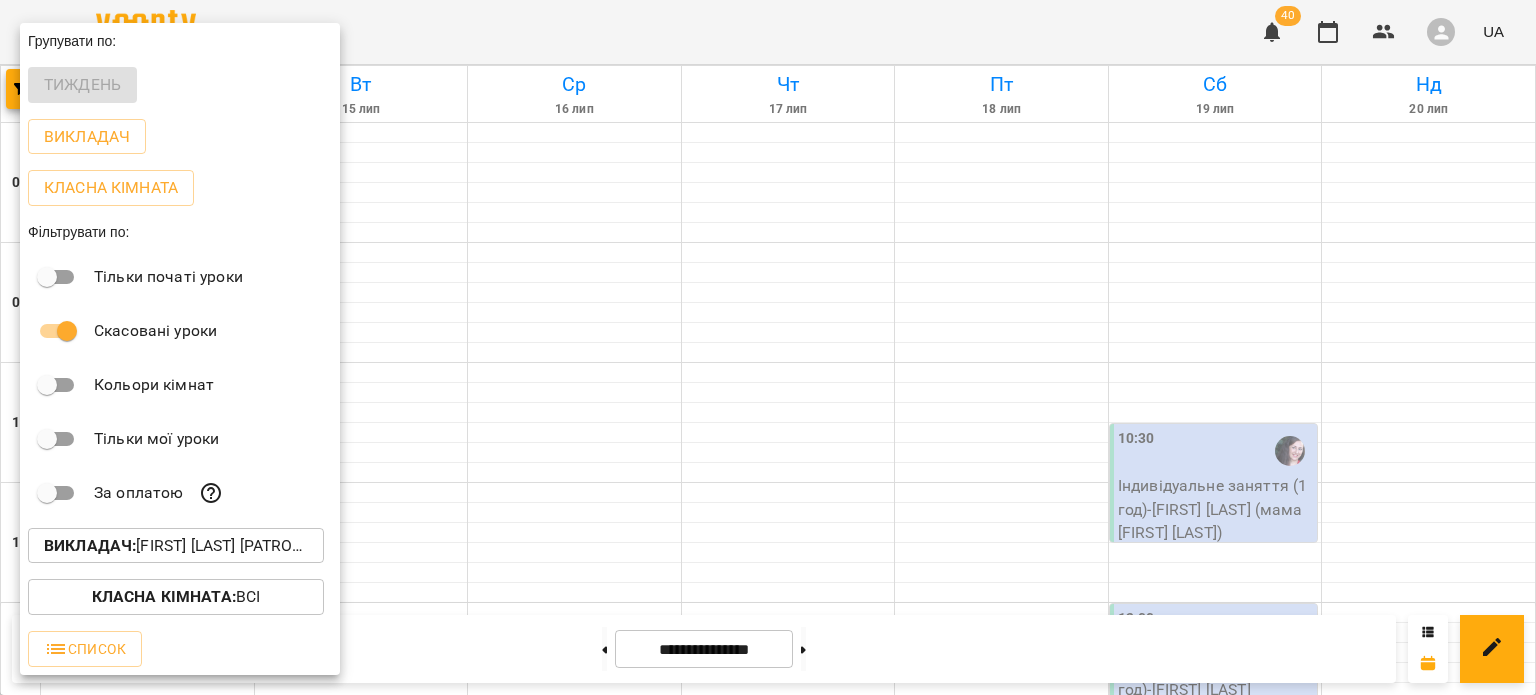 click on "Викладач :  Гошевська Любов Степанівна" at bounding box center (176, 546) 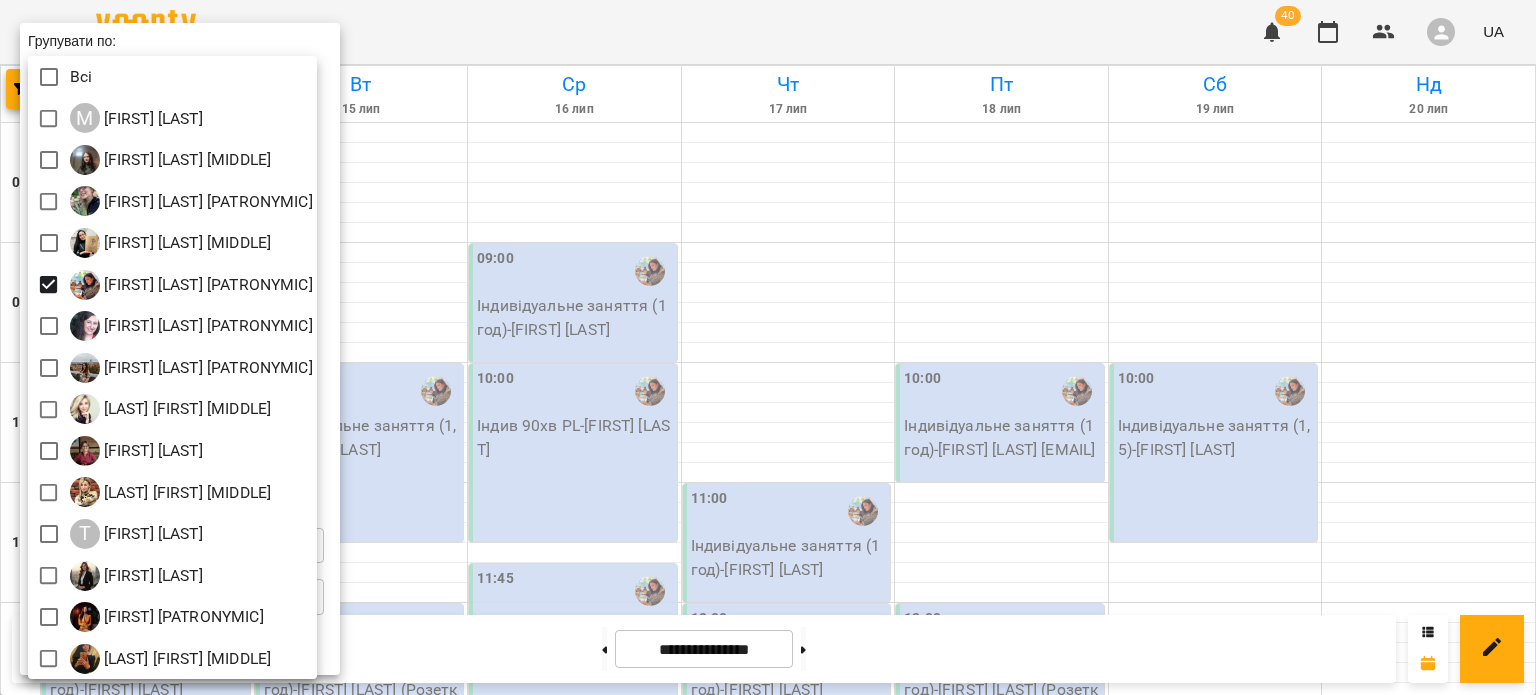 click at bounding box center [768, 347] 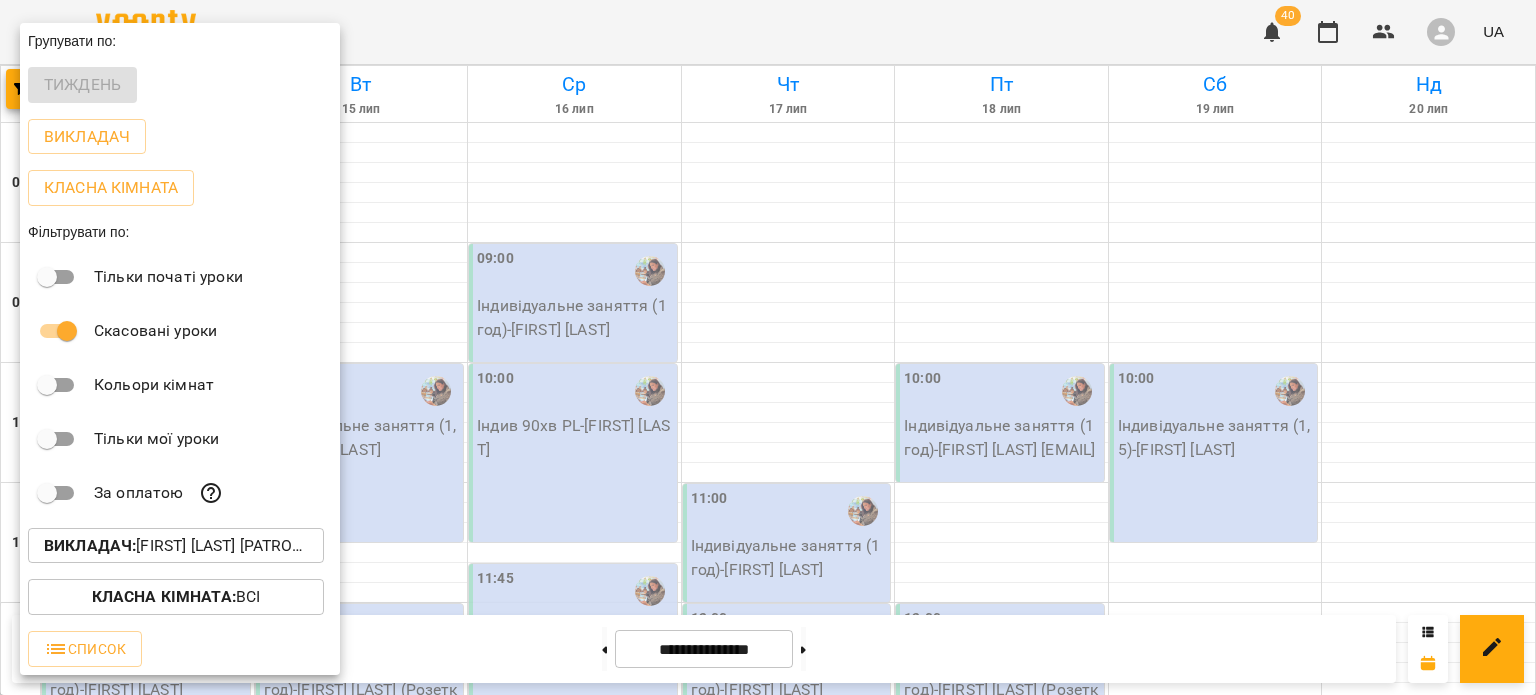 click at bounding box center (768, 347) 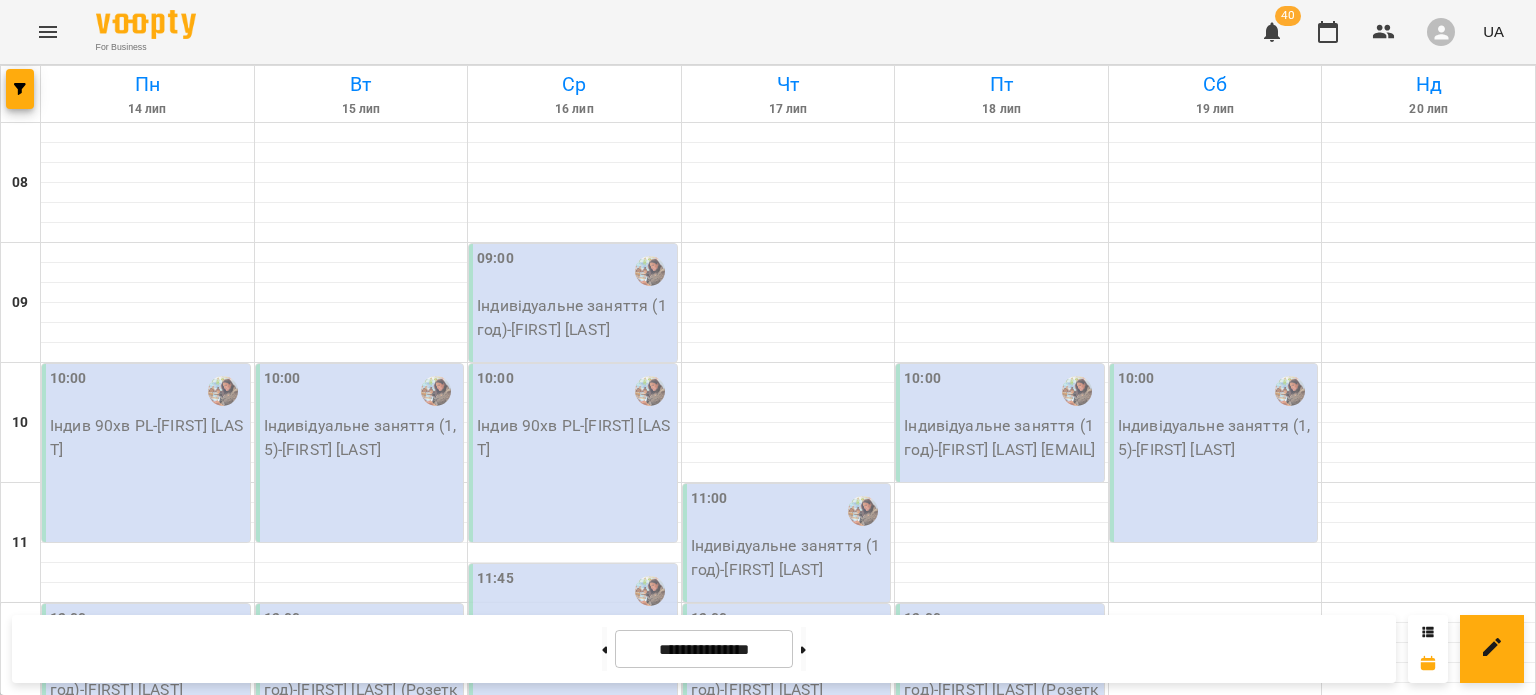 scroll, scrollTop: 620, scrollLeft: 0, axis: vertical 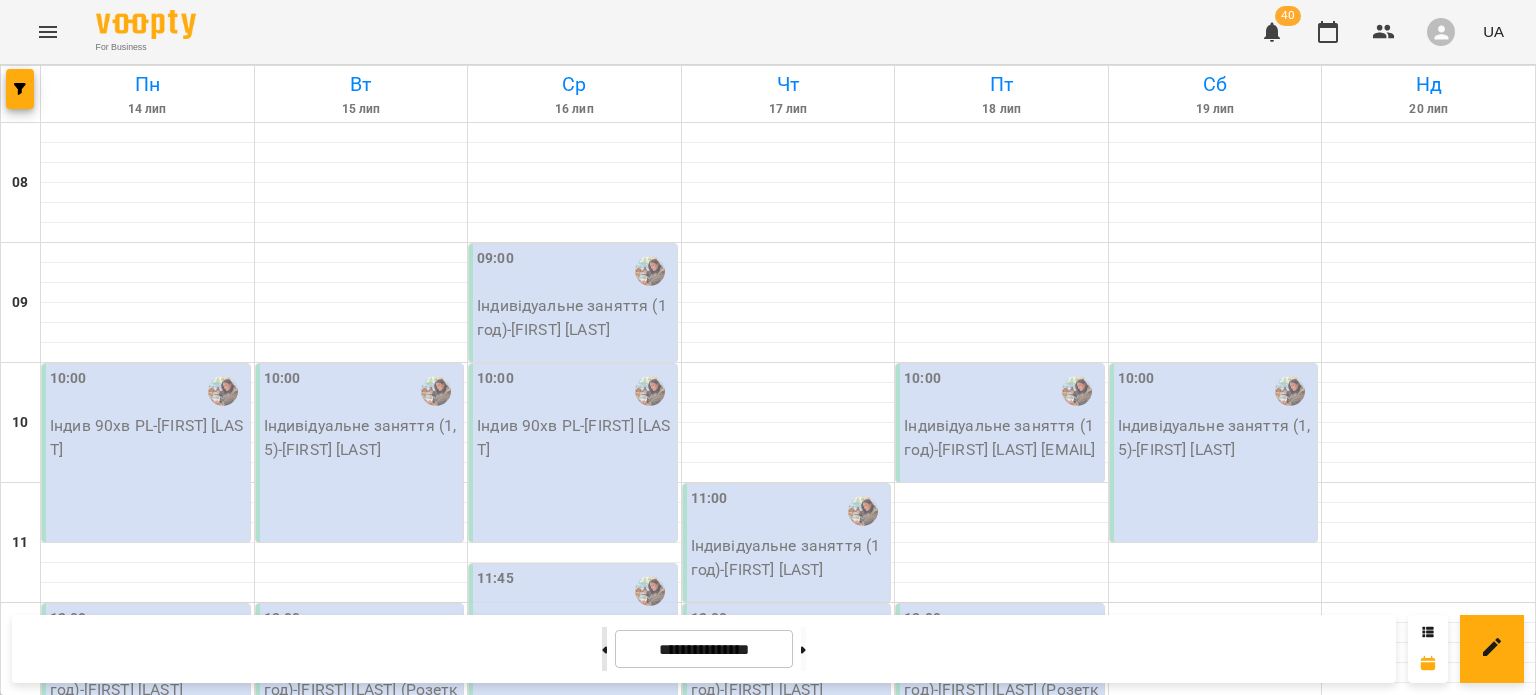 click at bounding box center (604, 649) 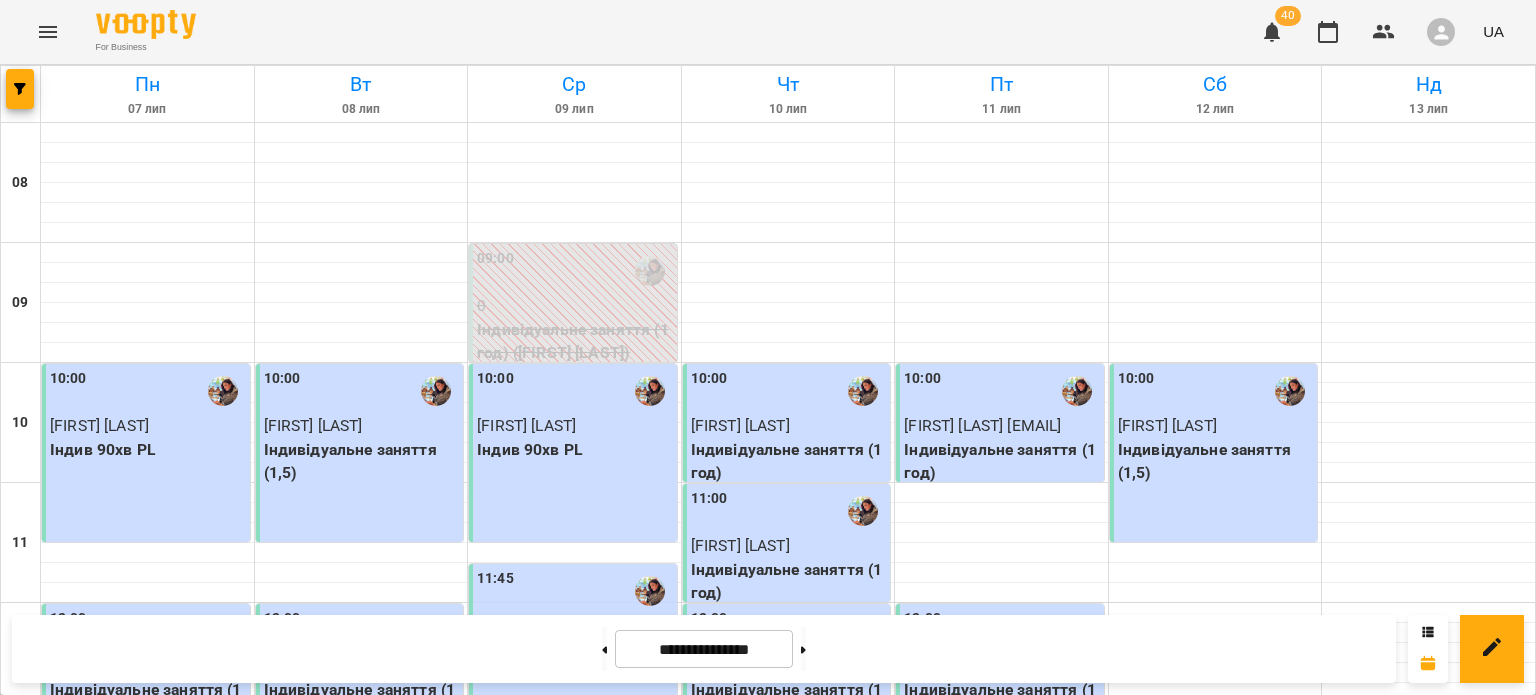 scroll, scrollTop: 1114, scrollLeft: 0, axis: vertical 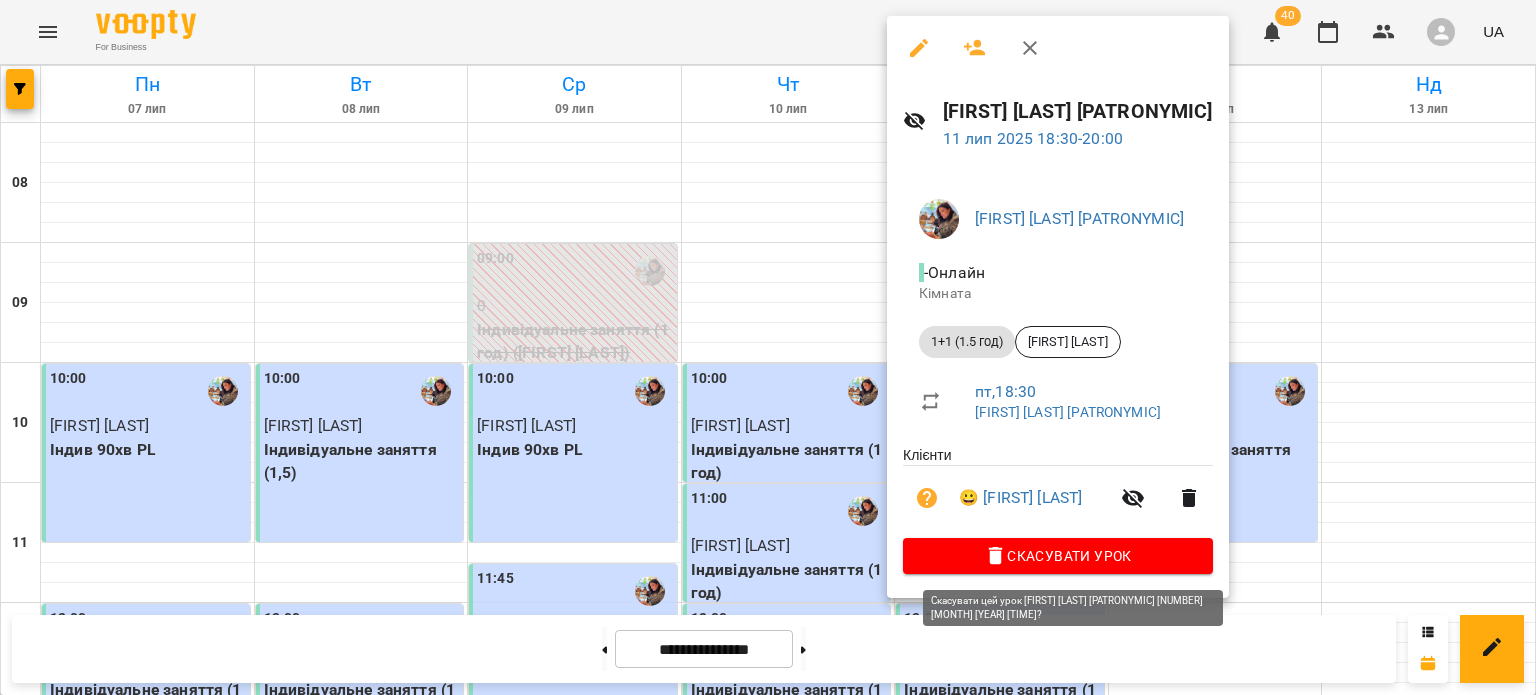 click on "Скасувати Урок" at bounding box center (1058, 556) 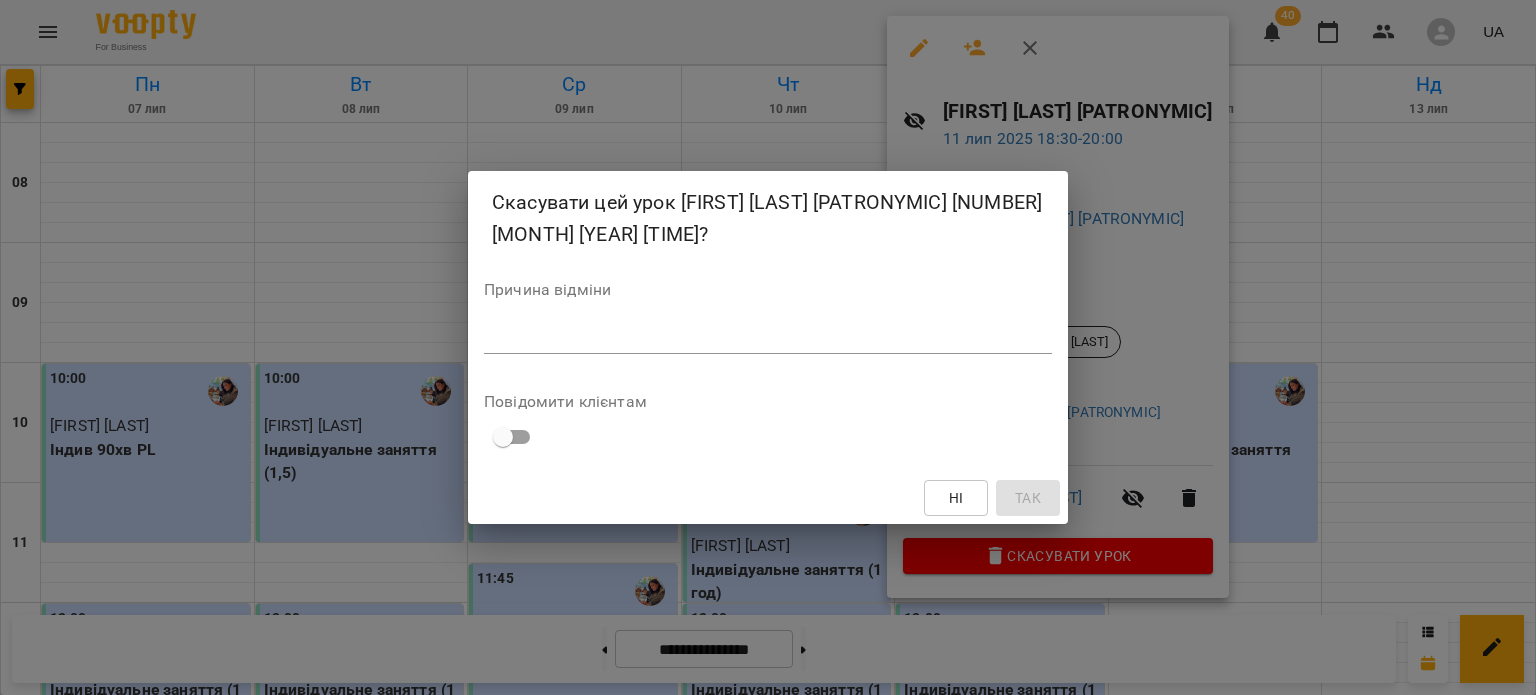click at bounding box center (768, 337) 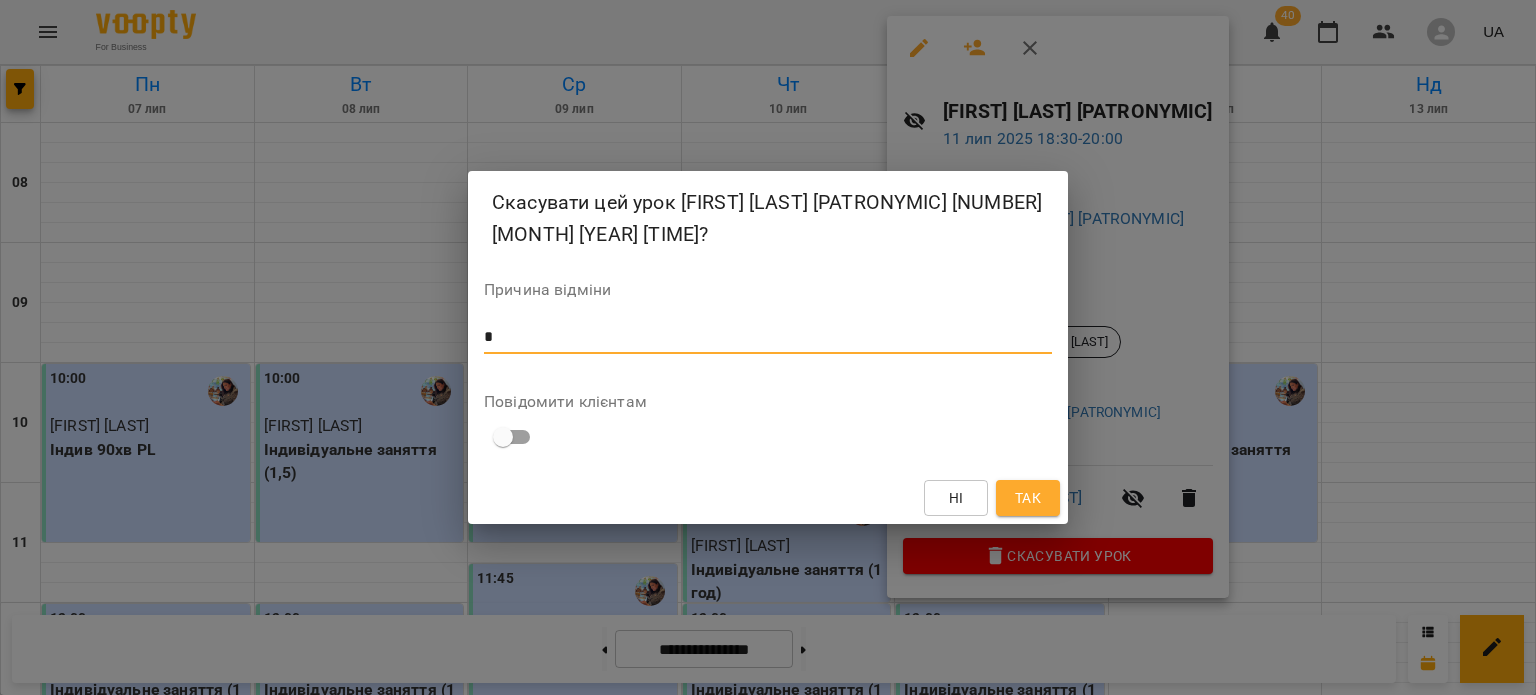 type on "*" 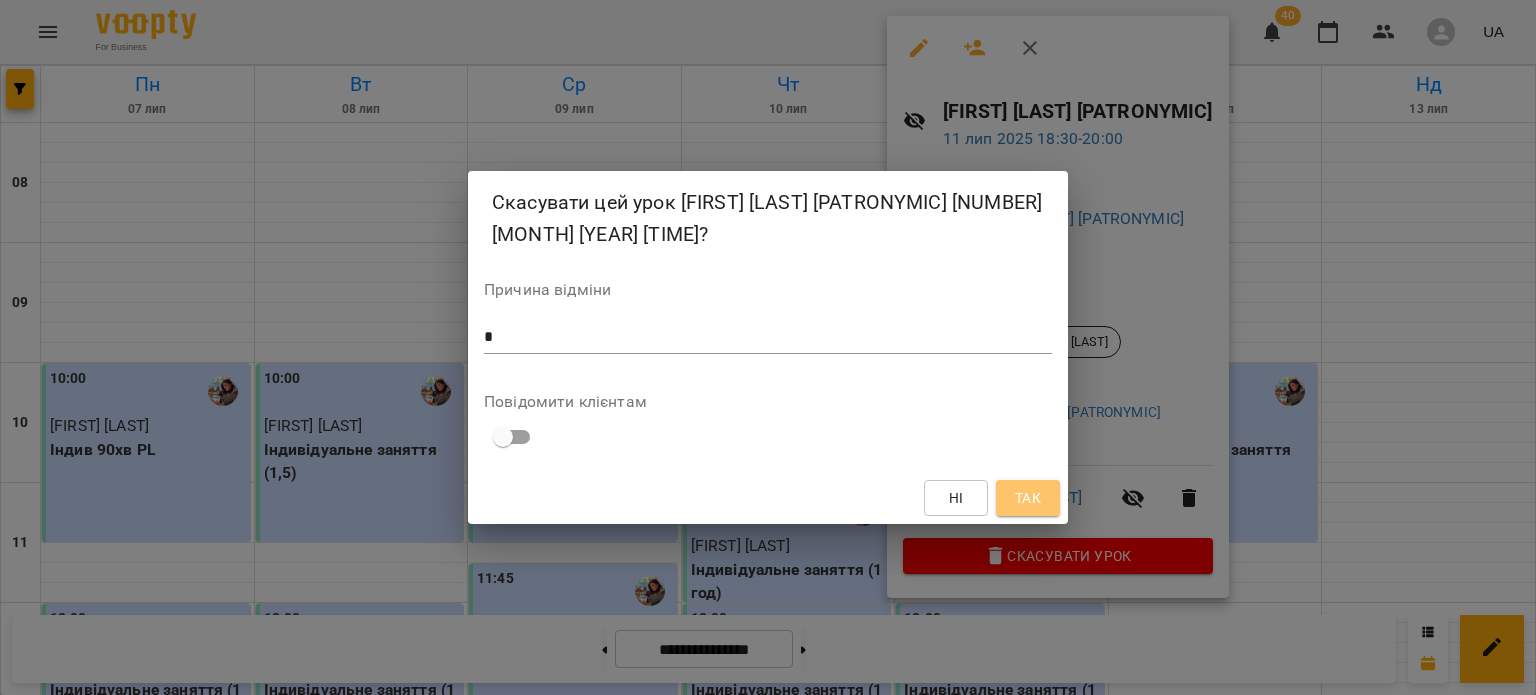 click on "Так" at bounding box center (1028, 498) 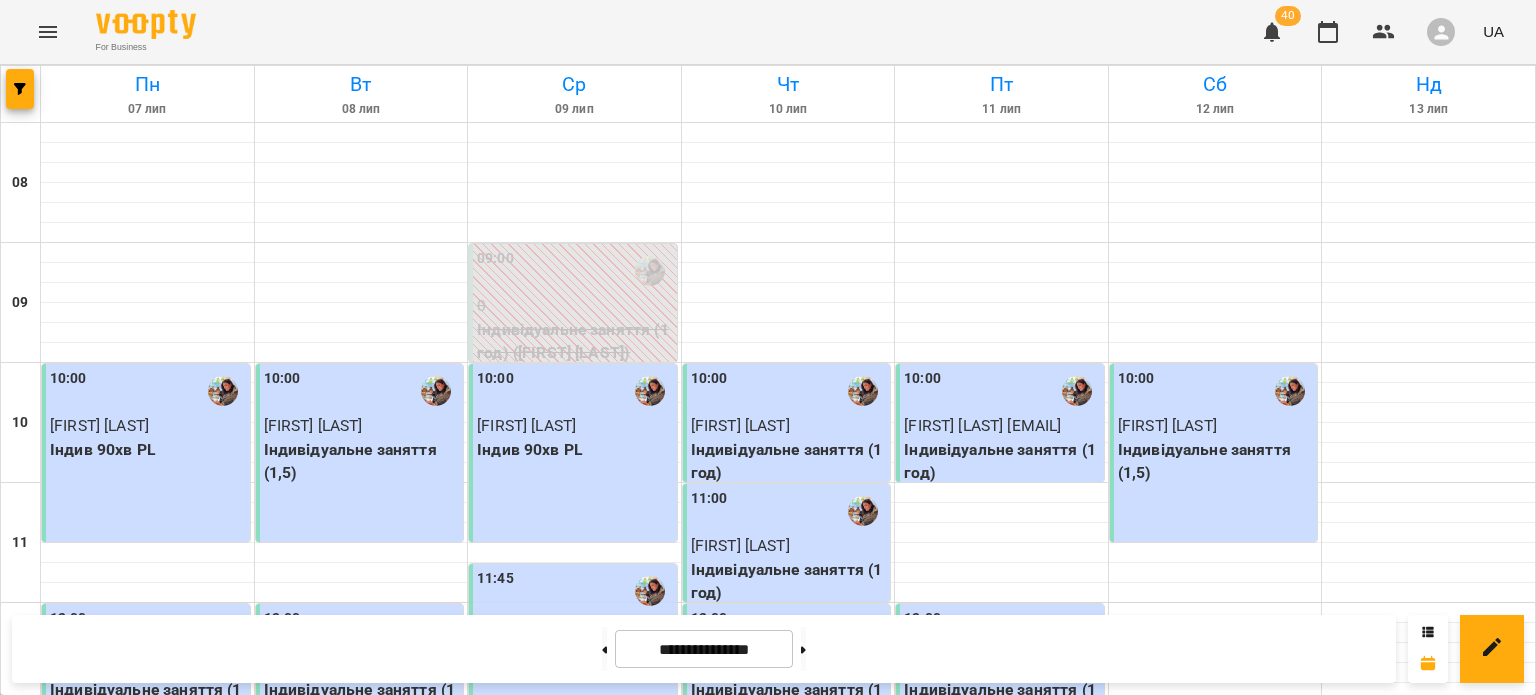 click at bounding box center [1001, 1573] 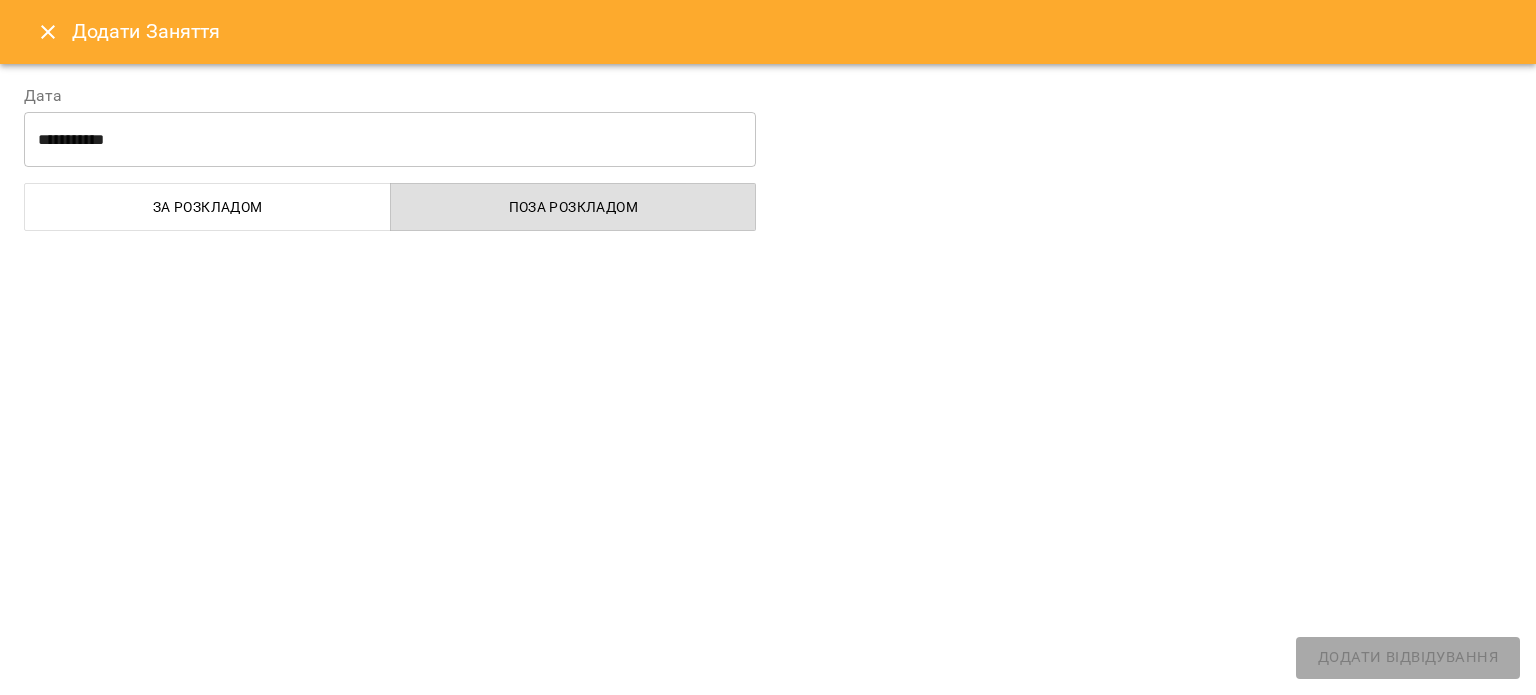 select 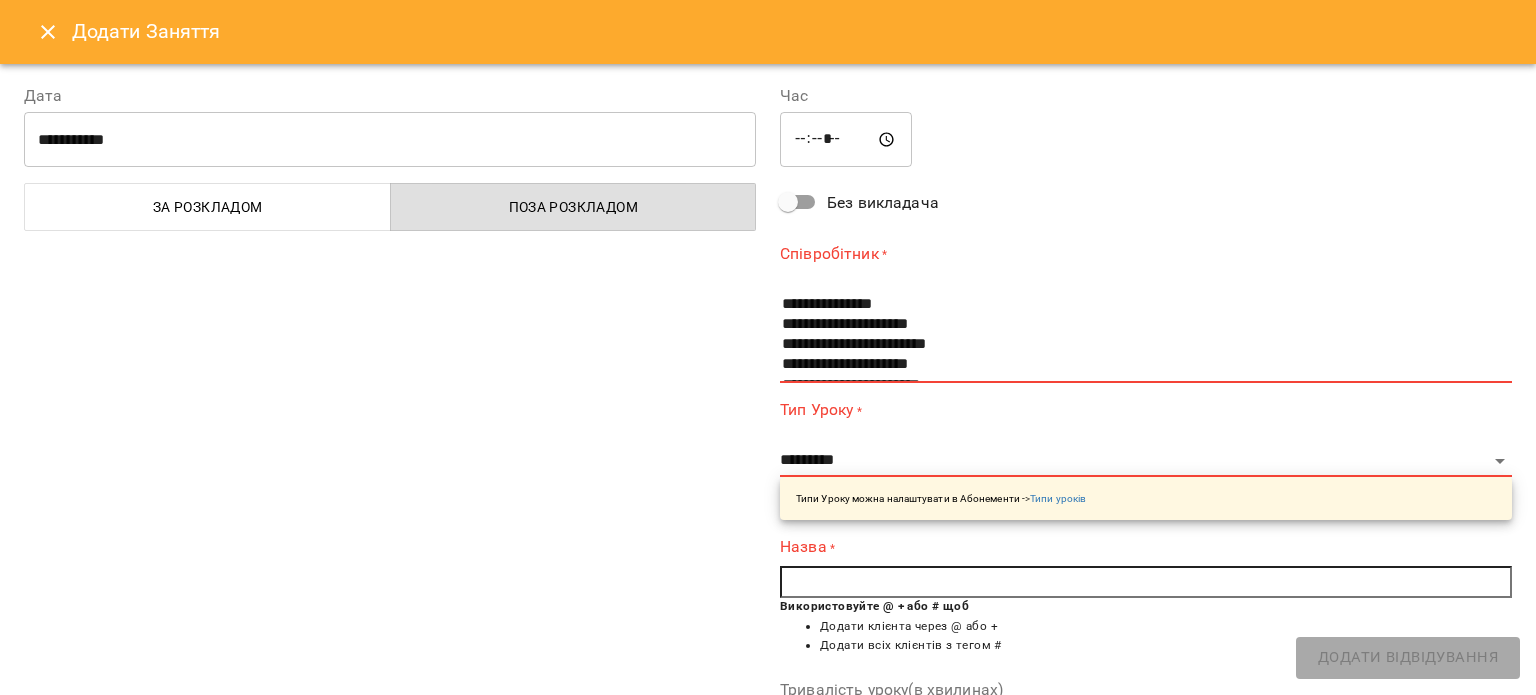 click on "*****" at bounding box center (846, 140) 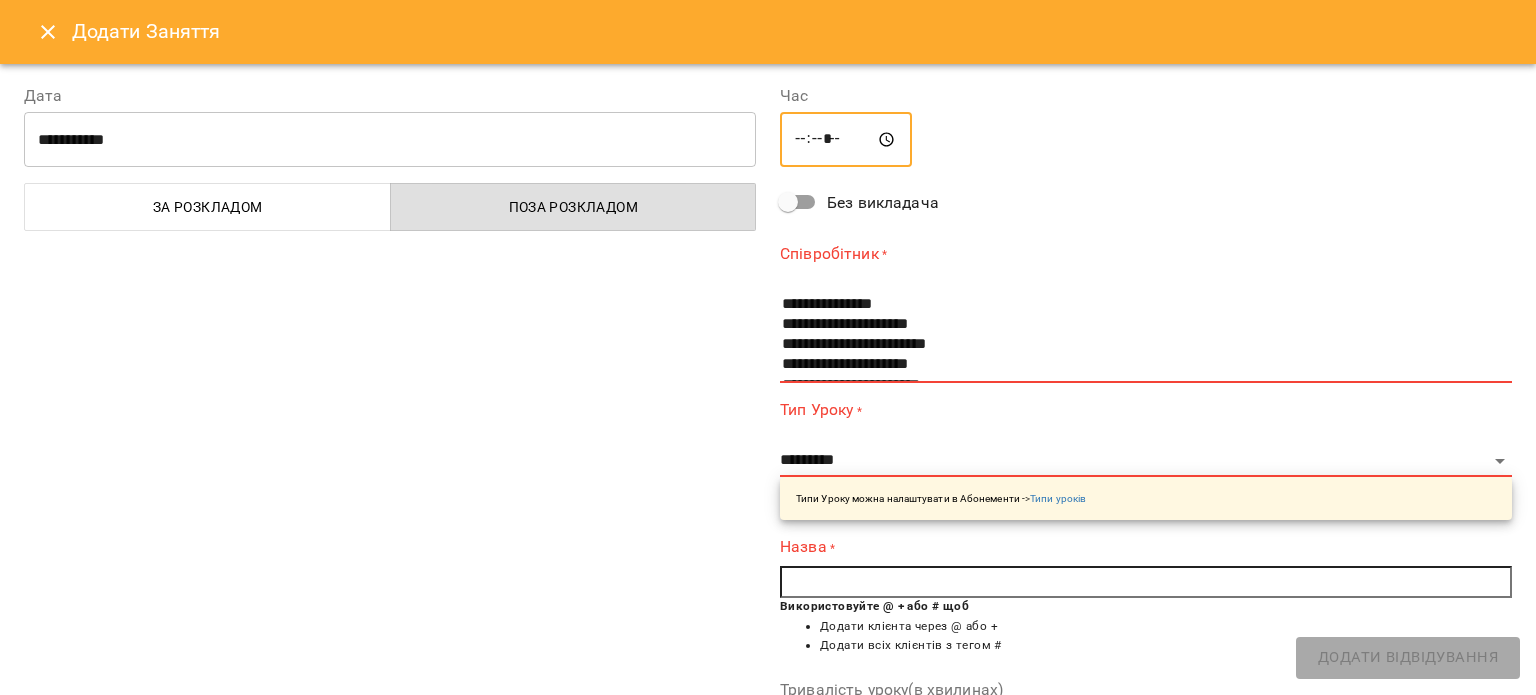 type on "*****" 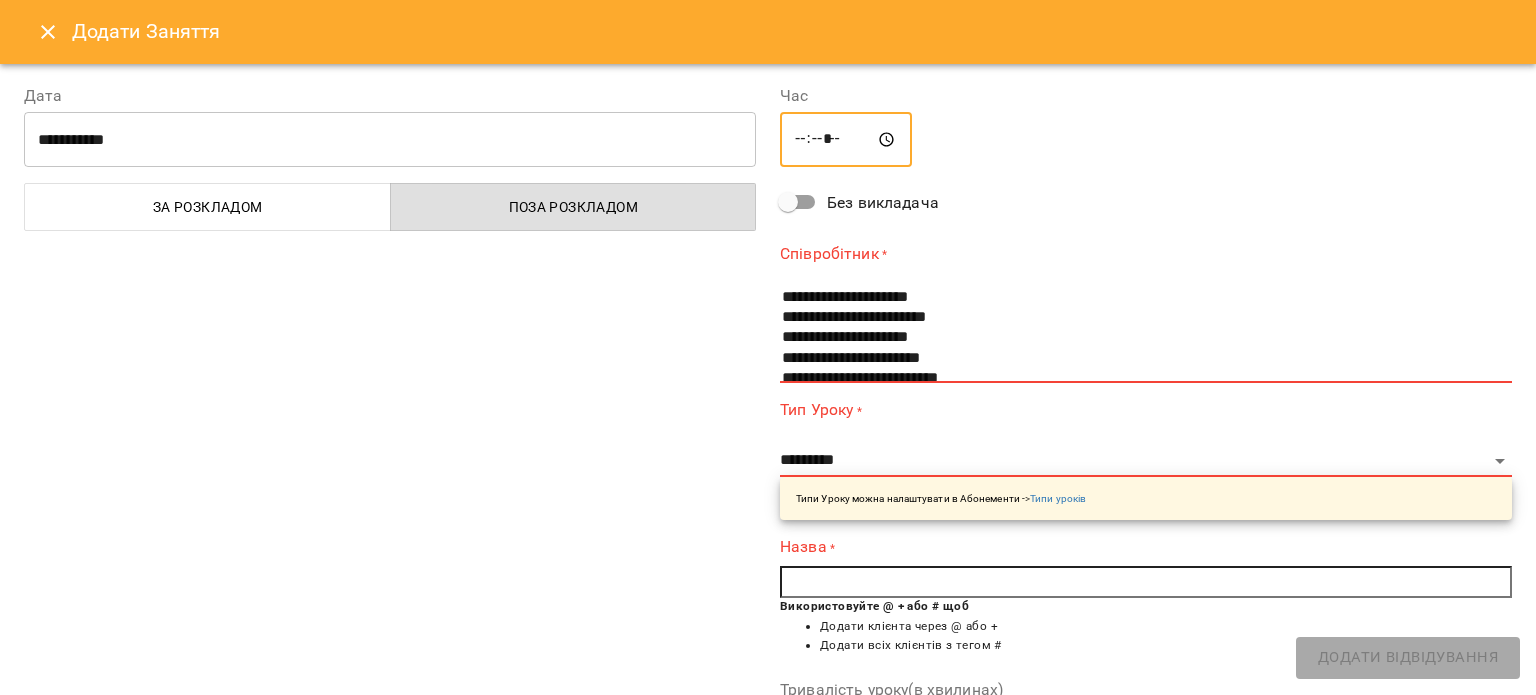 scroll, scrollTop: 32, scrollLeft: 0, axis: vertical 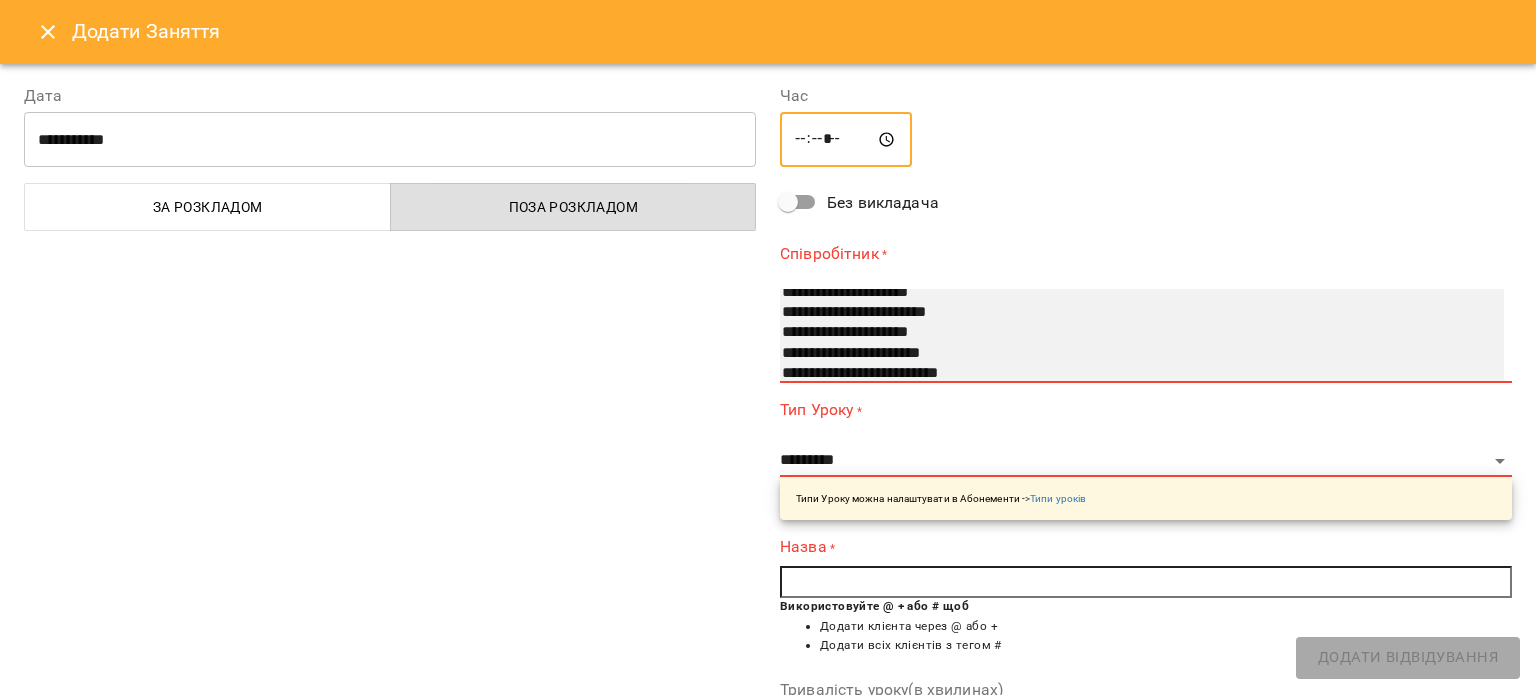 select on "**********" 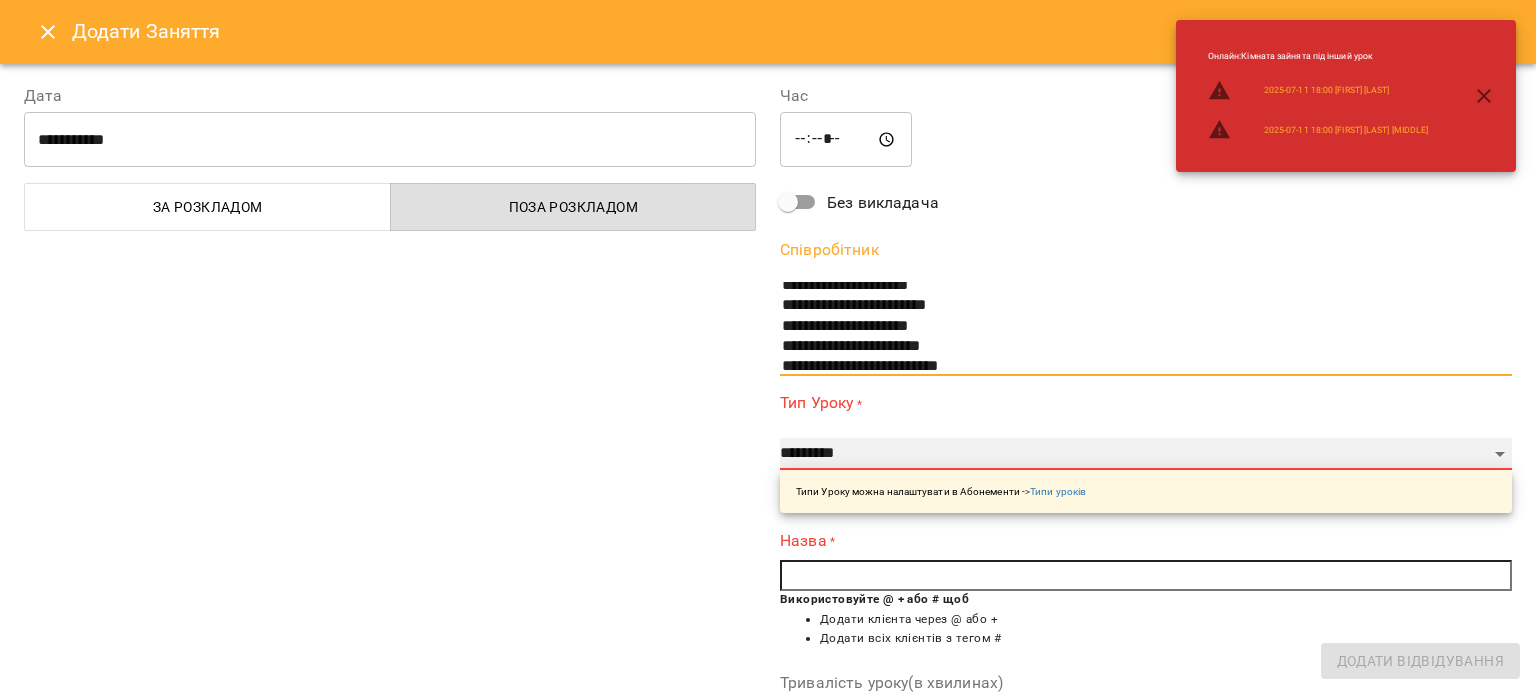 click on "**********" at bounding box center (1146, 454) 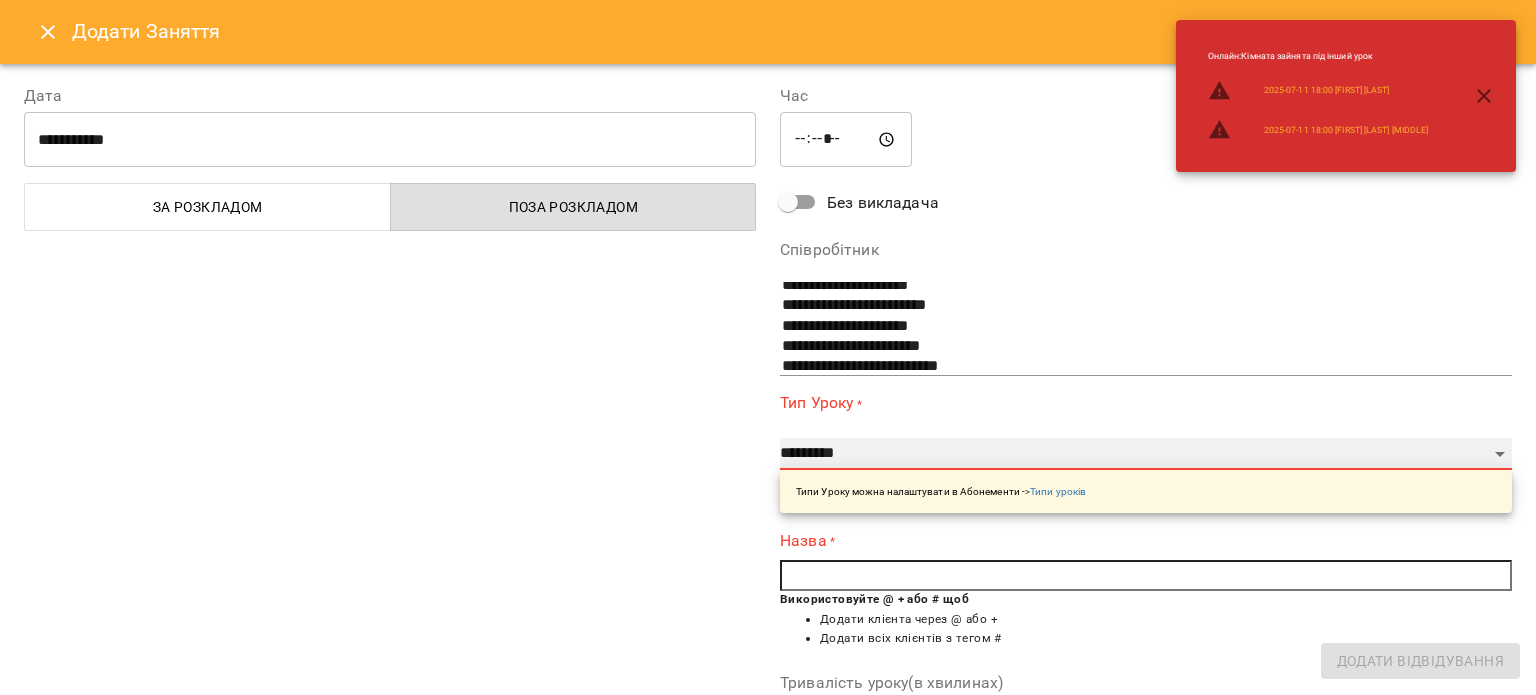 select on "**********" 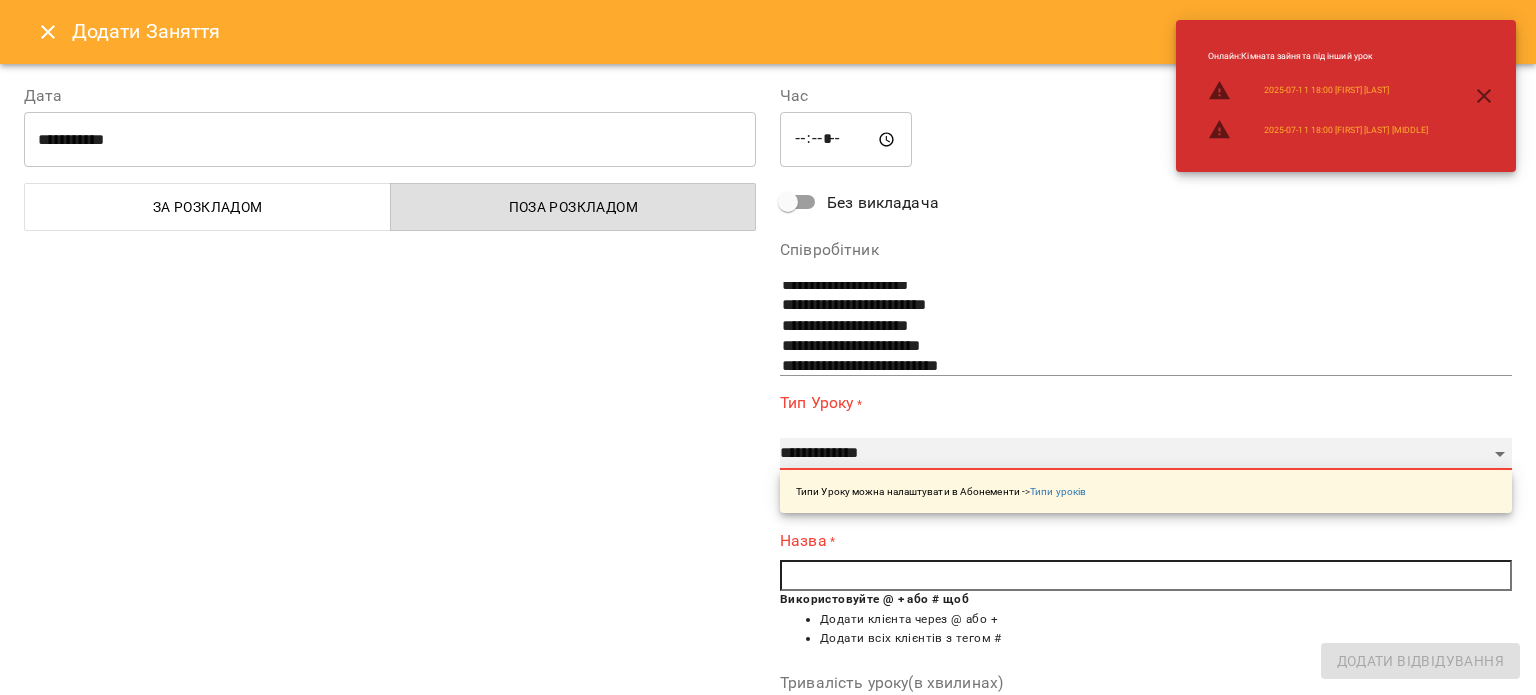 click on "**********" at bounding box center (1146, 454) 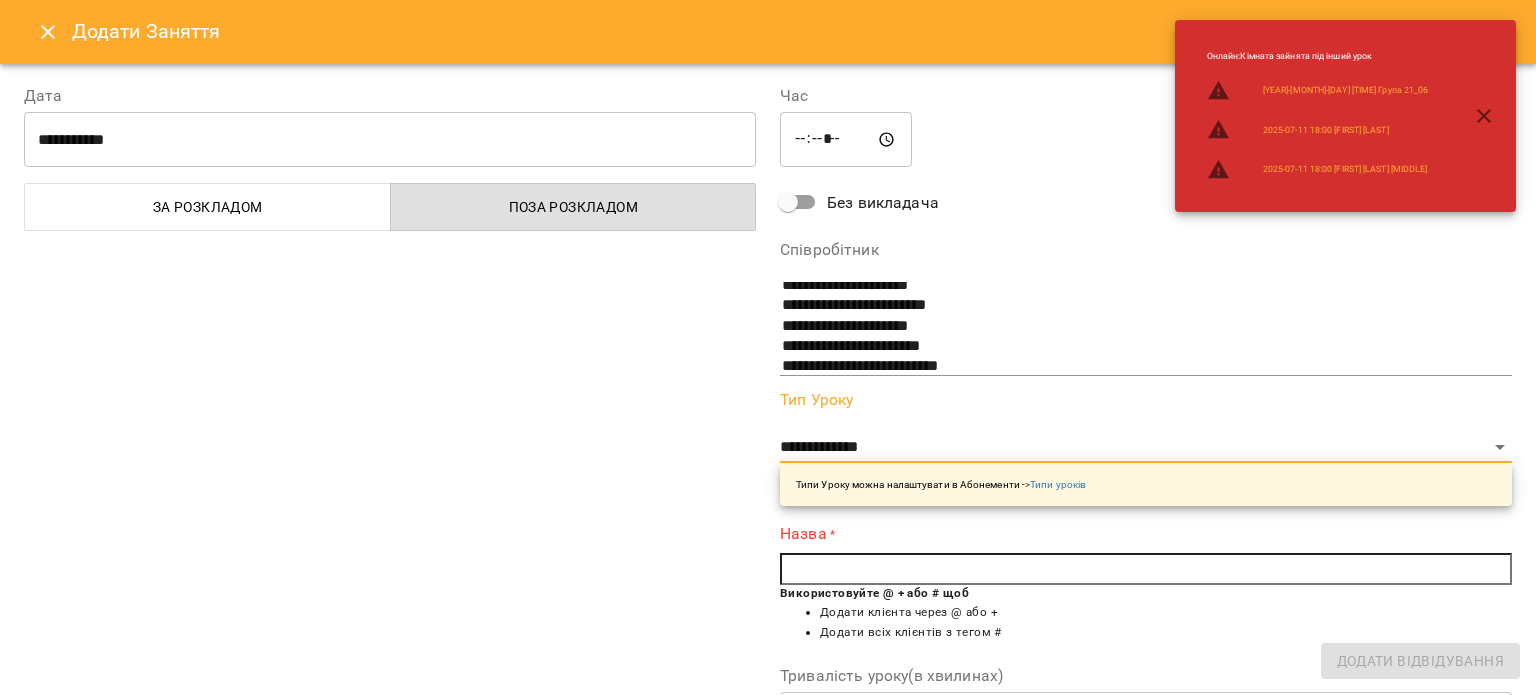 click at bounding box center (1146, 569) 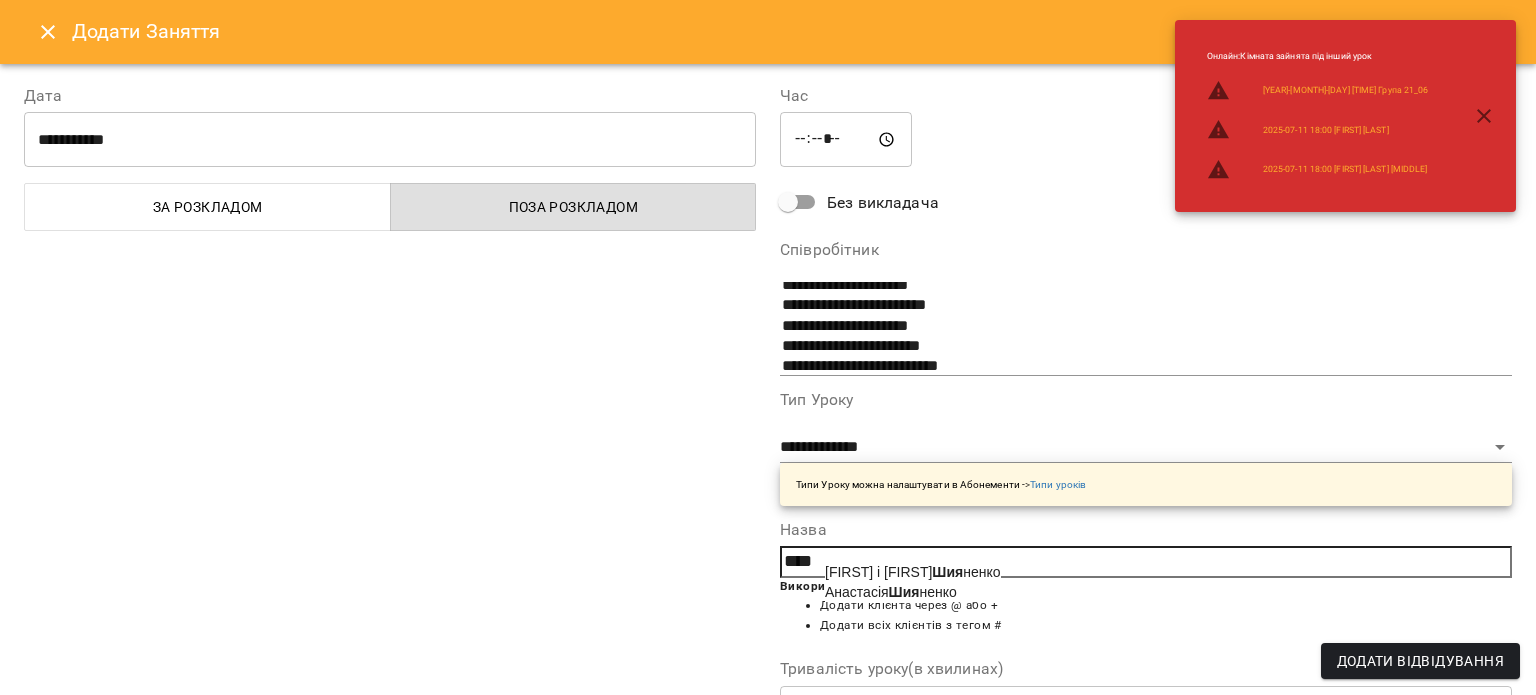 click on "Євген та Анастасія  Шия ненко" at bounding box center [913, 572] 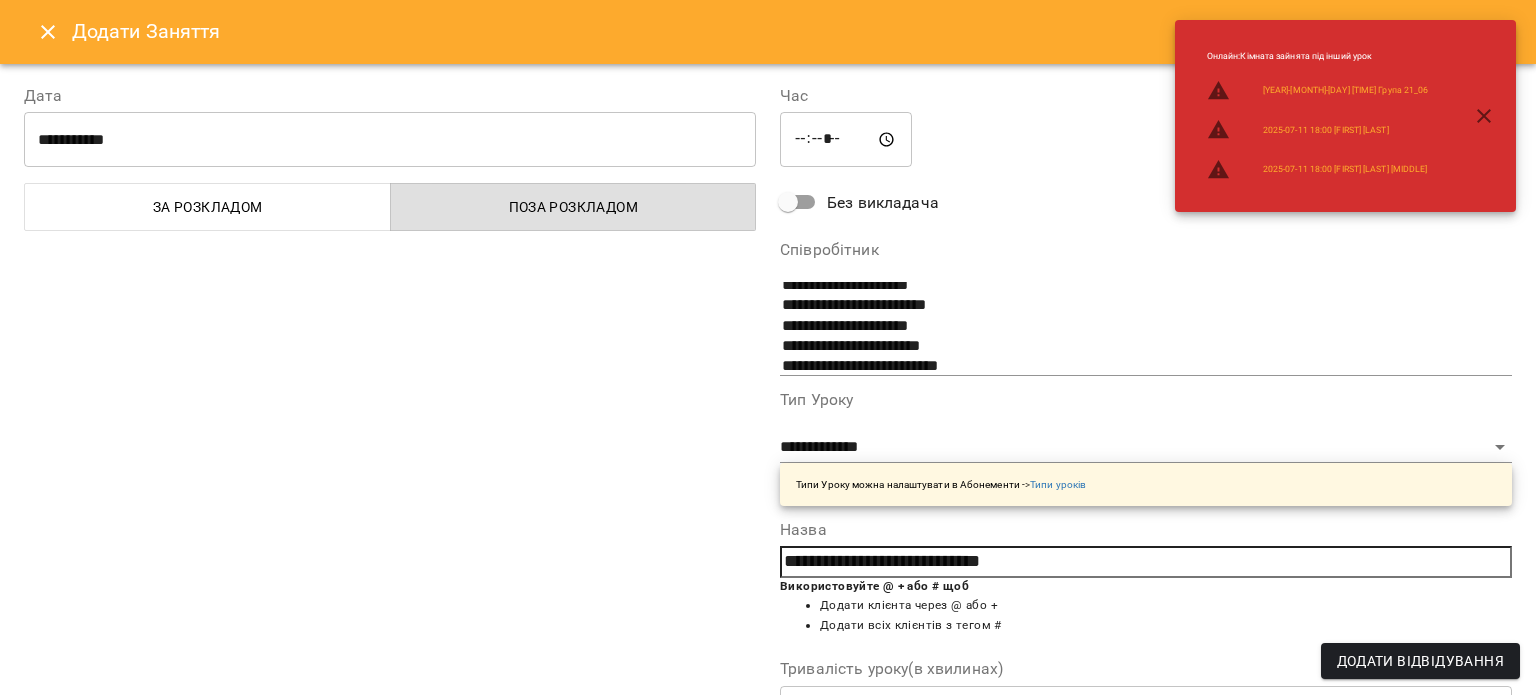 scroll, scrollTop: 303, scrollLeft: 0, axis: vertical 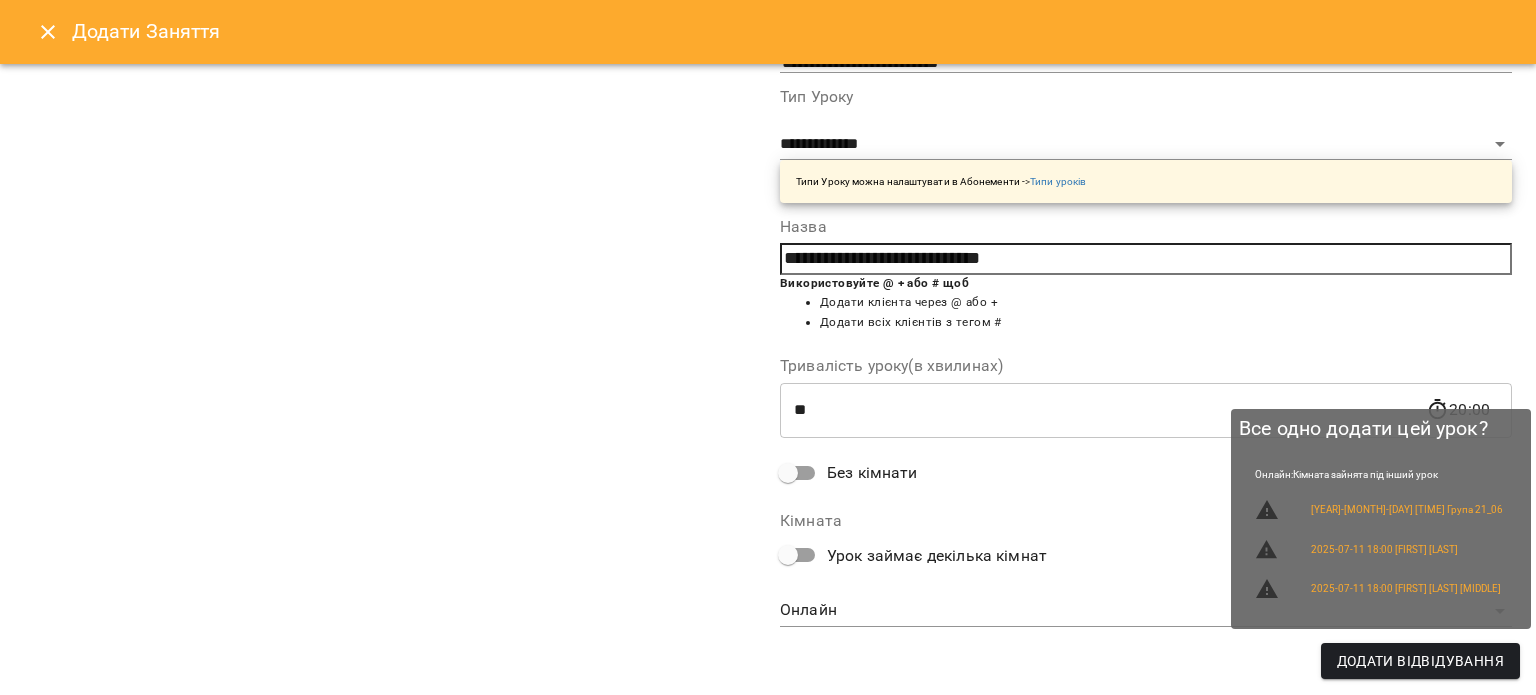 click on "Додати Відвідування" at bounding box center [1420, 661] 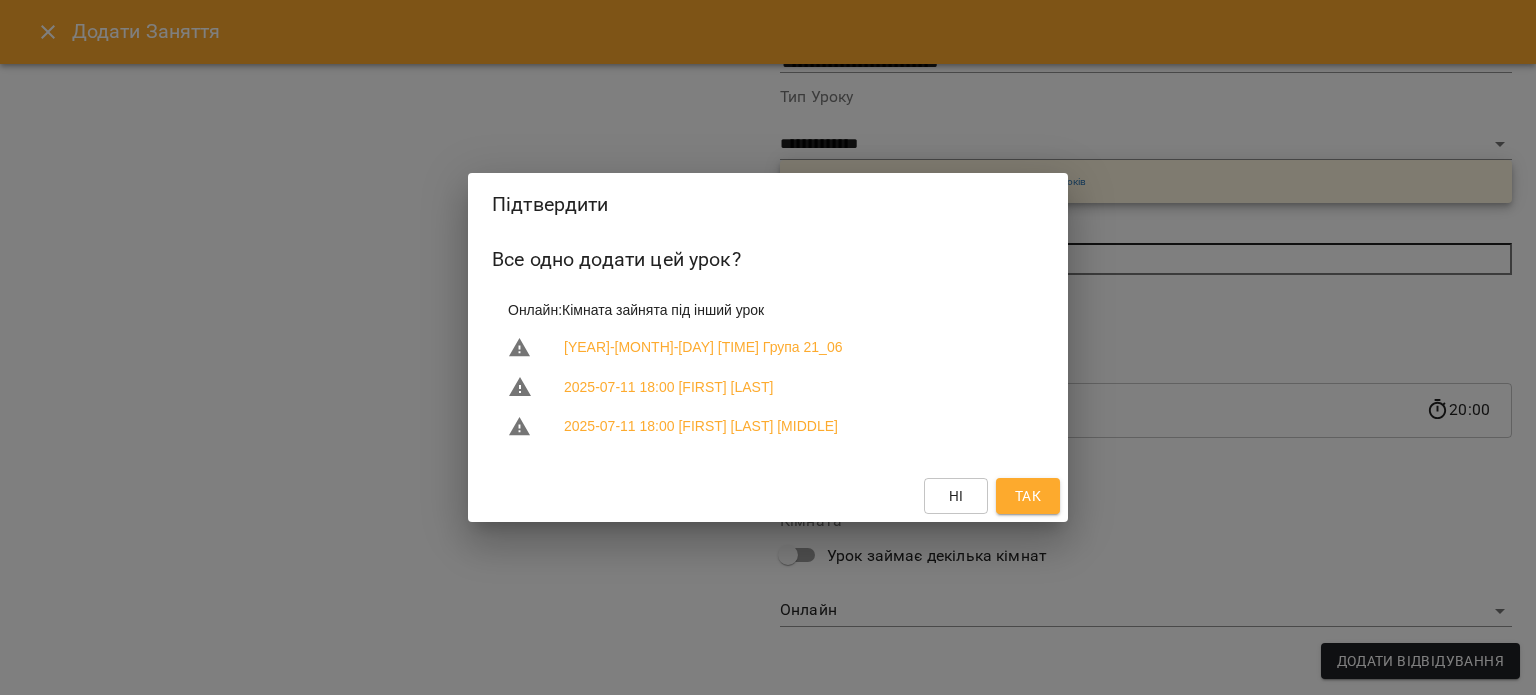 click on "Так" at bounding box center [1028, 496] 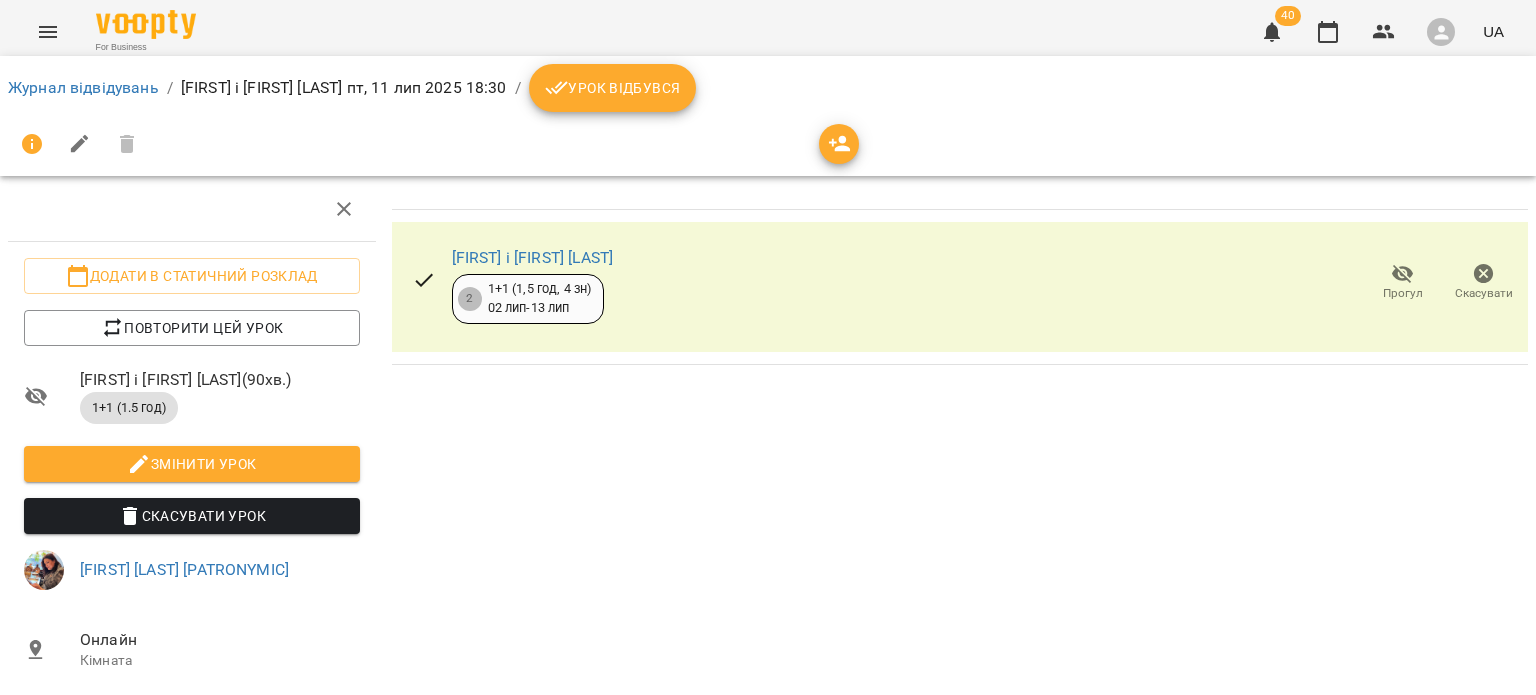 click on "Урок відбувся" at bounding box center [613, 88] 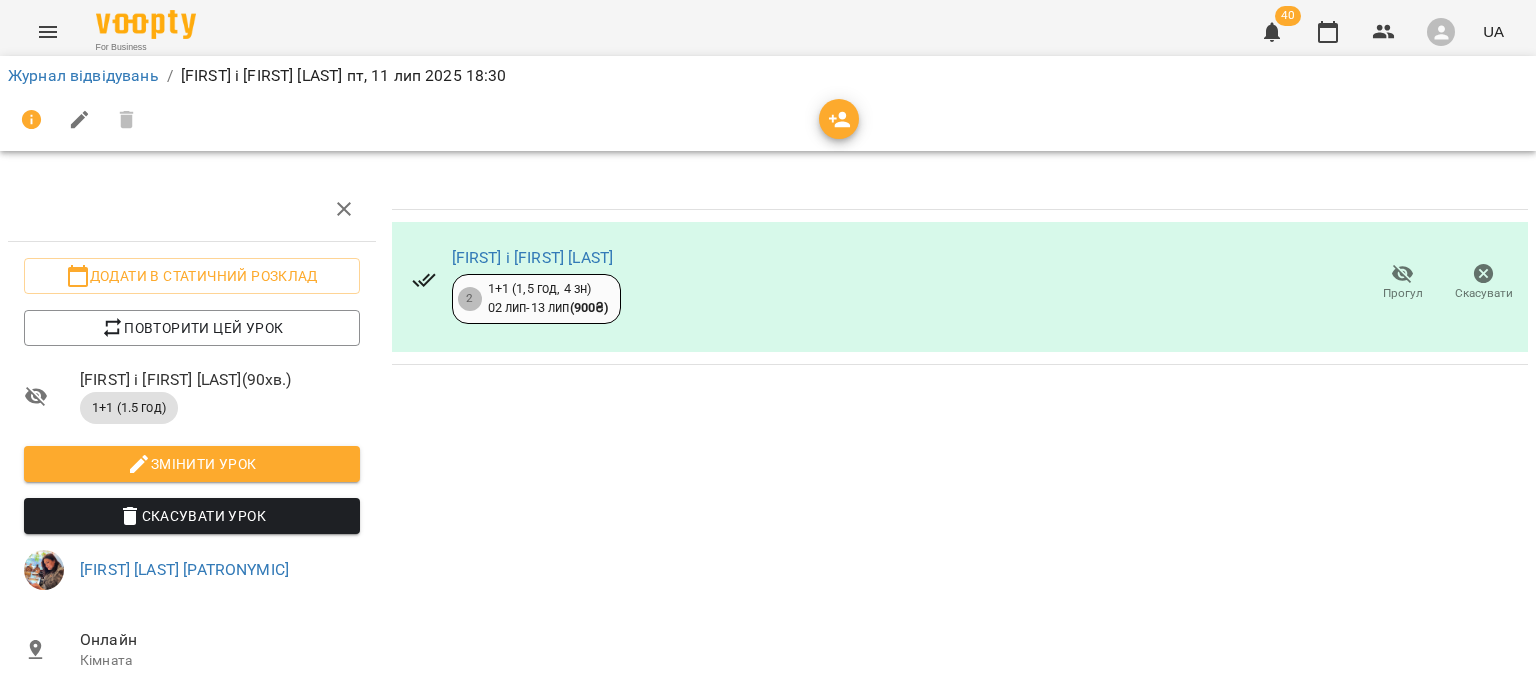 click 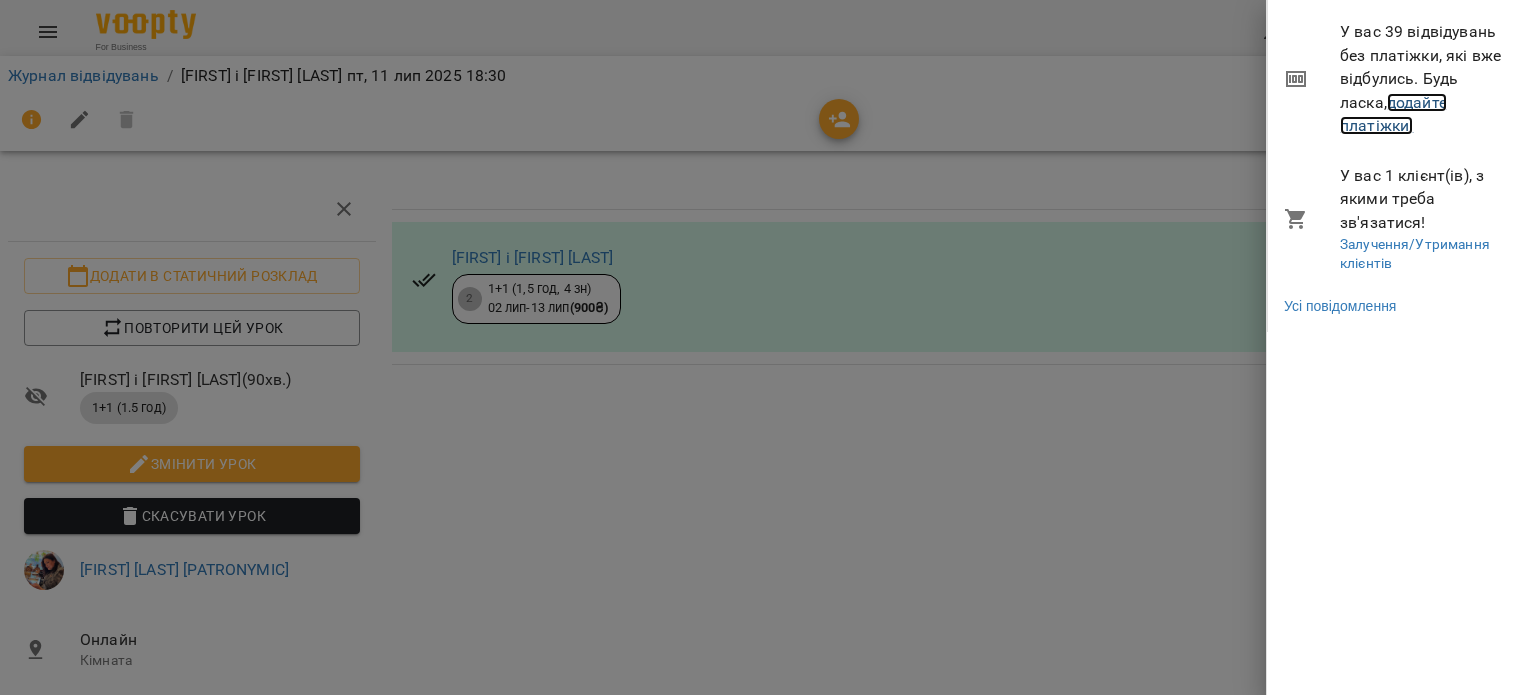 click on "додайте платіжки!" at bounding box center [1393, 114] 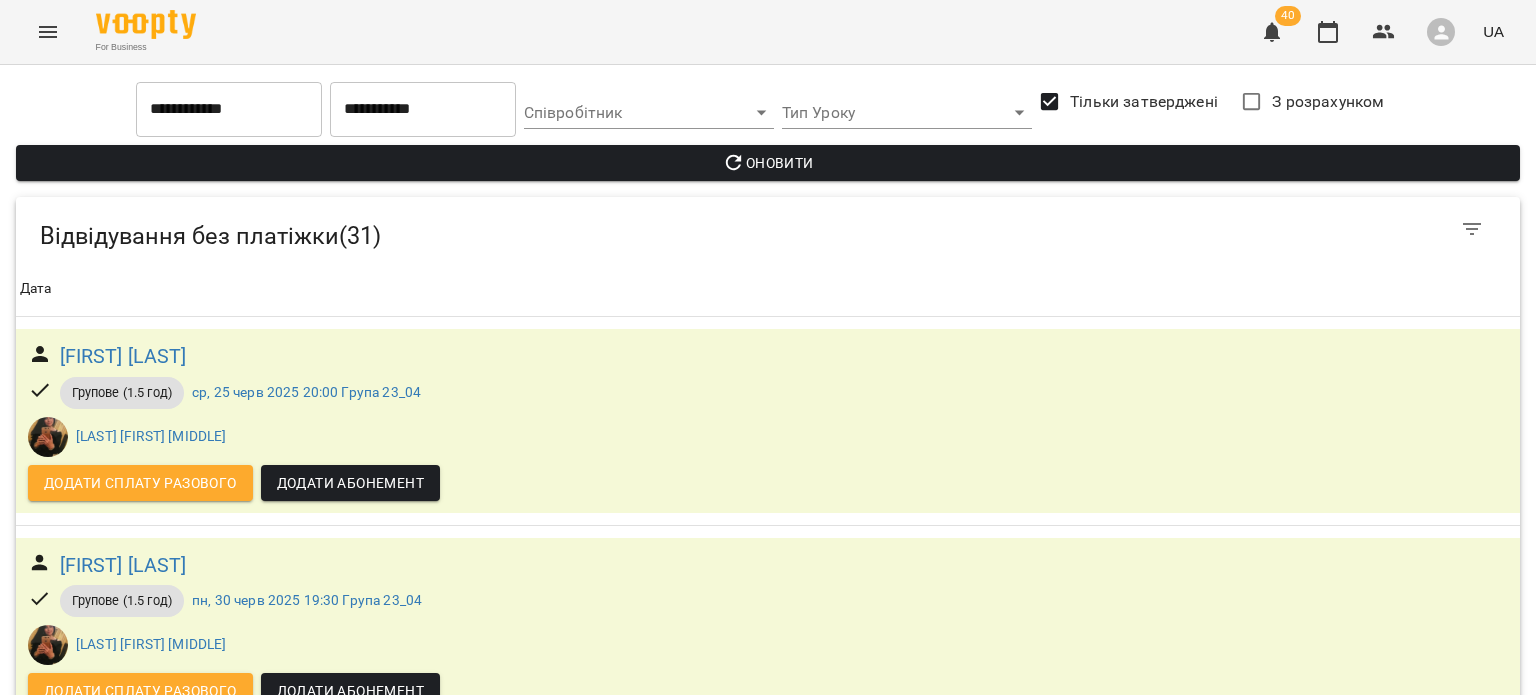 scroll, scrollTop: 6002, scrollLeft: 0, axis: vertical 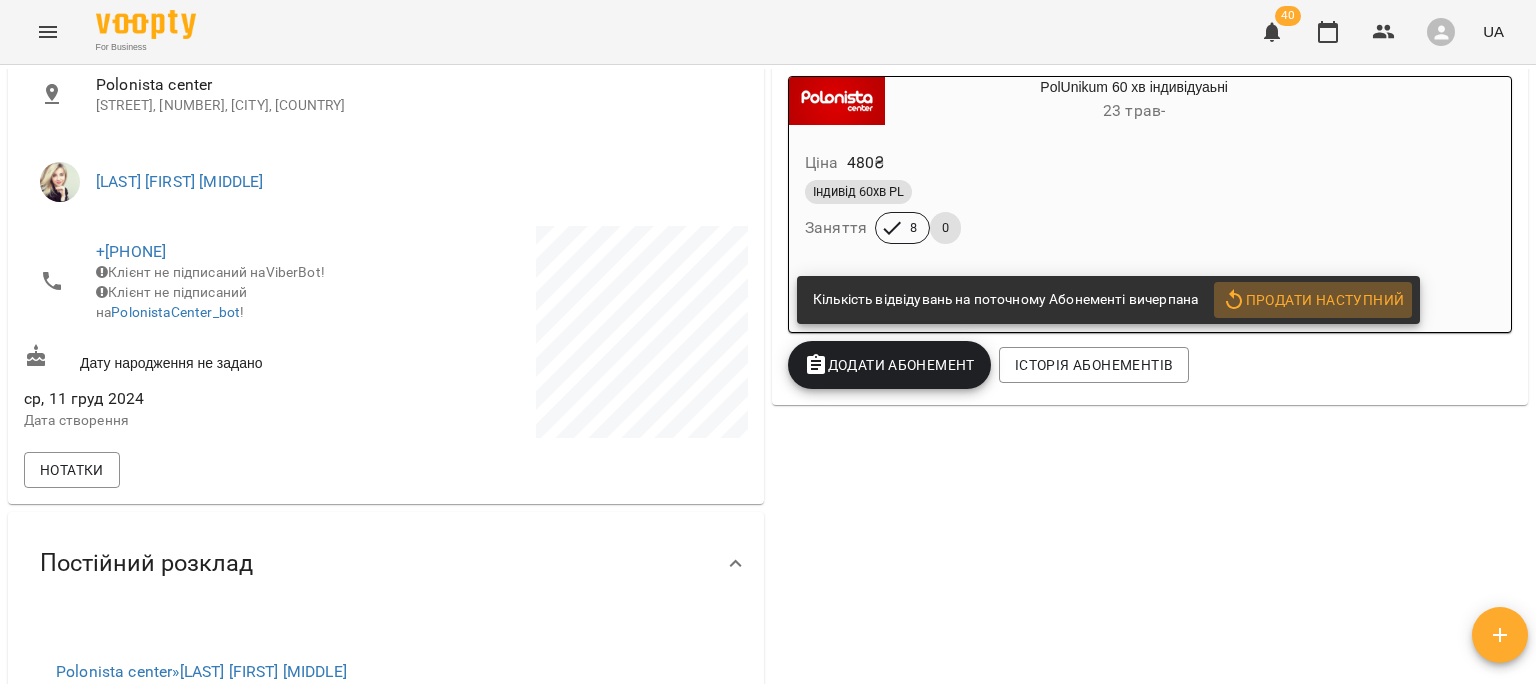 click on "Продати наступний" at bounding box center [1313, 300] 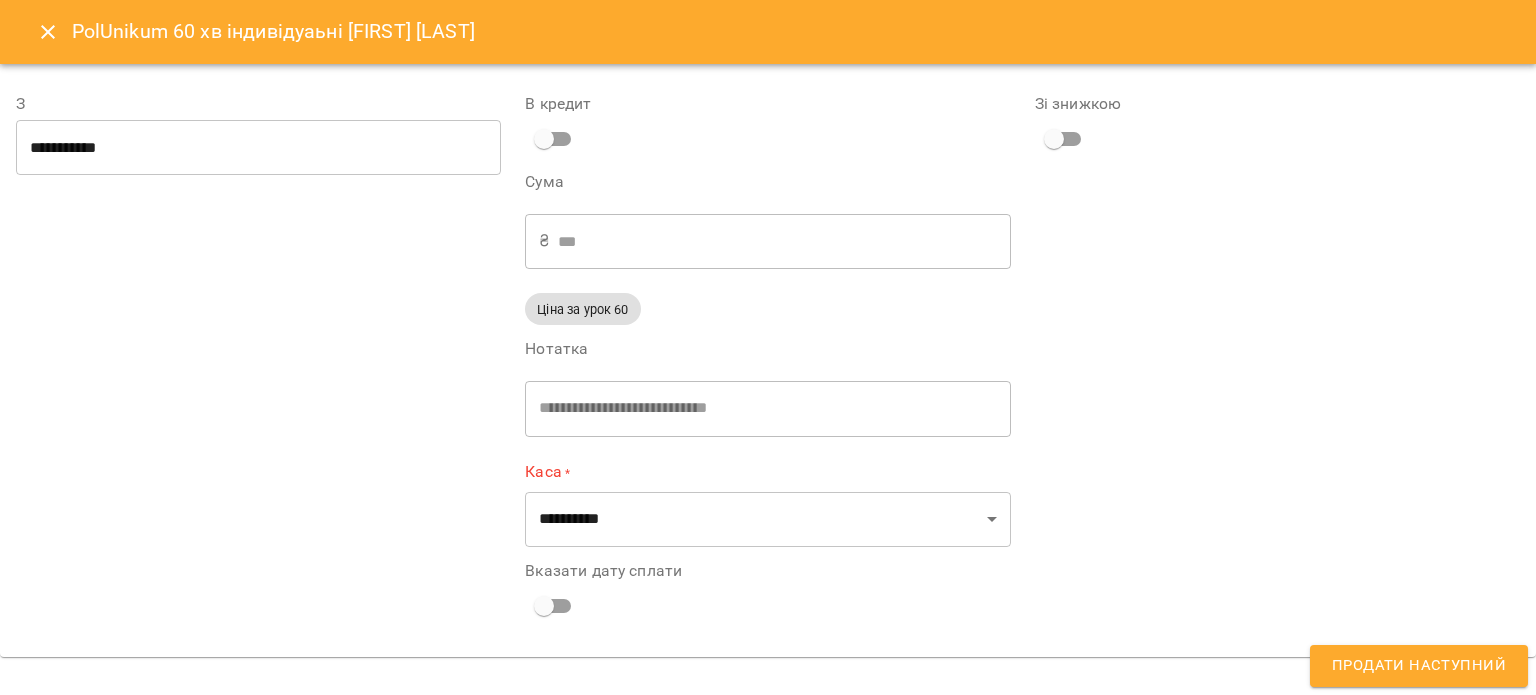 type on "**********" 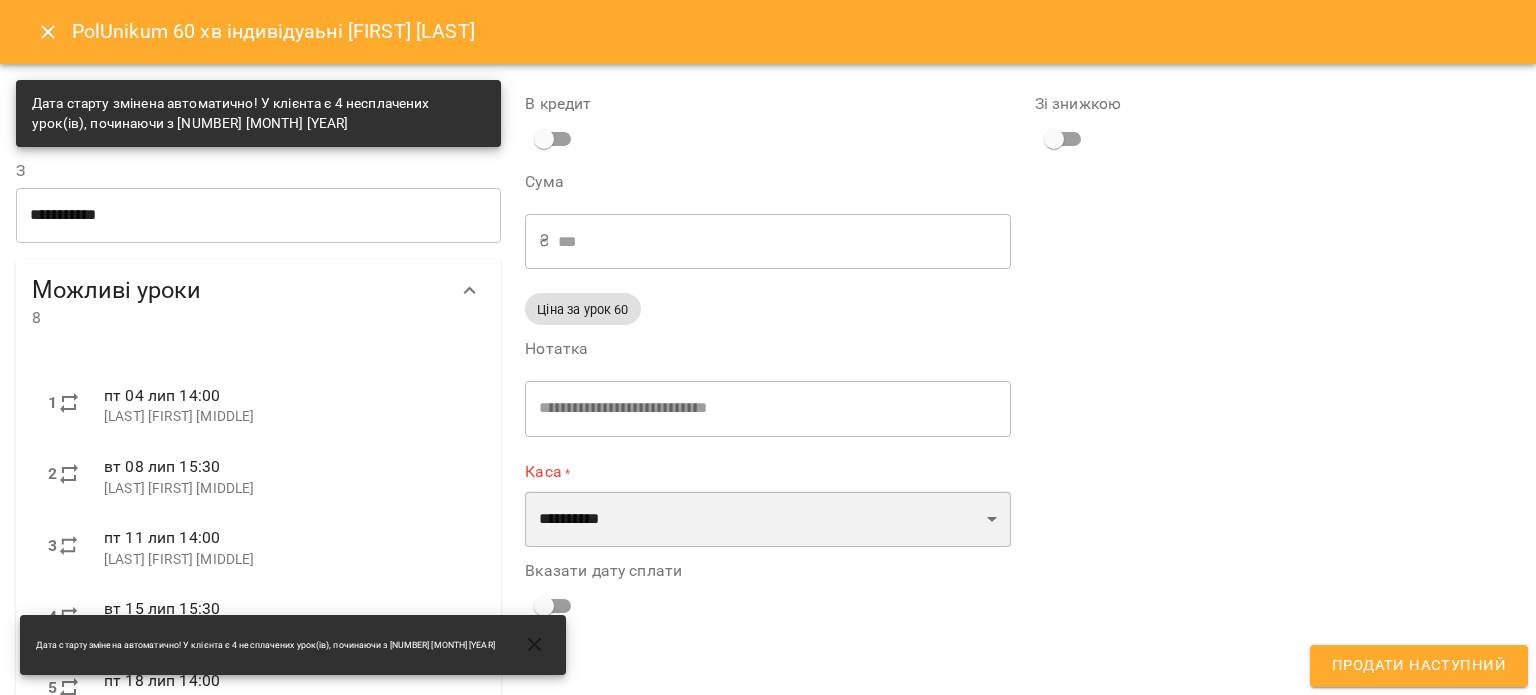 click on "**********" at bounding box center [767, 519] 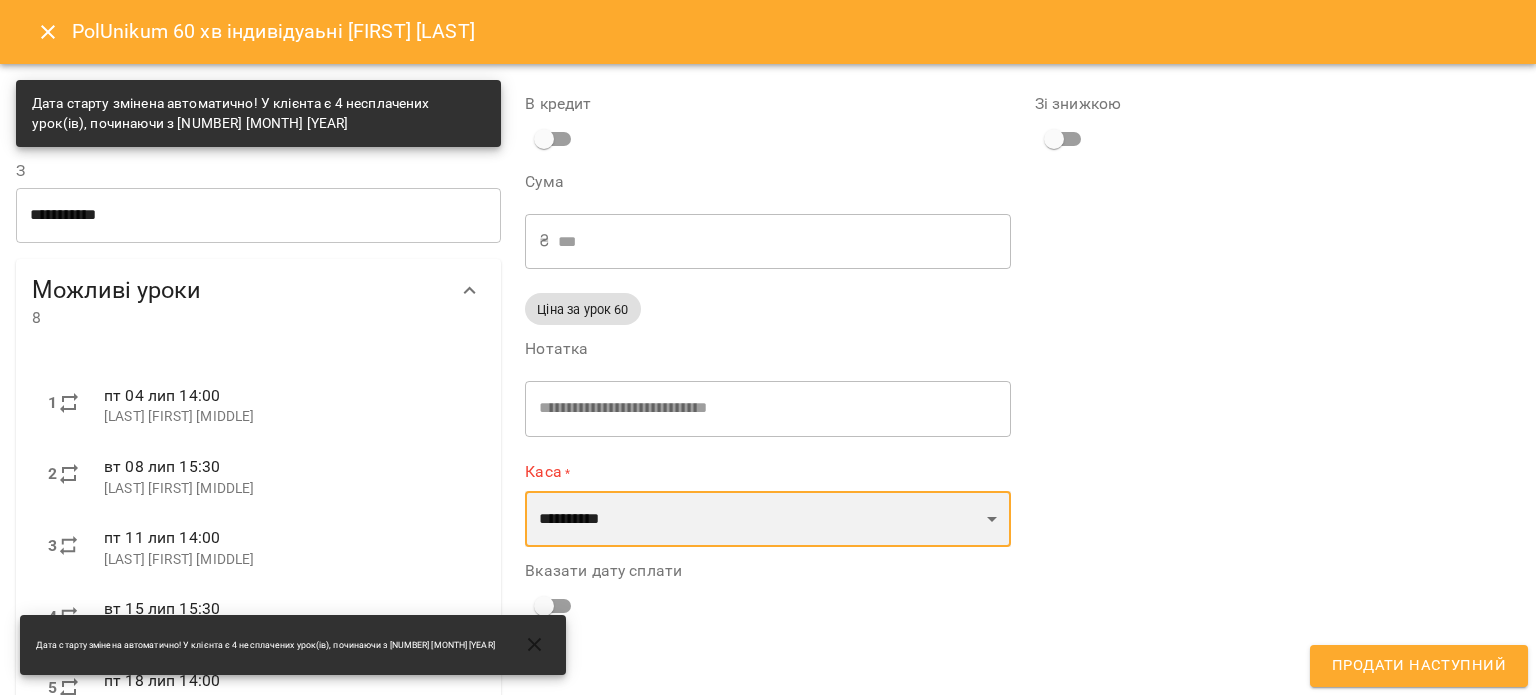 select on "***" 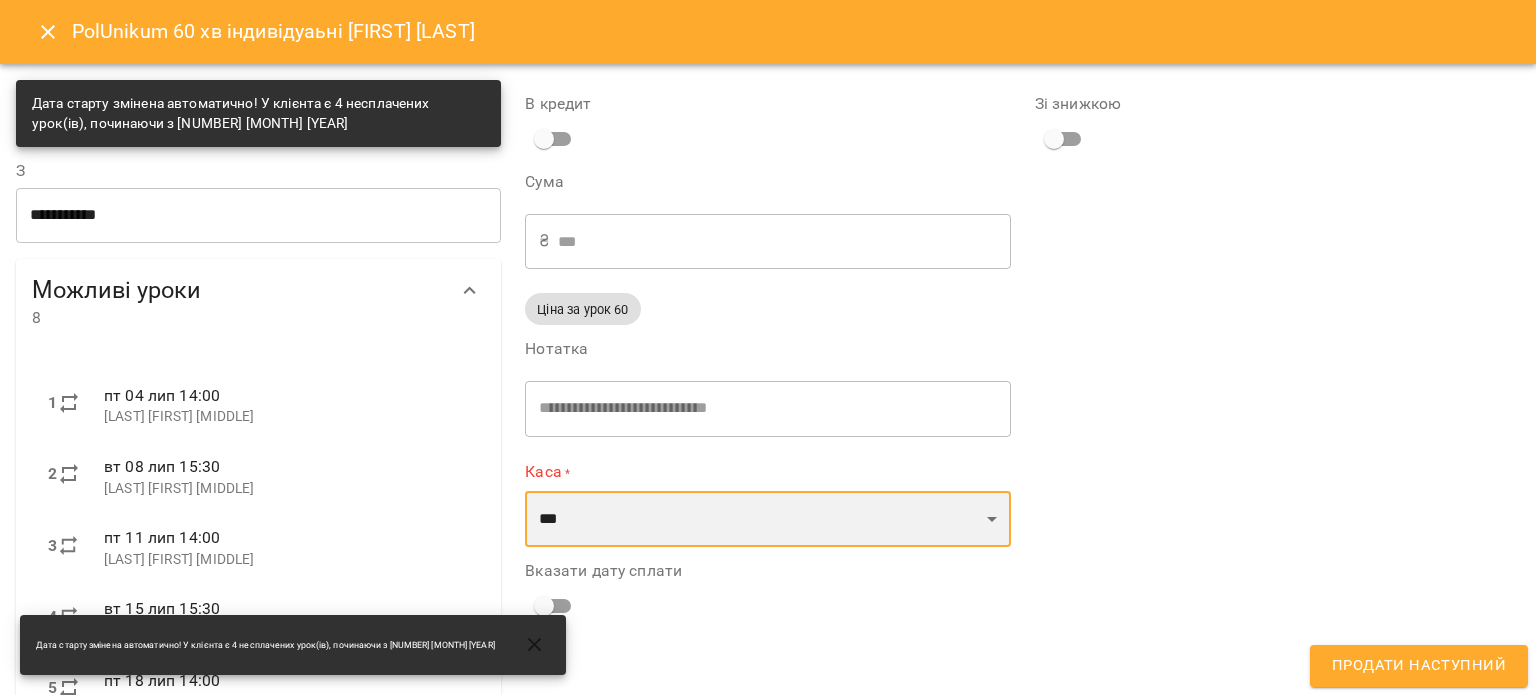 click on "**********" at bounding box center (767, 519) 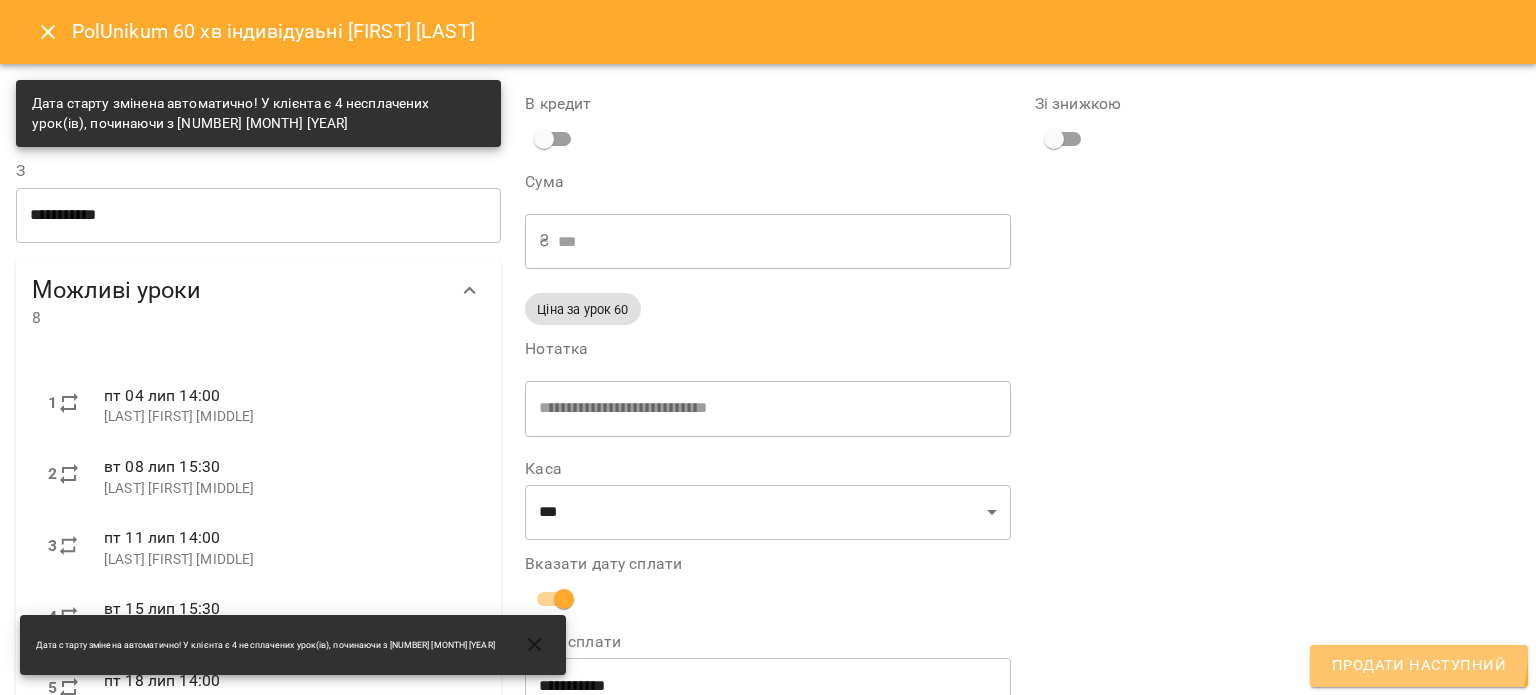 click on "Продати наступний" at bounding box center (1419, 666) 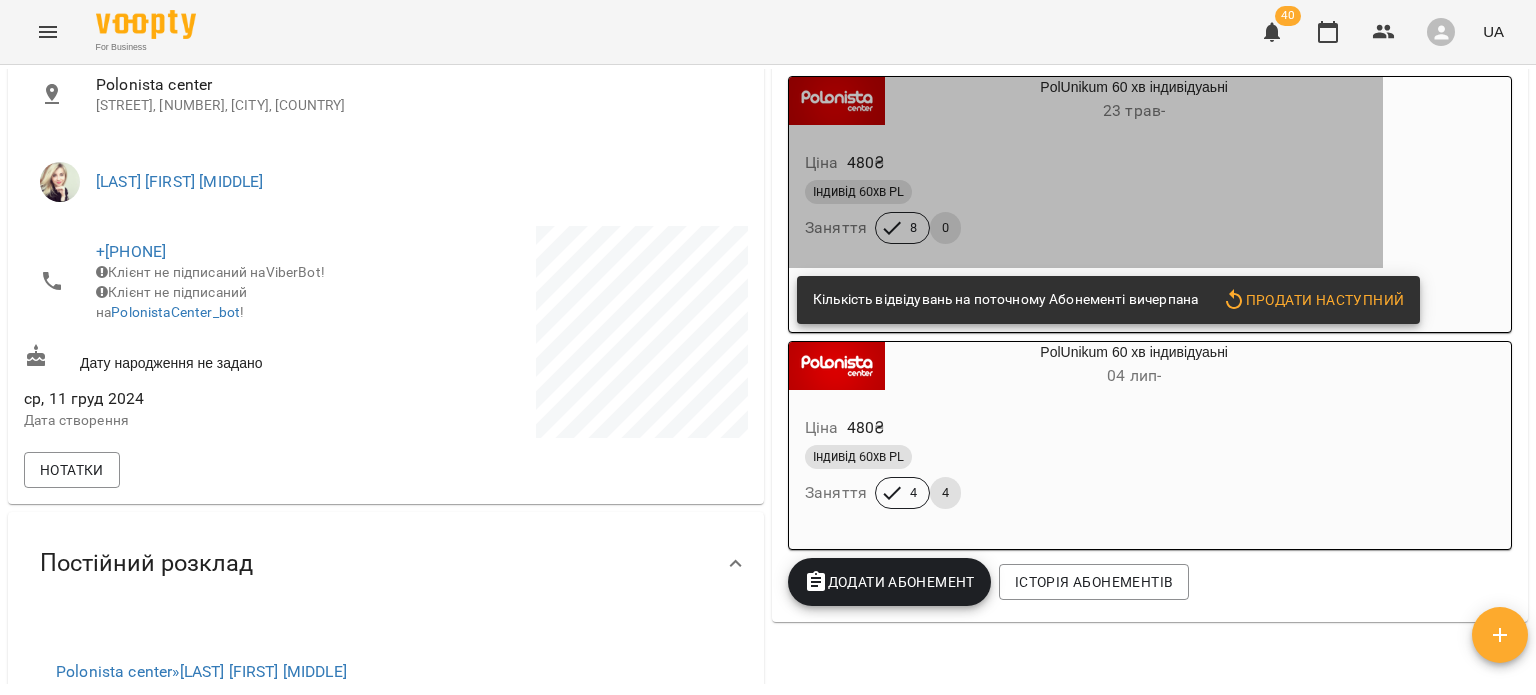 click on "Індивід 60хв PL Заняття 8 0" at bounding box center [1086, 212] 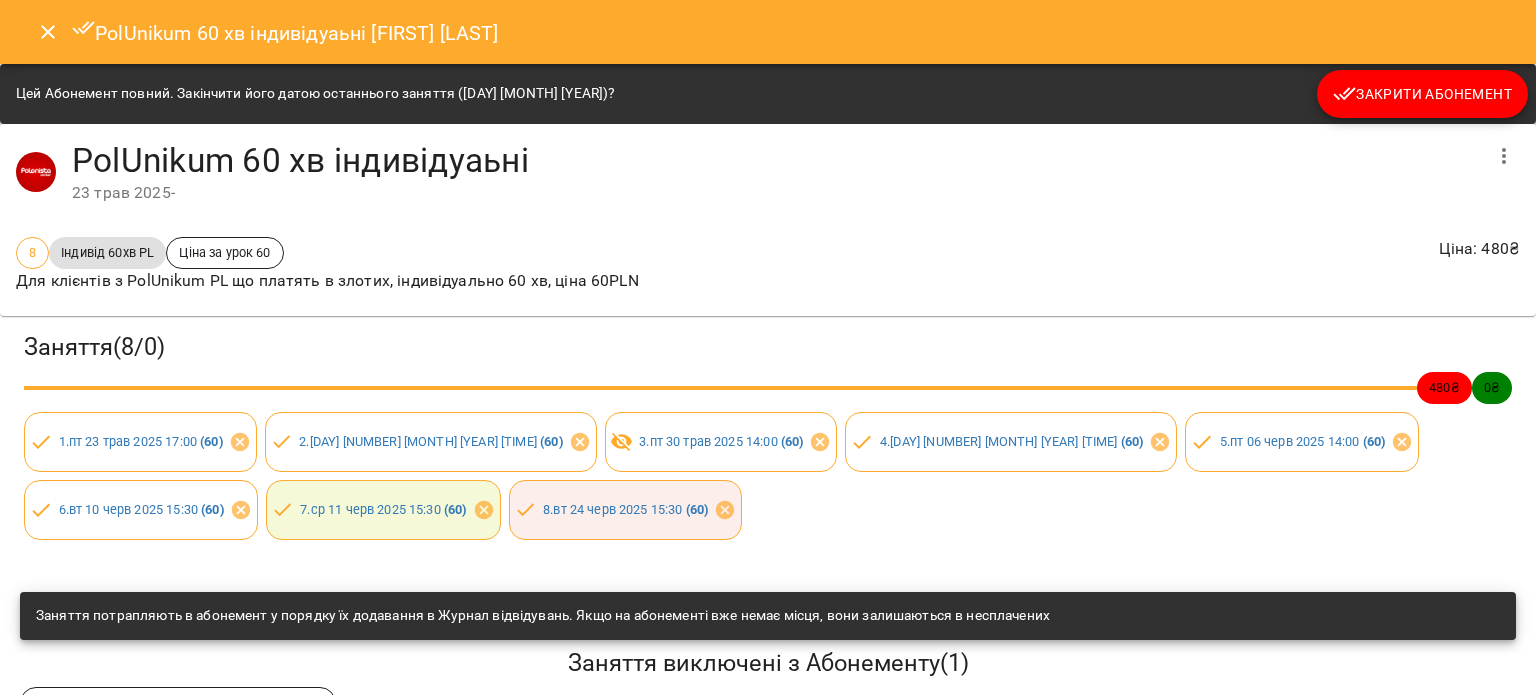 click on "Закрити Абонемент" at bounding box center [1422, 94] 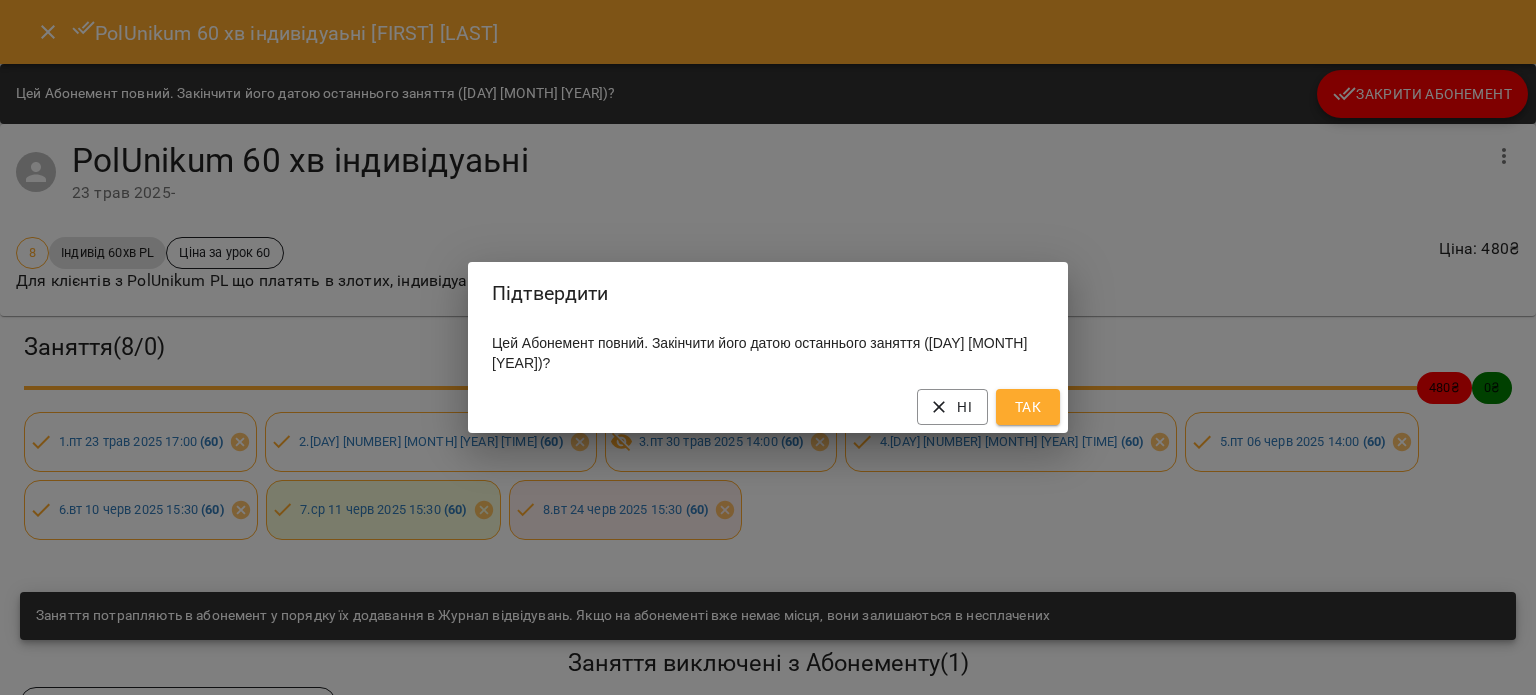 click on "Так" at bounding box center (1028, 407) 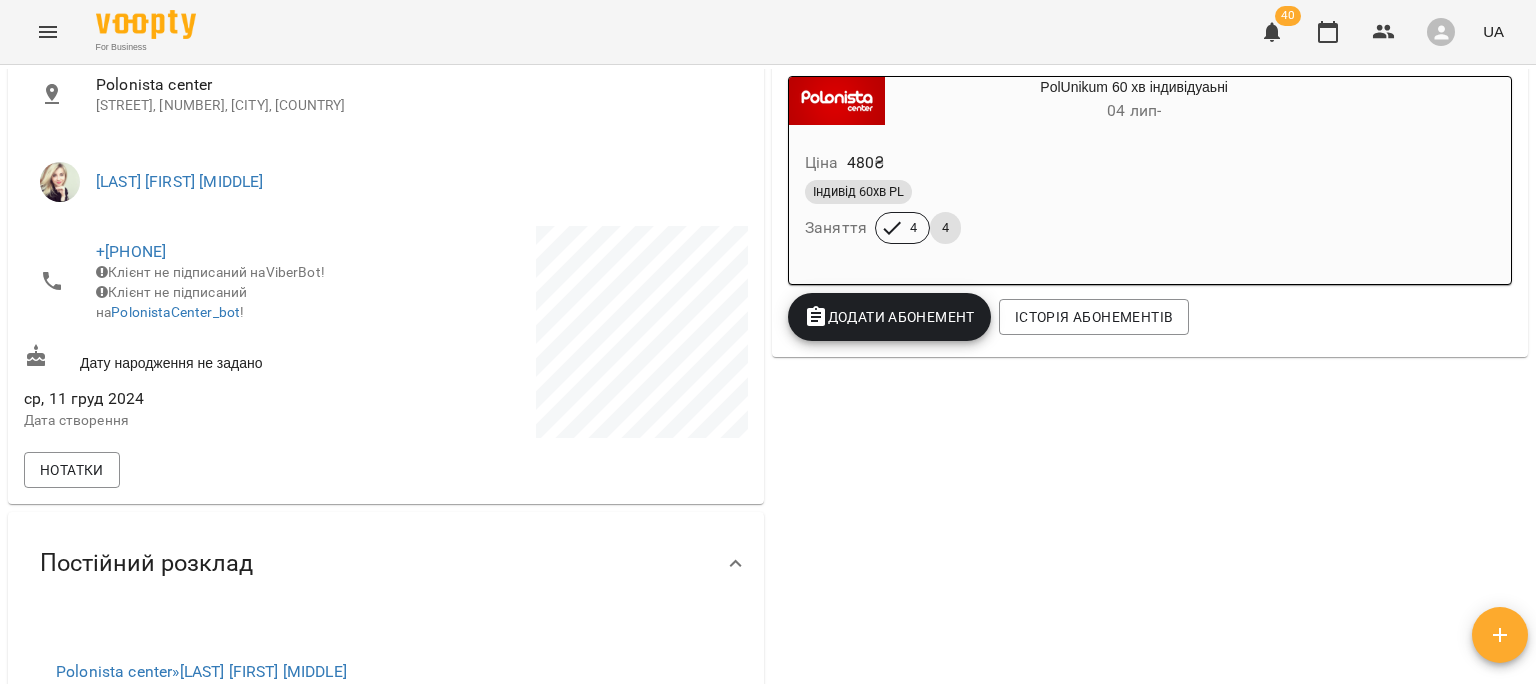 scroll, scrollTop: 0, scrollLeft: 0, axis: both 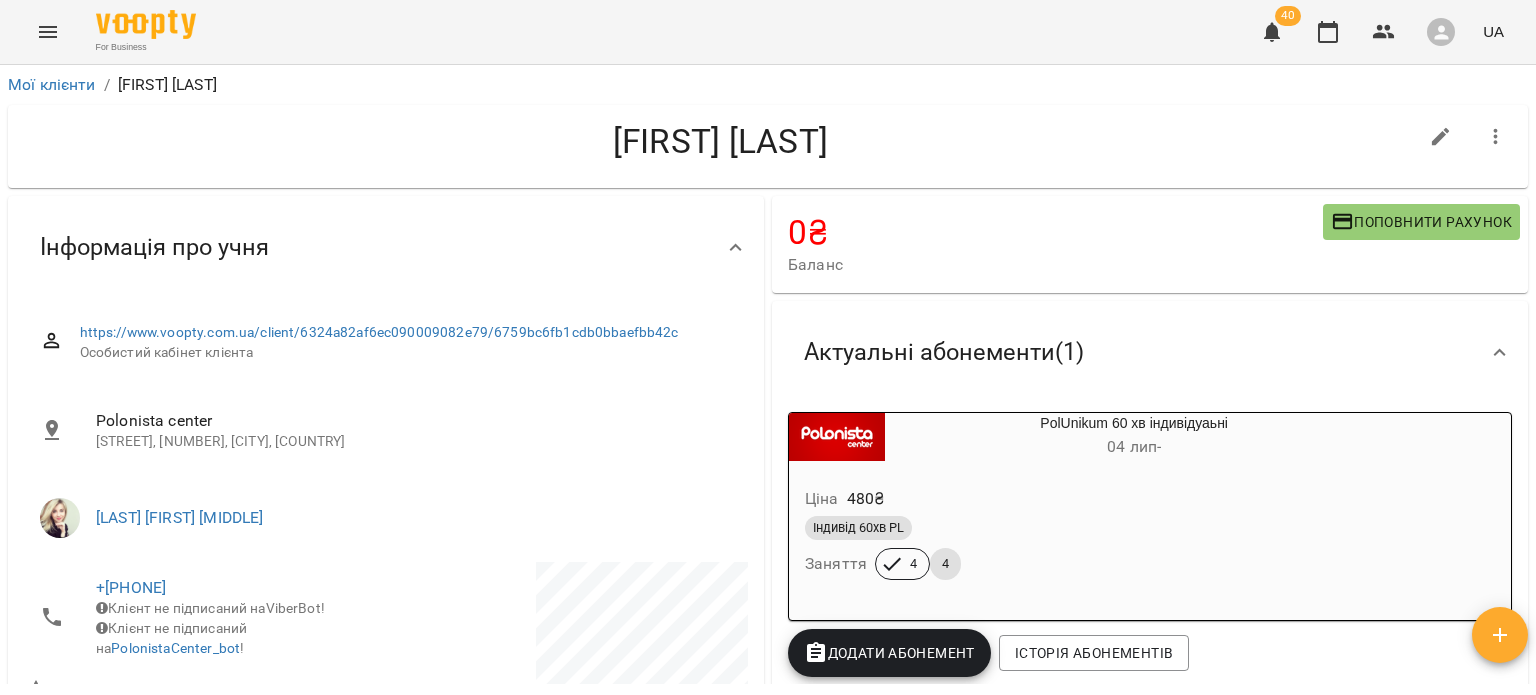 click on "40" at bounding box center (1288, 16) 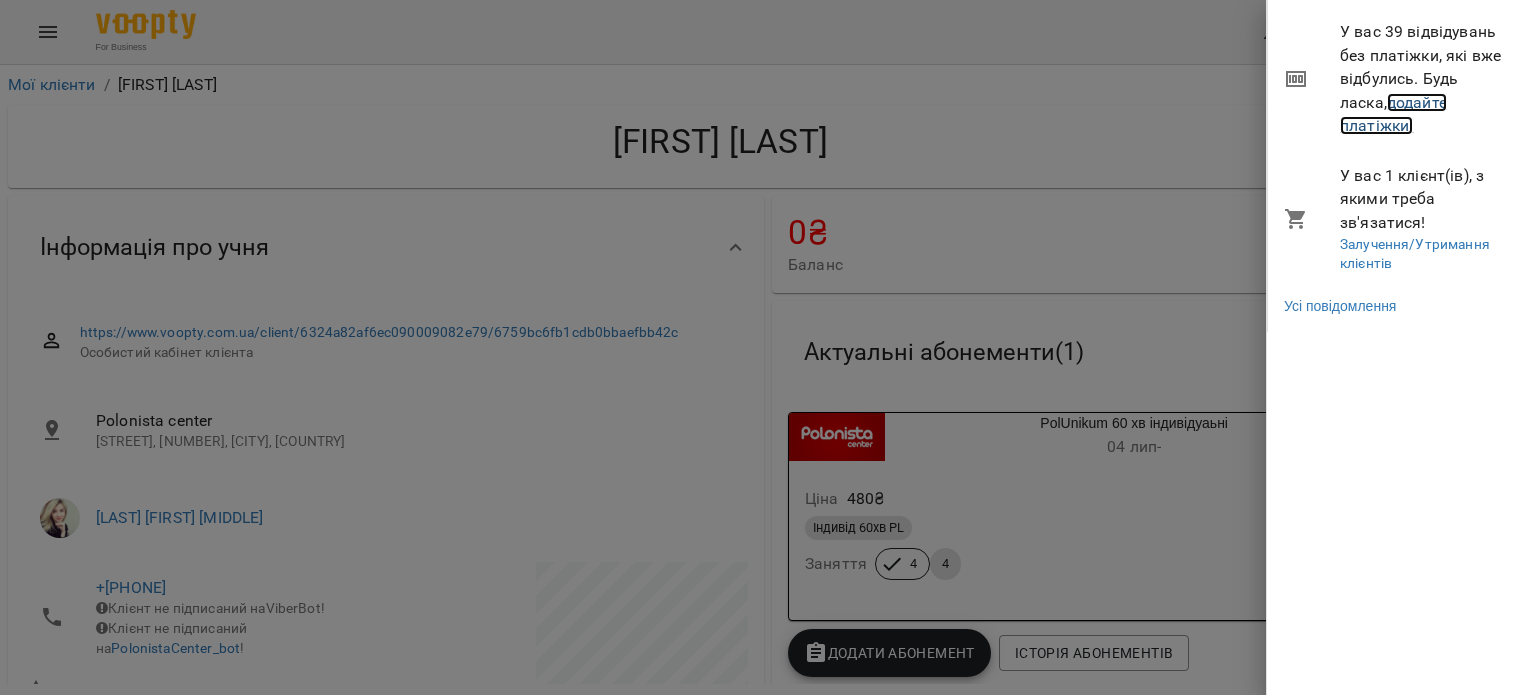 click on "додайте платіжки!" at bounding box center (1393, 114) 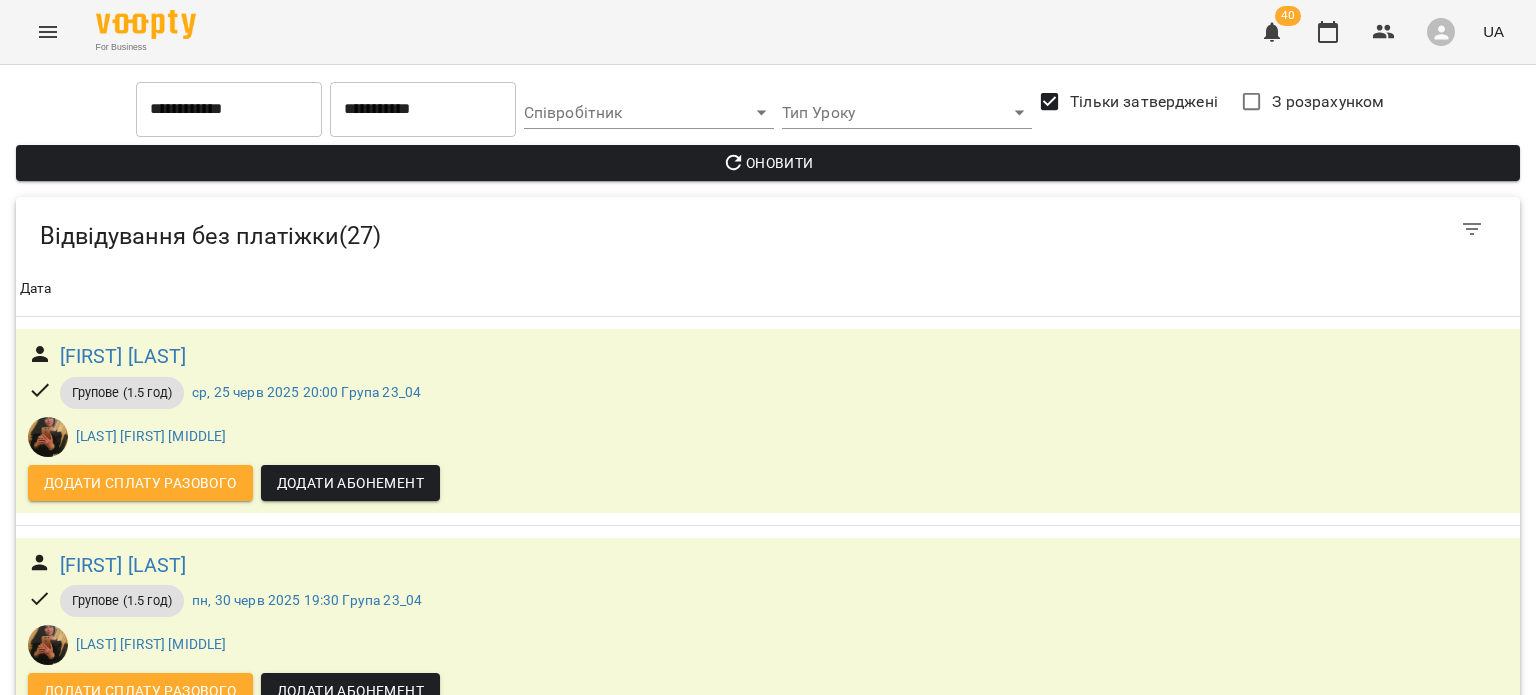 scroll, scrollTop: 1994, scrollLeft: 0, axis: vertical 